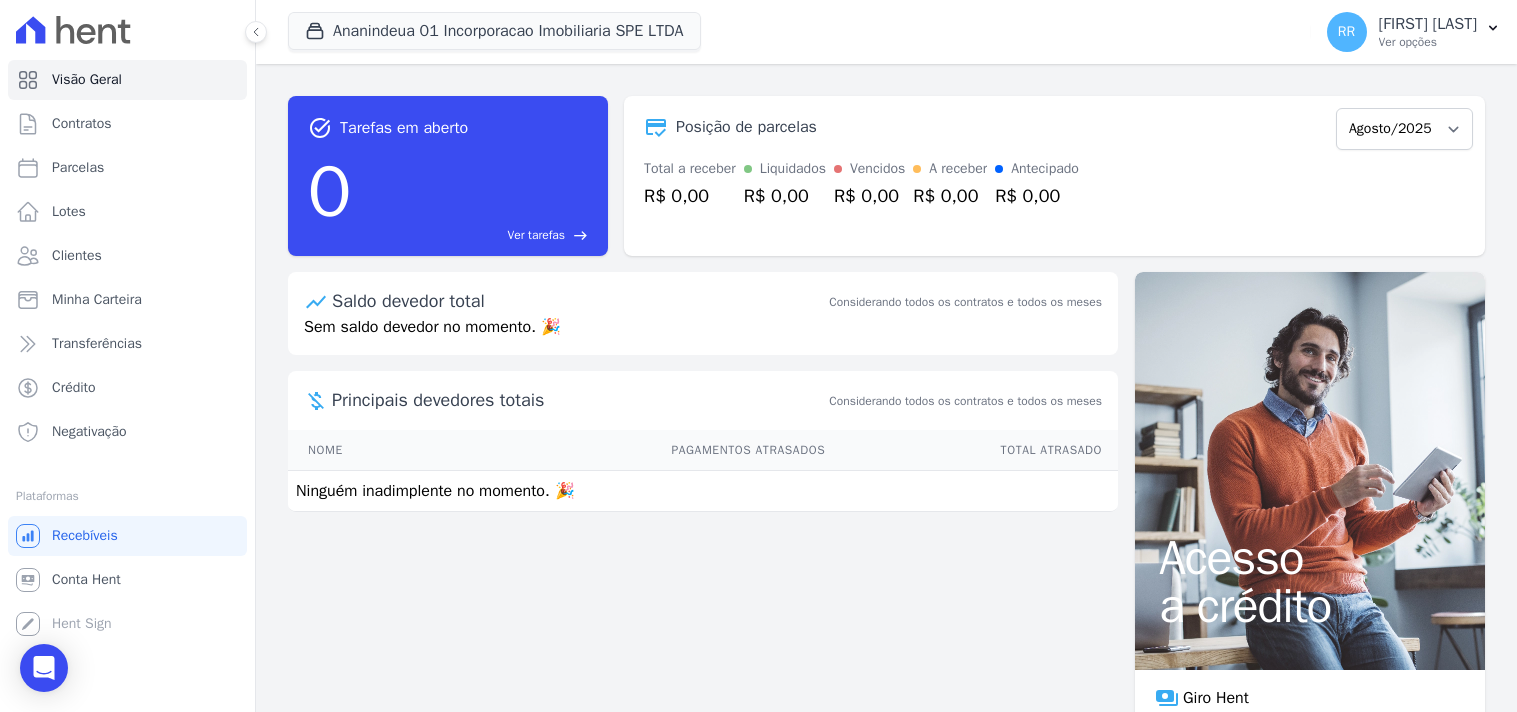scroll, scrollTop: 0, scrollLeft: 0, axis: both 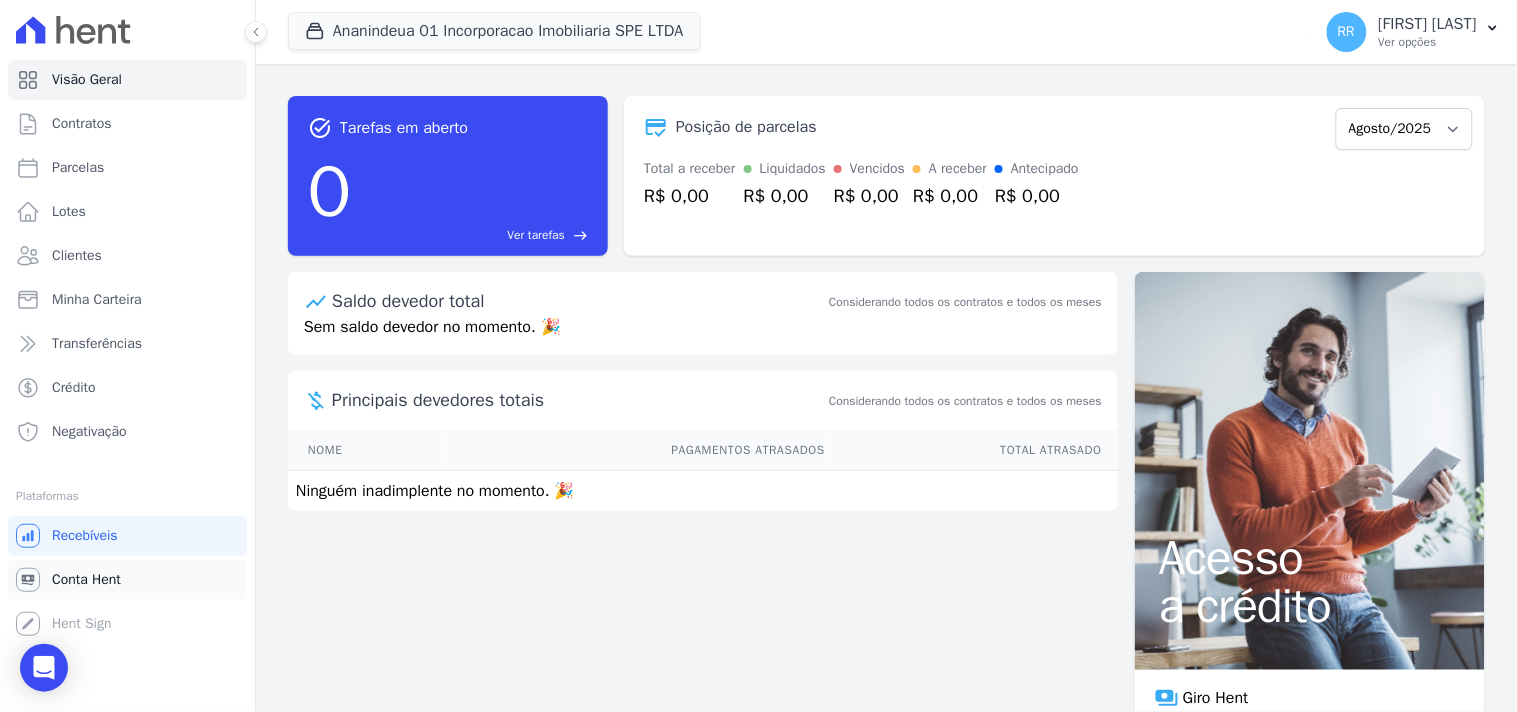 click on "Conta Hent" at bounding box center [86, 580] 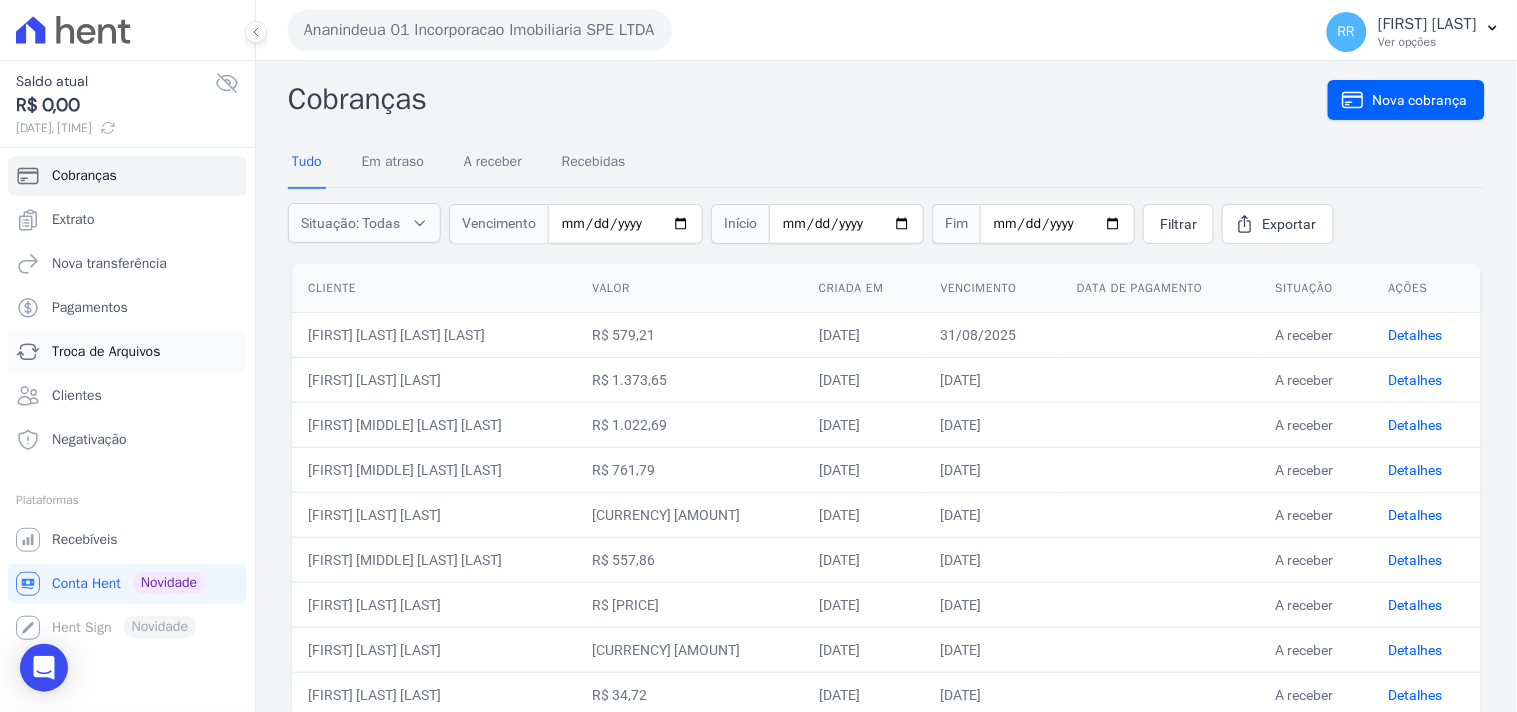 click on "Troca de Arquivos" at bounding box center (106, 352) 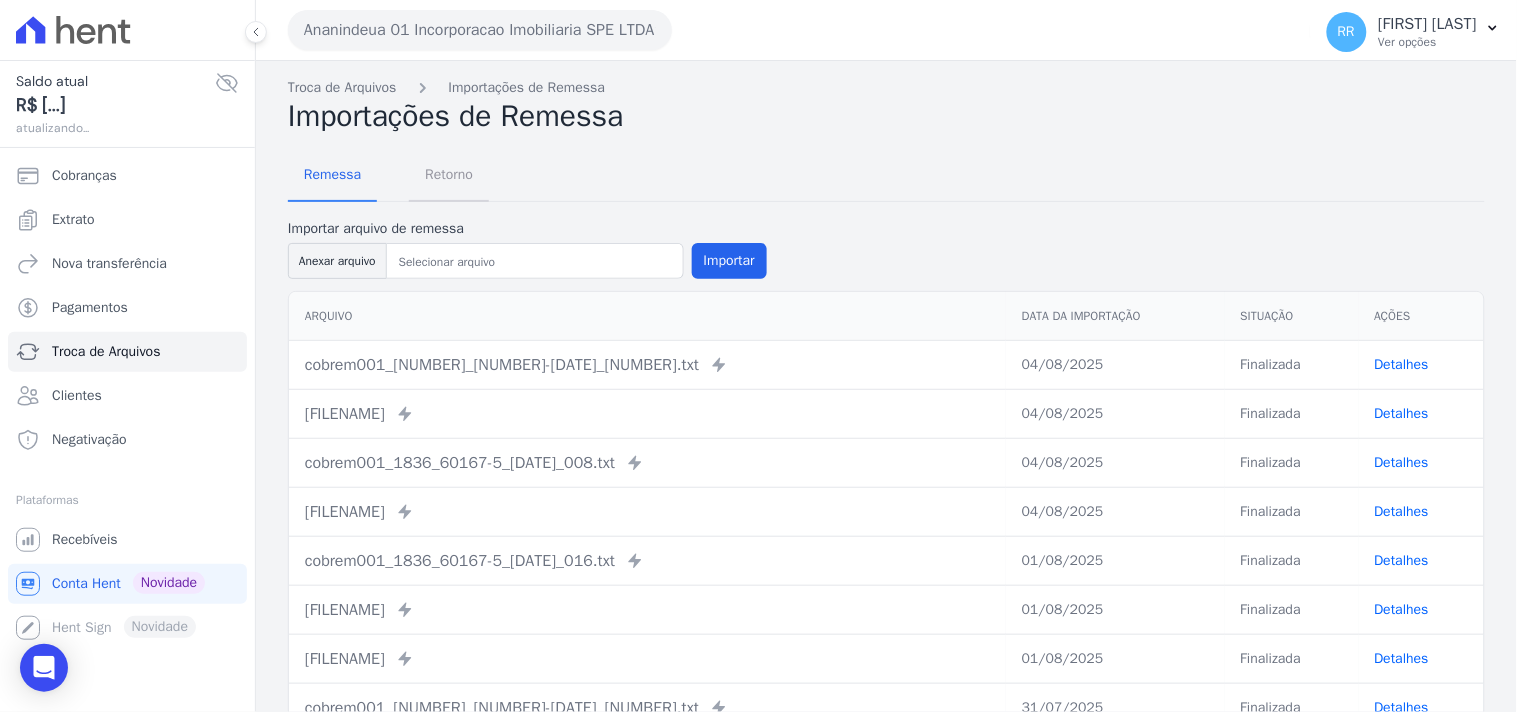 click on "Retorno" at bounding box center [449, 174] 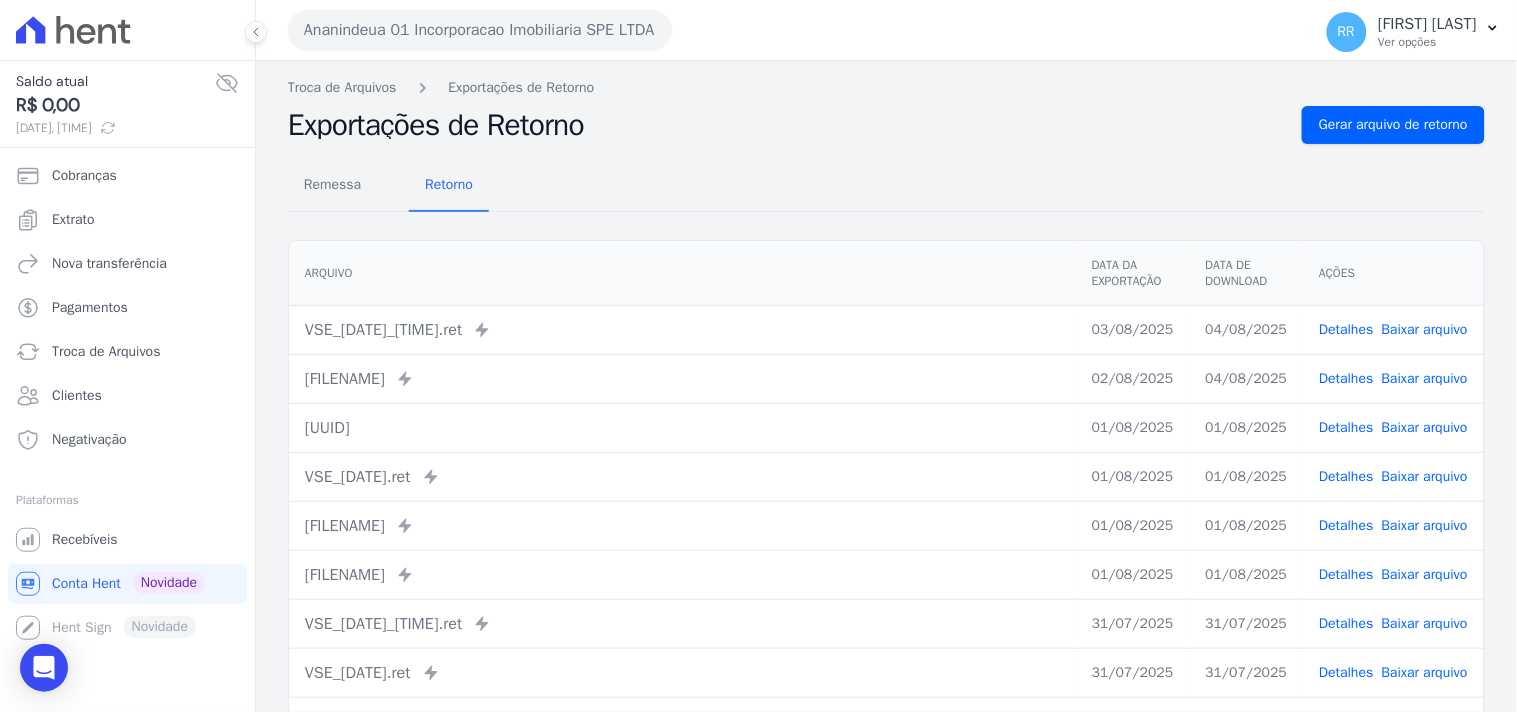click on "[COMPANY] [COMPANY] [COMPANY] [COMPANY] [COMPANY]" at bounding box center (795, 30) 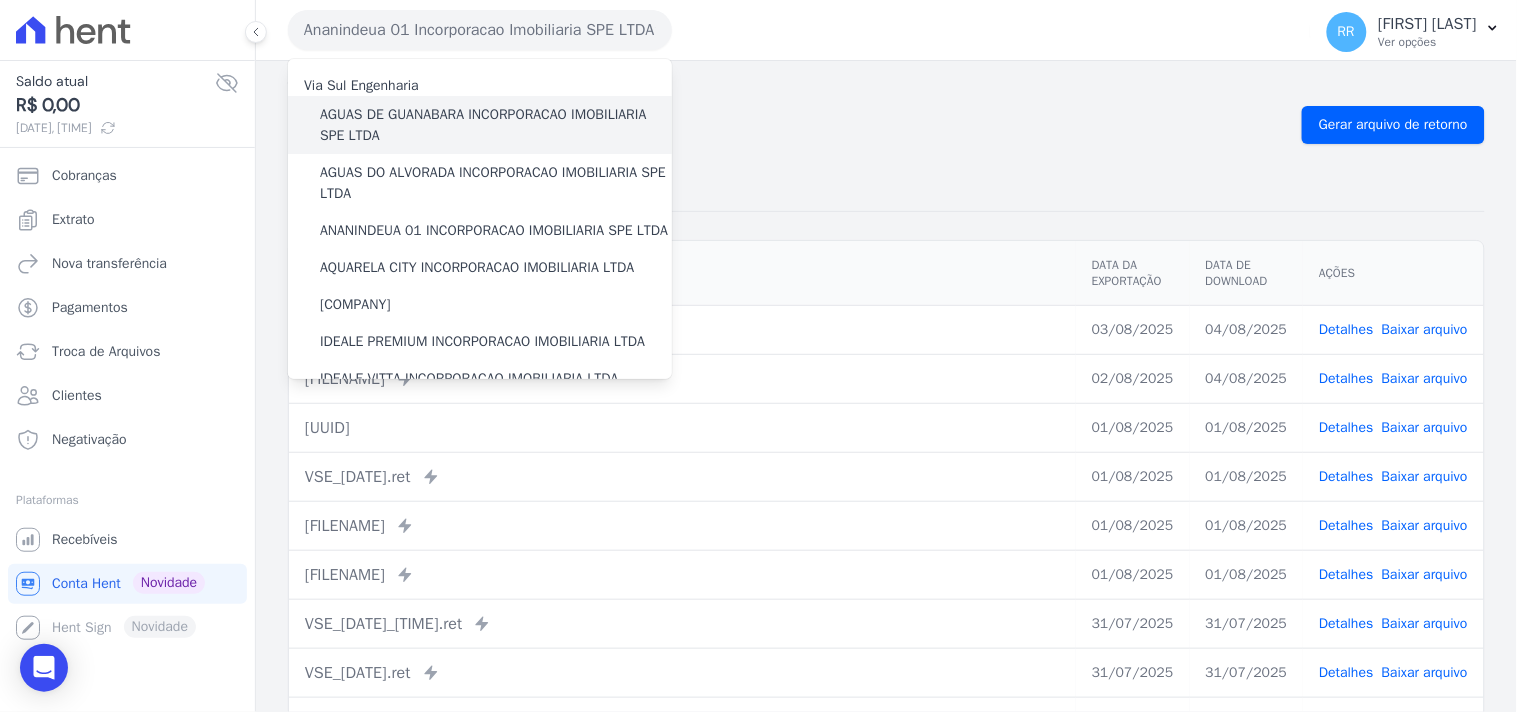 click on "AGUAS DE GUANABARA INCORPORACAO IMOBILIARIA SPE LTDA" at bounding box center [496, 125] 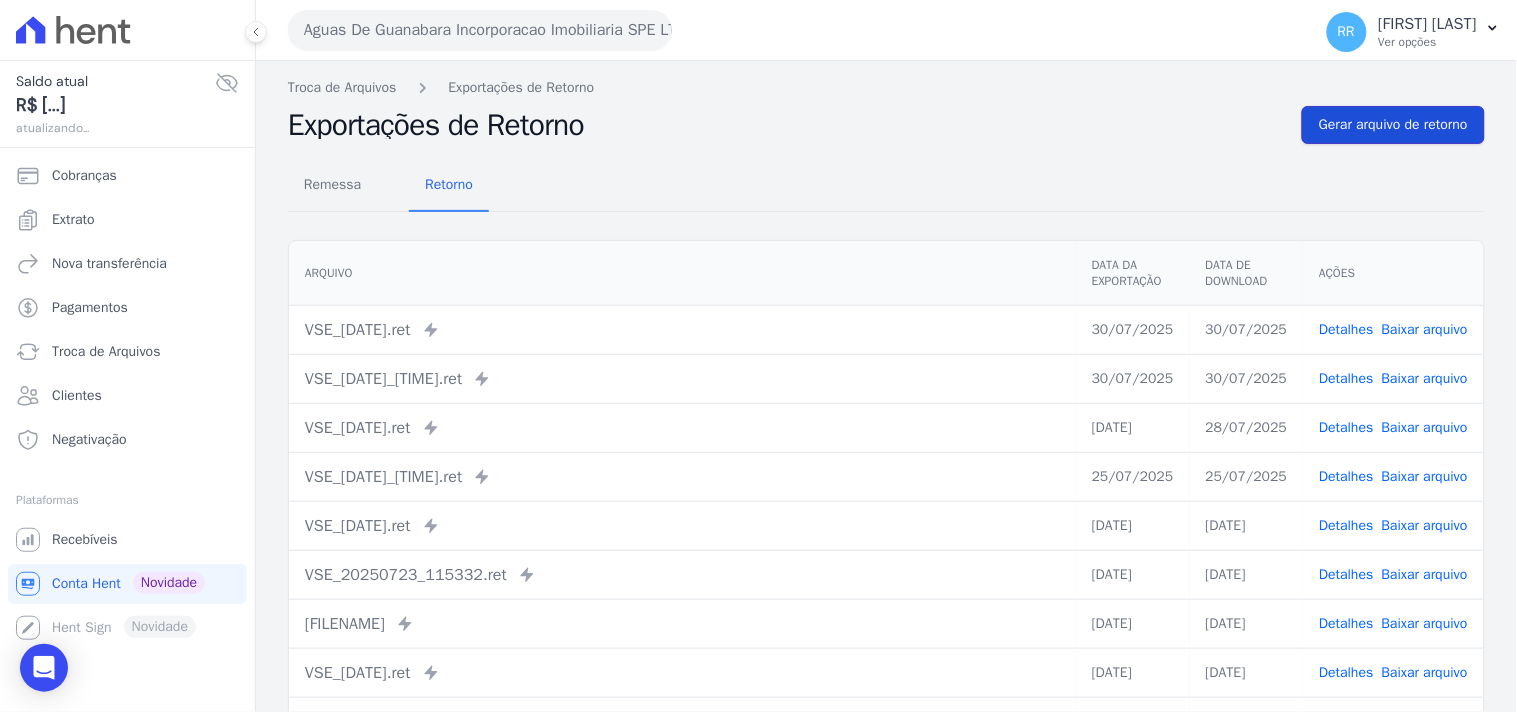 click on "Gerar arquivo de retorno" at bounding box center (1393, 125) 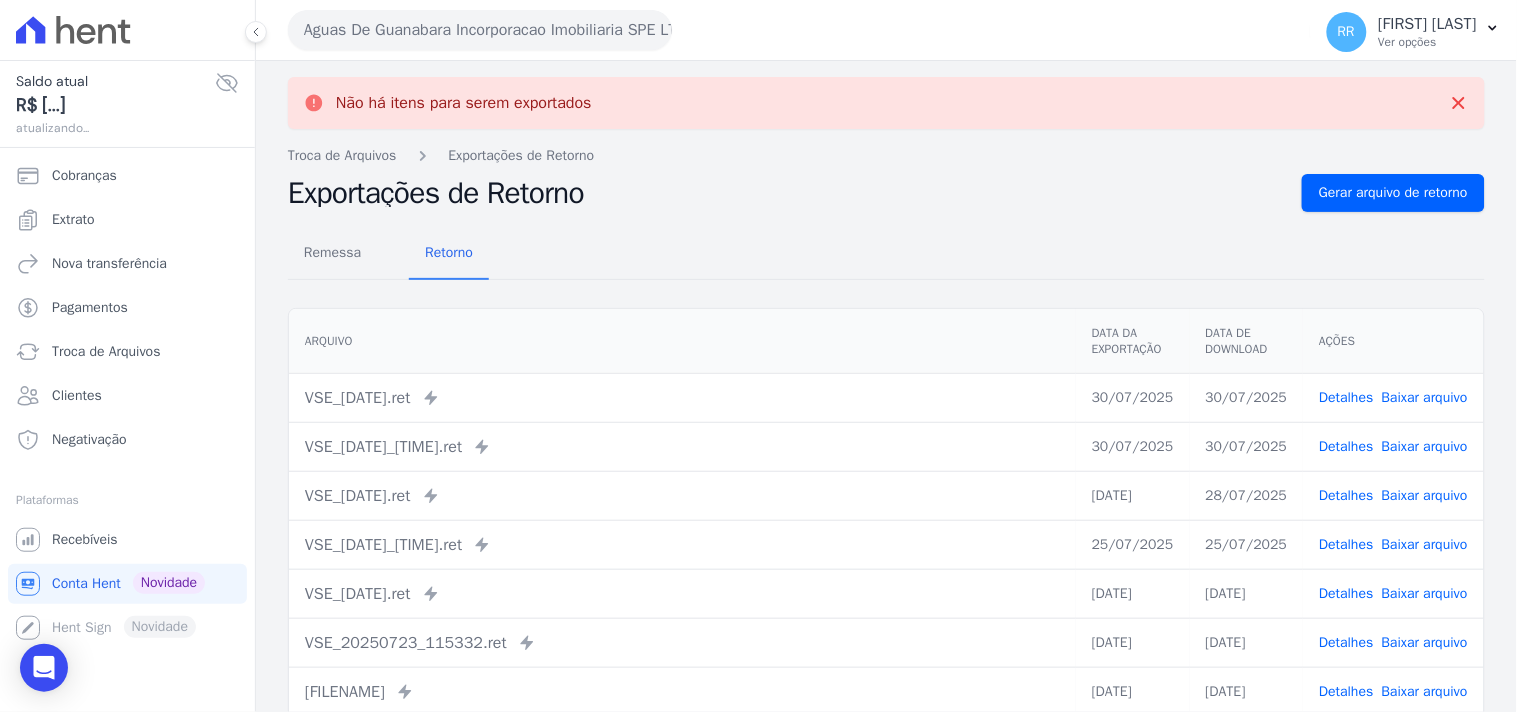 click on "Aguas De Guanabara Incorporacao Imobiliaria SPE LTDA" at bounding box center [480, 30] 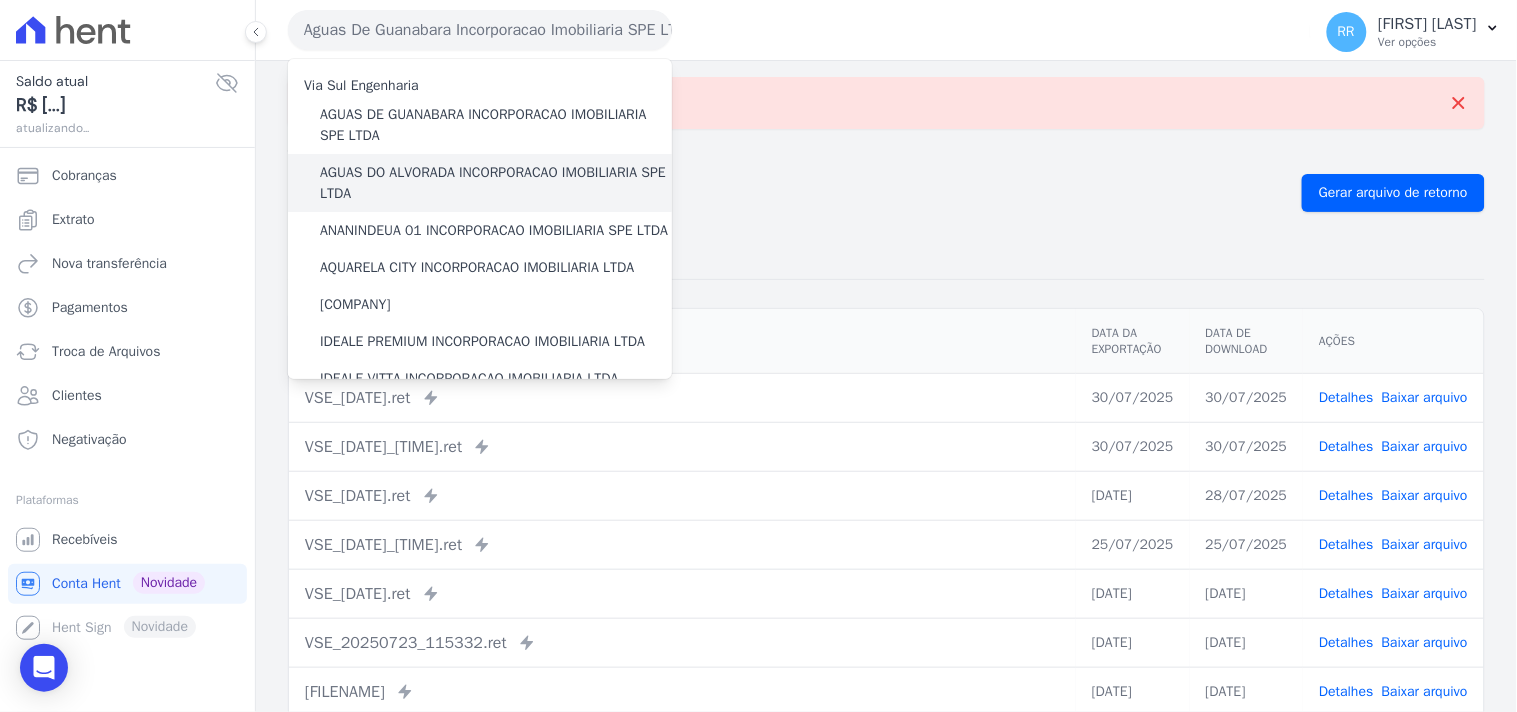 click on "AGUAS DO ALVORADA INCORPORACAO IMOBILIARIA SPE LTDA" at bounding box center (496, 183) 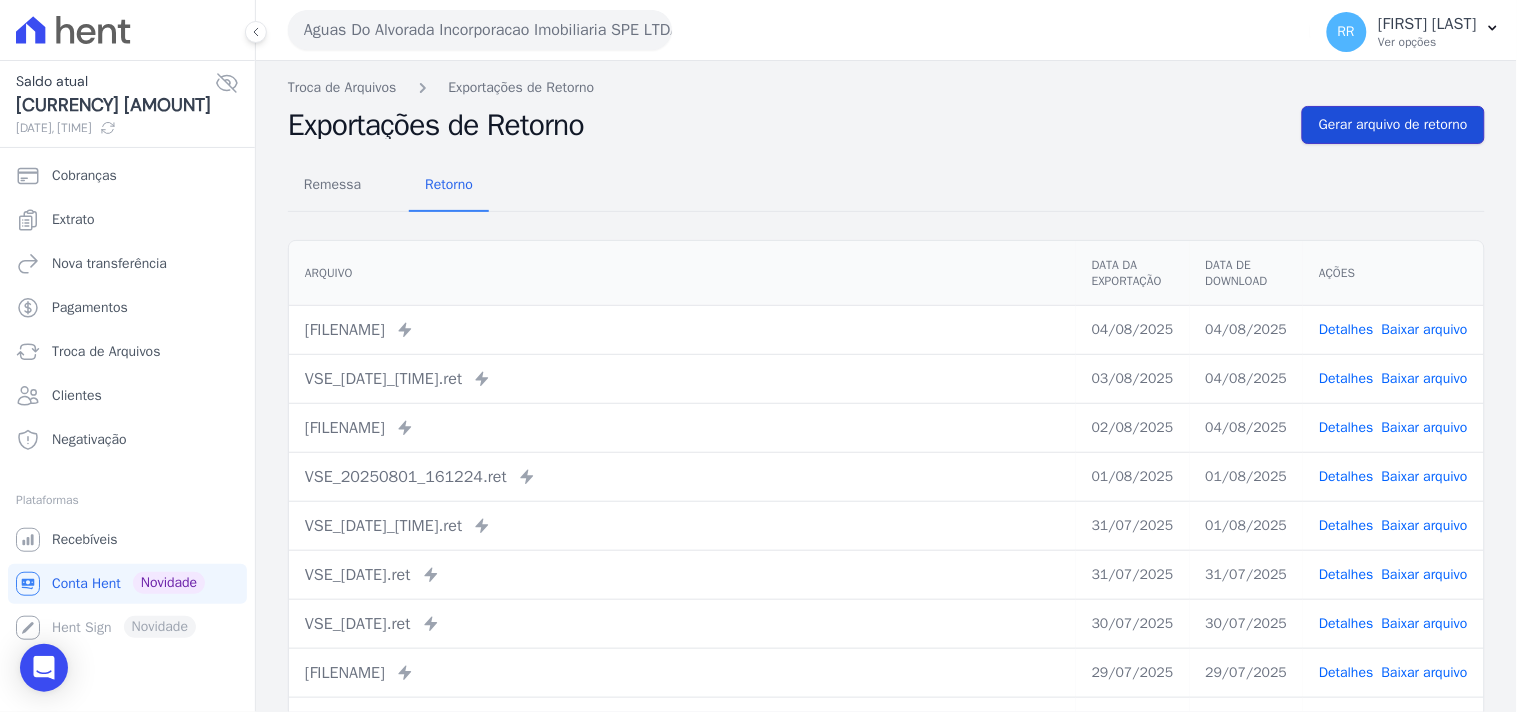 click on "Gerar arquivo de retorno" at bounding box center (1393, 125) 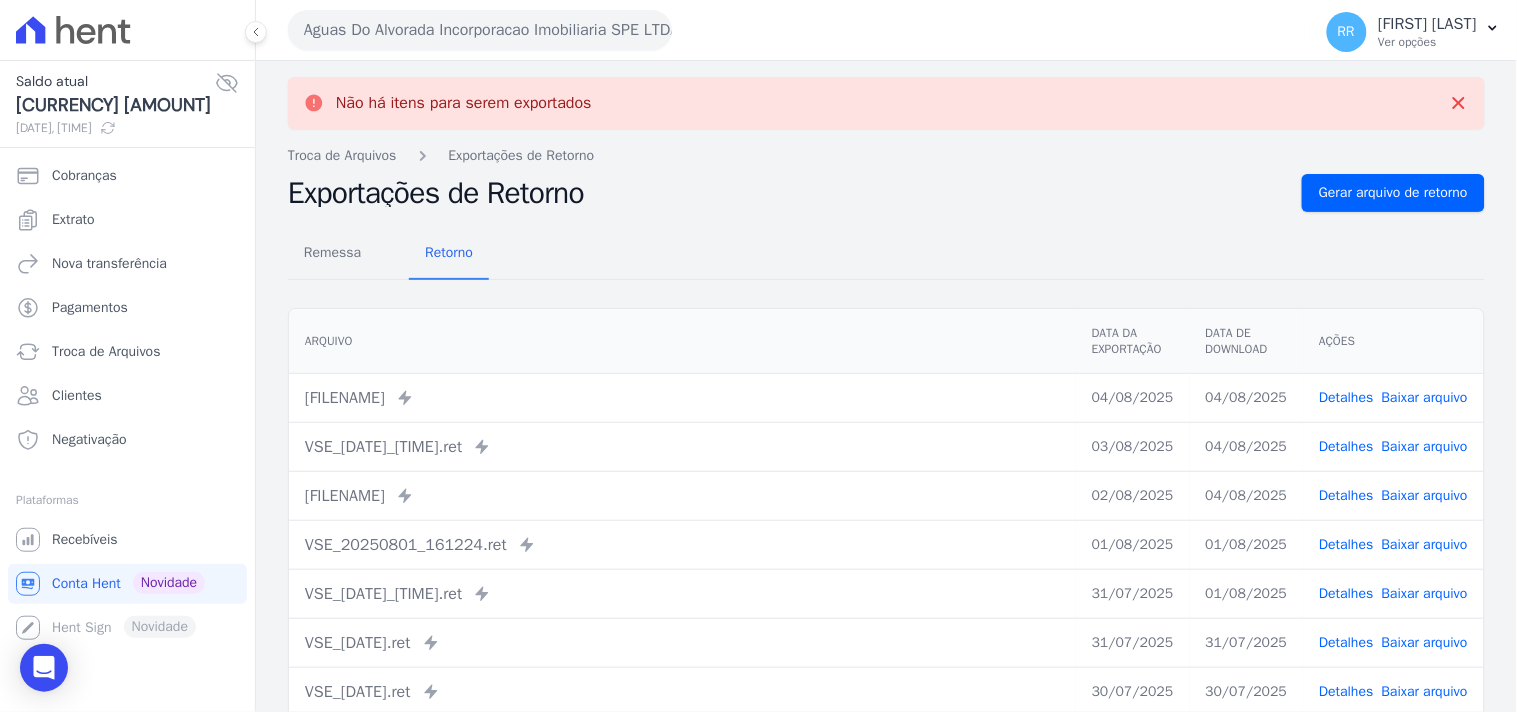 click on "Aguas Do Alvorada Incorporacao Imobiliaria SPE LTDA" at bounding box center (480, 30) 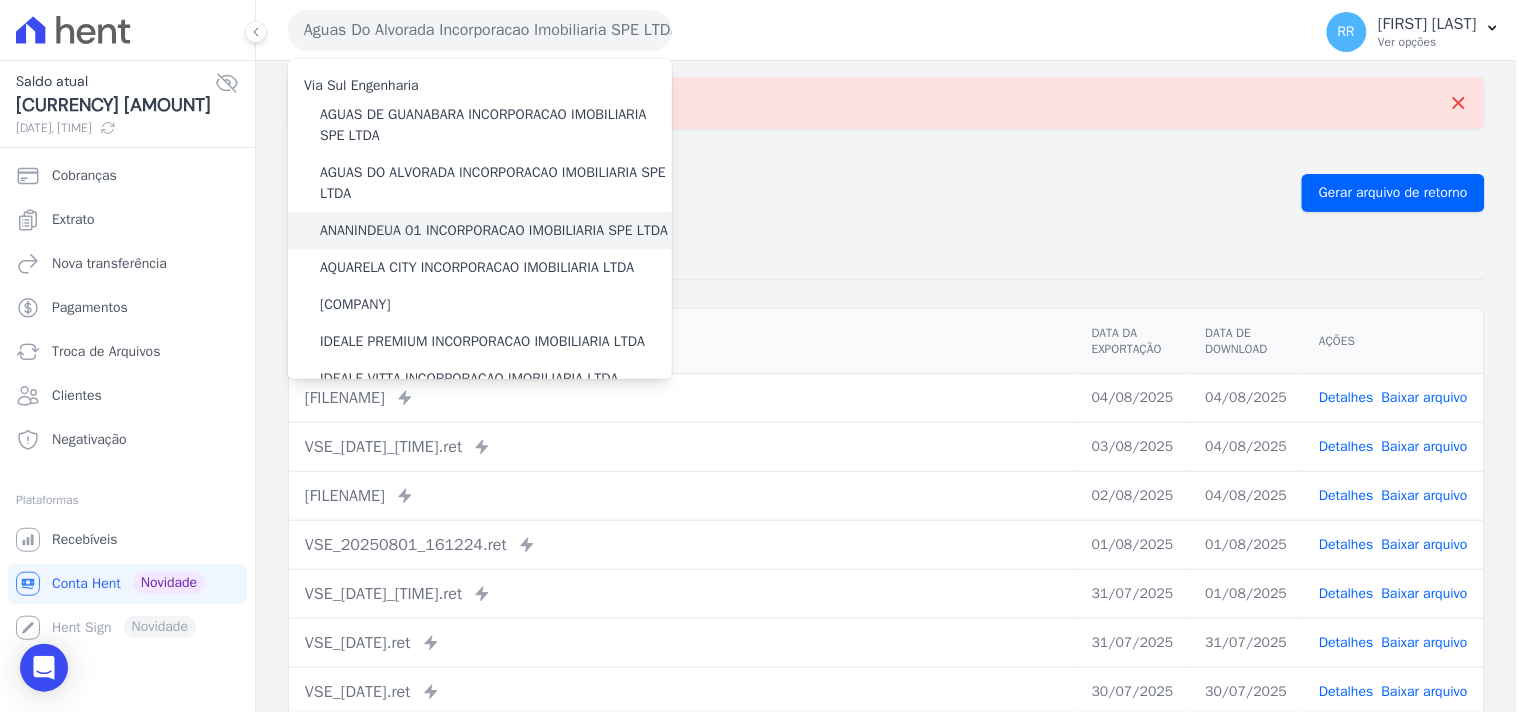 click on "ANANINDEUA 01 INCORPORACAO IMOBILIARIA SPE LTDA" at bounding box center [494, 230] 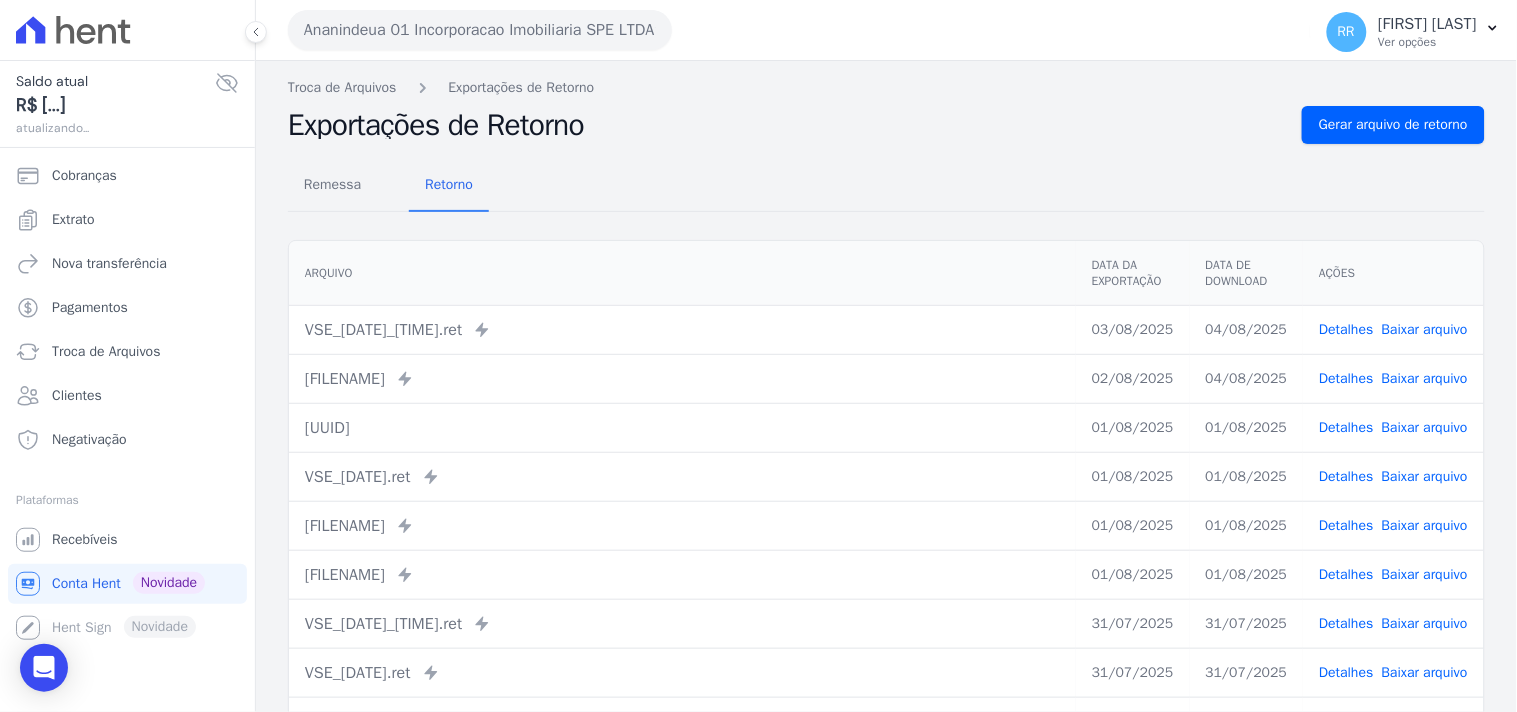 click on "Arquivo
Data da Exportação
Data de Download
Ações
VSE_[DATE]_[TIME].ret
Enviado para Nexxera em: [DATE], [TIME]
[DATE]
[DATE]
Detalhes" at bounding box center (886, 505) 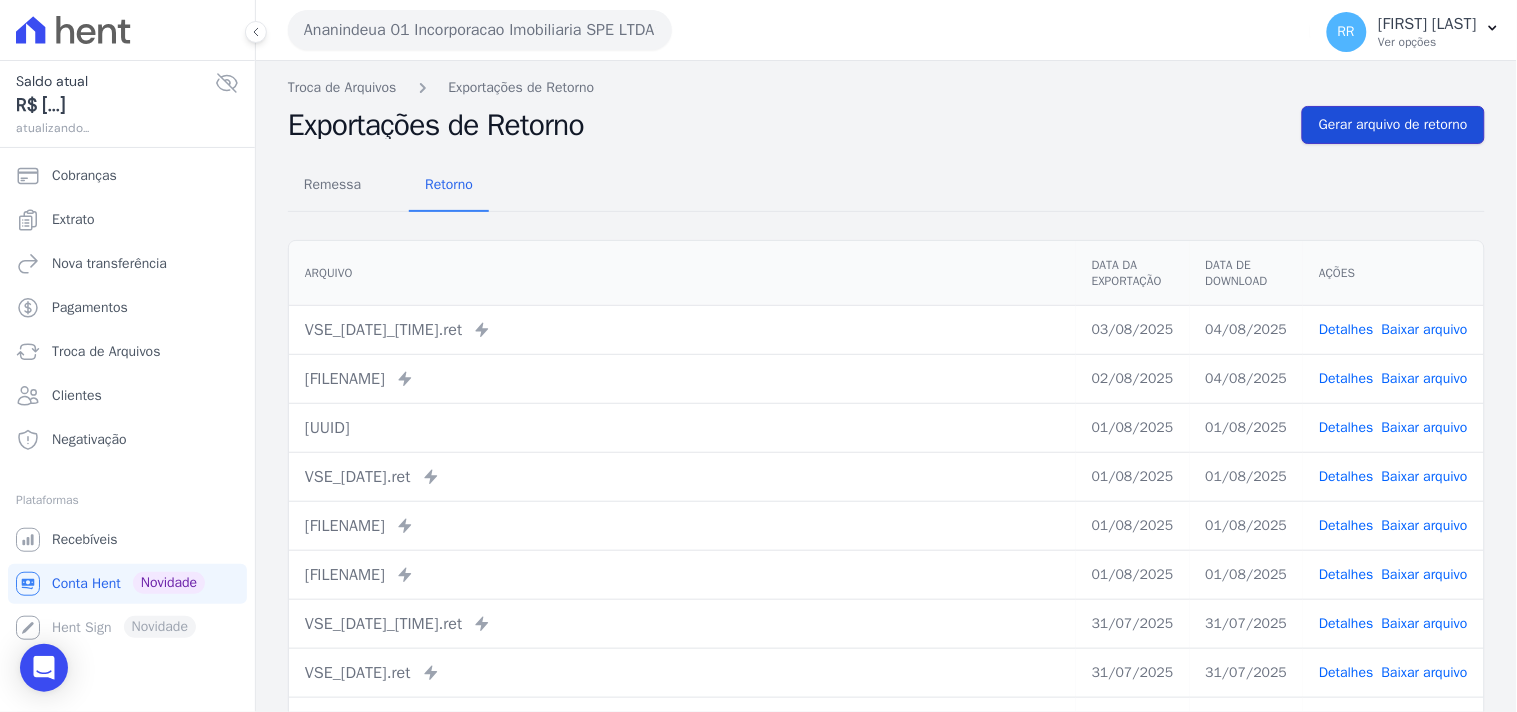 click on "Gerar arquivo de retorno" at bounding box center (1393, 125) 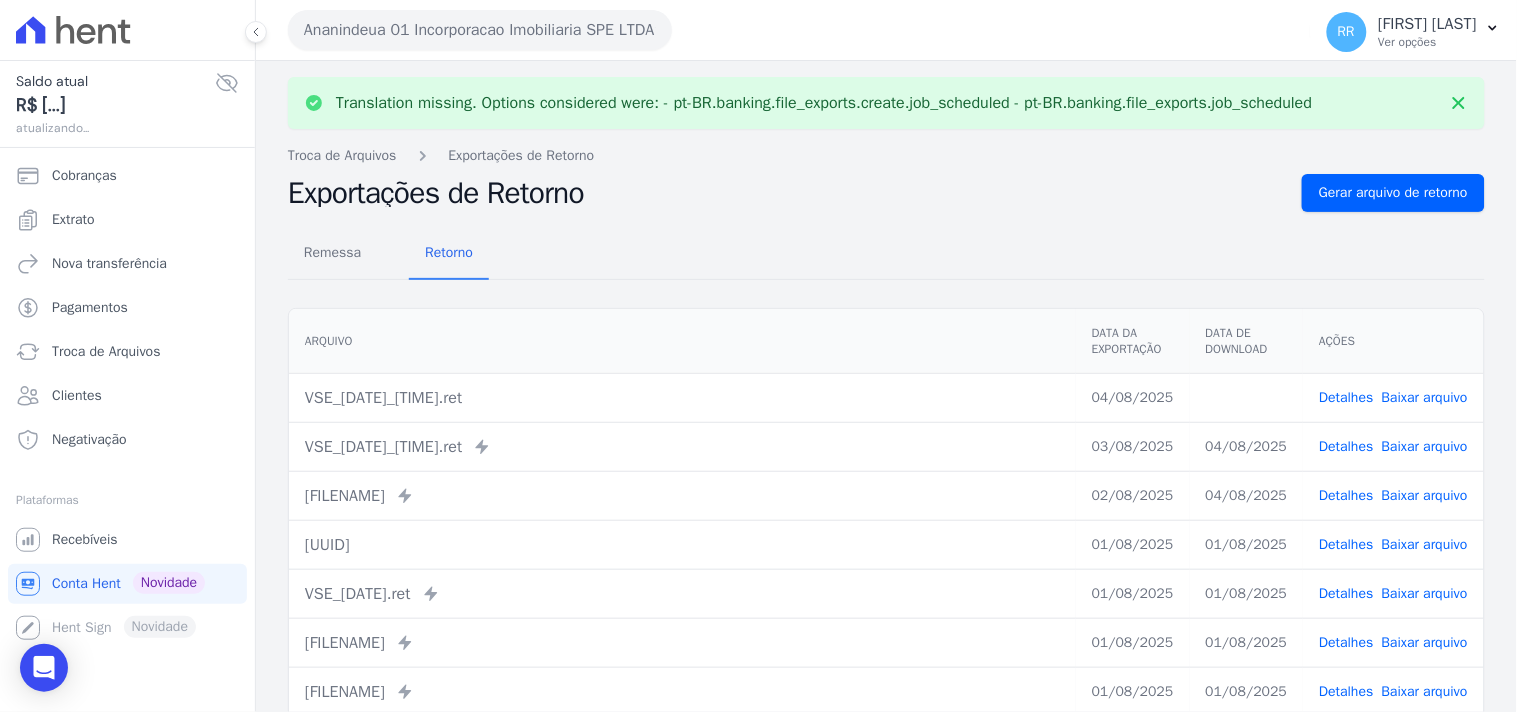 click on "Baixar arquivo" at bounding box center [1425, 397] 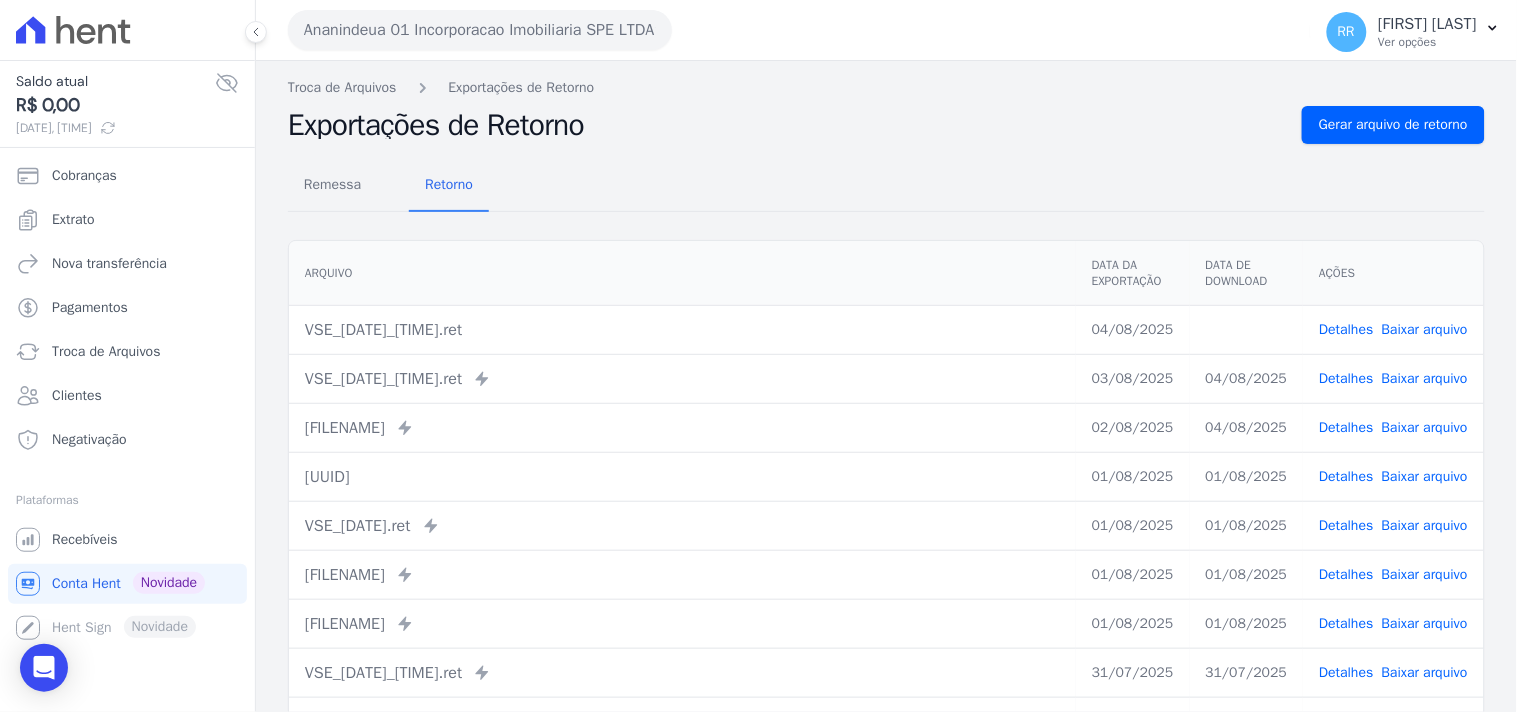 click on "[COMPANY] [COMPANY] [COMPANY] [COMPANY] [COMPANY]" at bounding box center (795, 30) 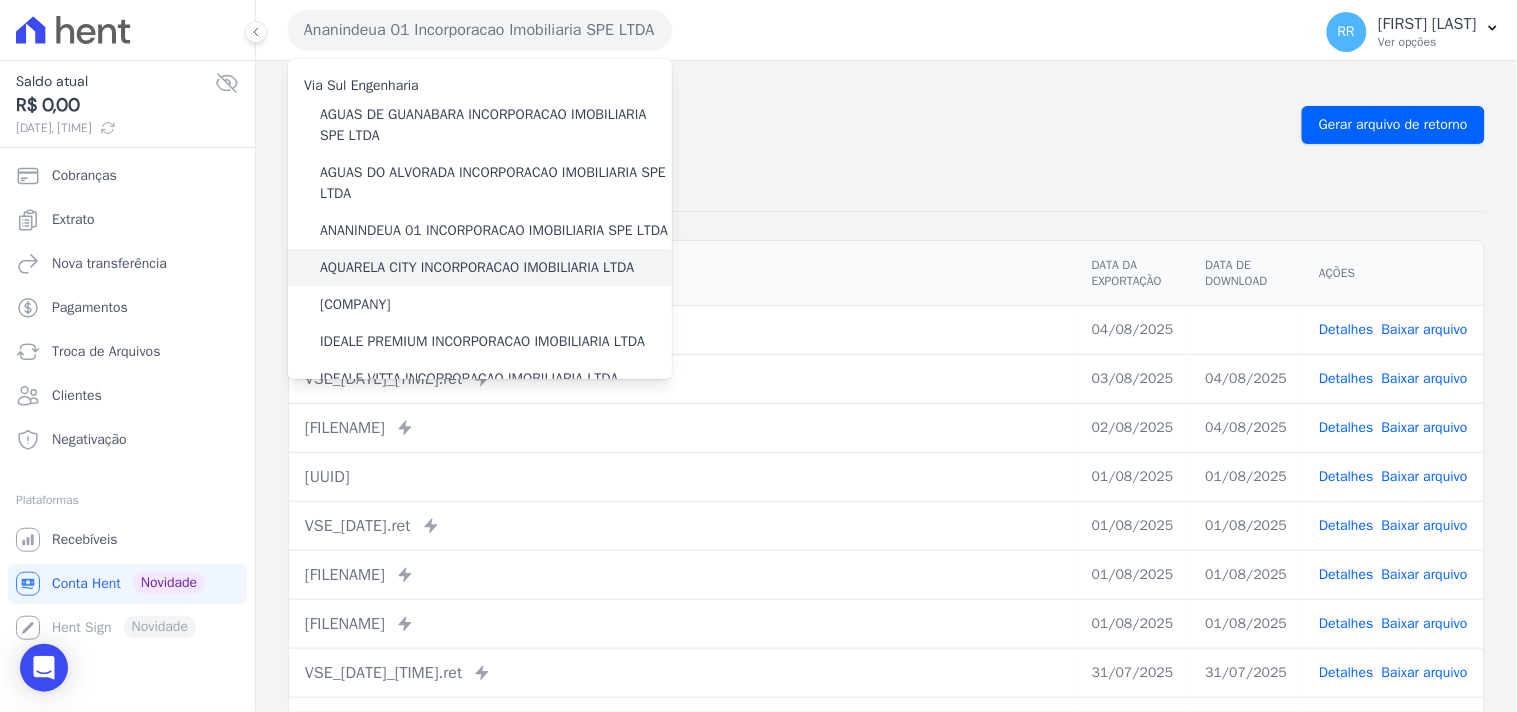 click on "AQUARELA CITY INCORPORACAO IMOBILIARIA LTDA" at bounding box center [480, 267] 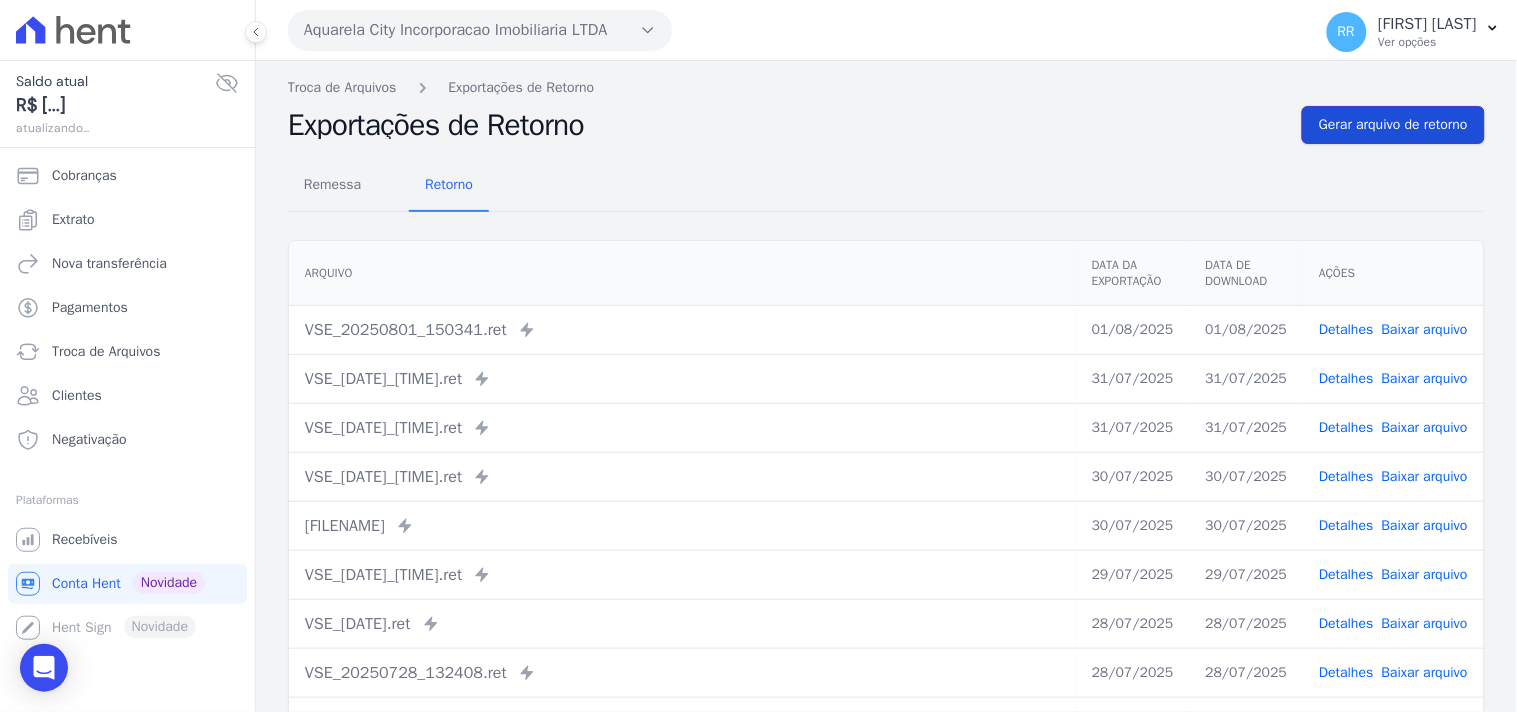 click on "Gerar arquivo de retorno" at bounding box center (1393, 125) 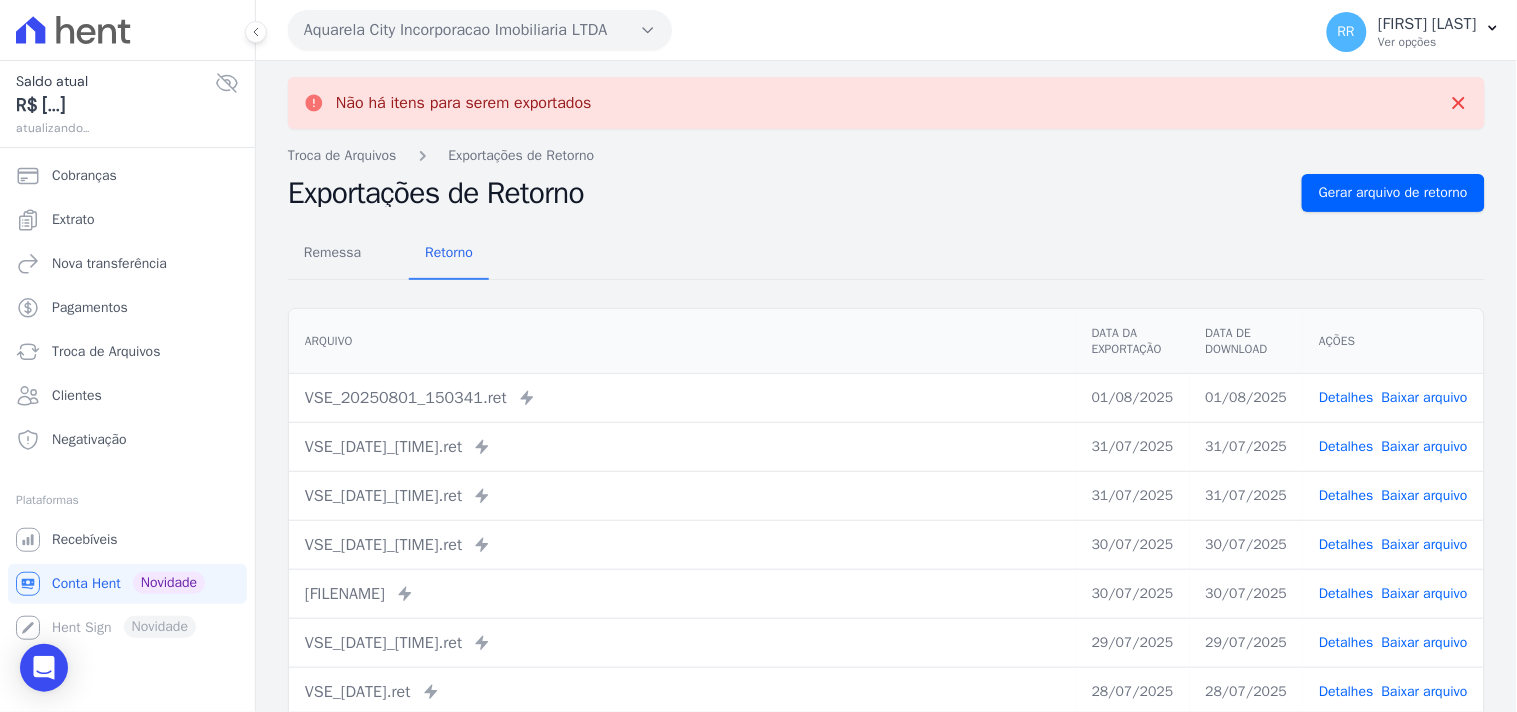 click on "Aquarela City Incorporacao Imobiliaria LTDA" at bounding box center [480, 30] 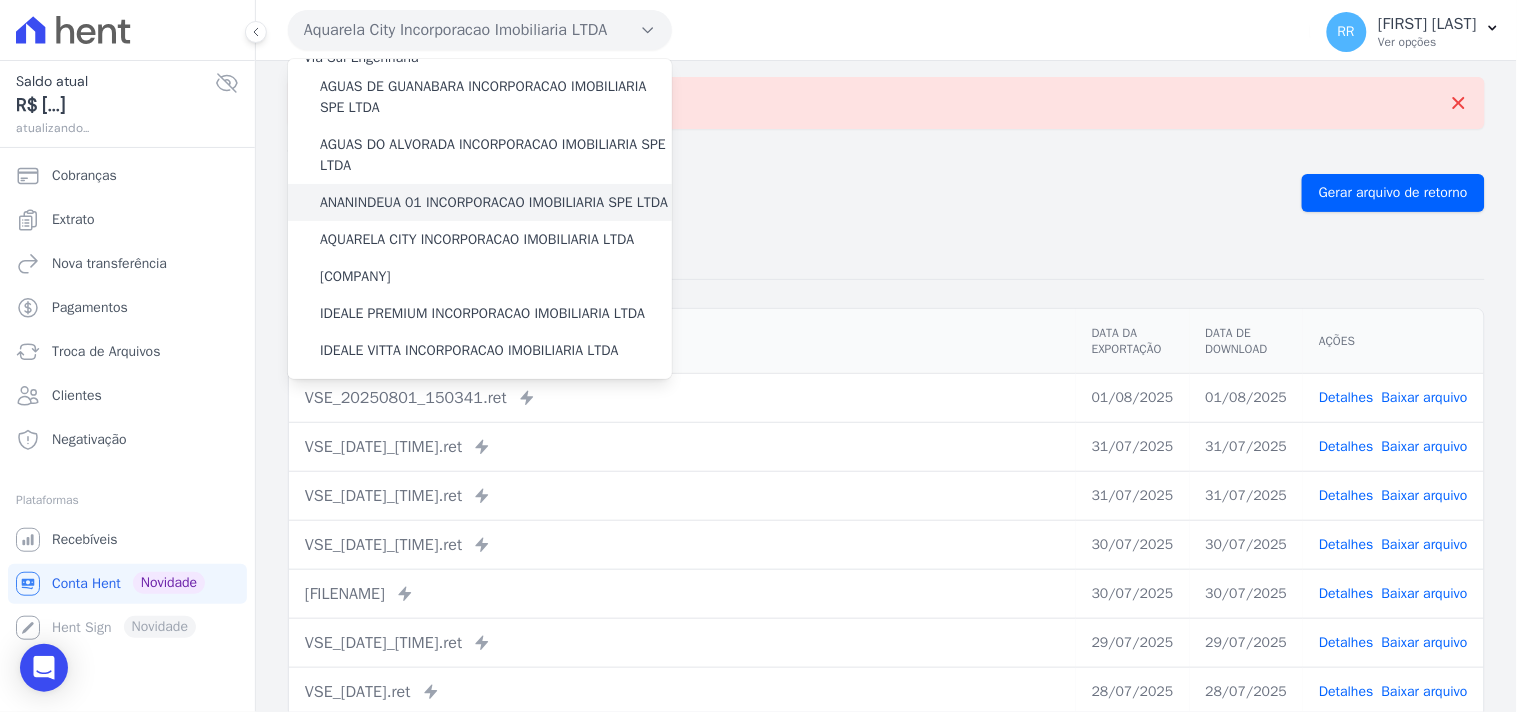 scroll, scrollTop: 36, scrollLeft: 0, axis: vertical 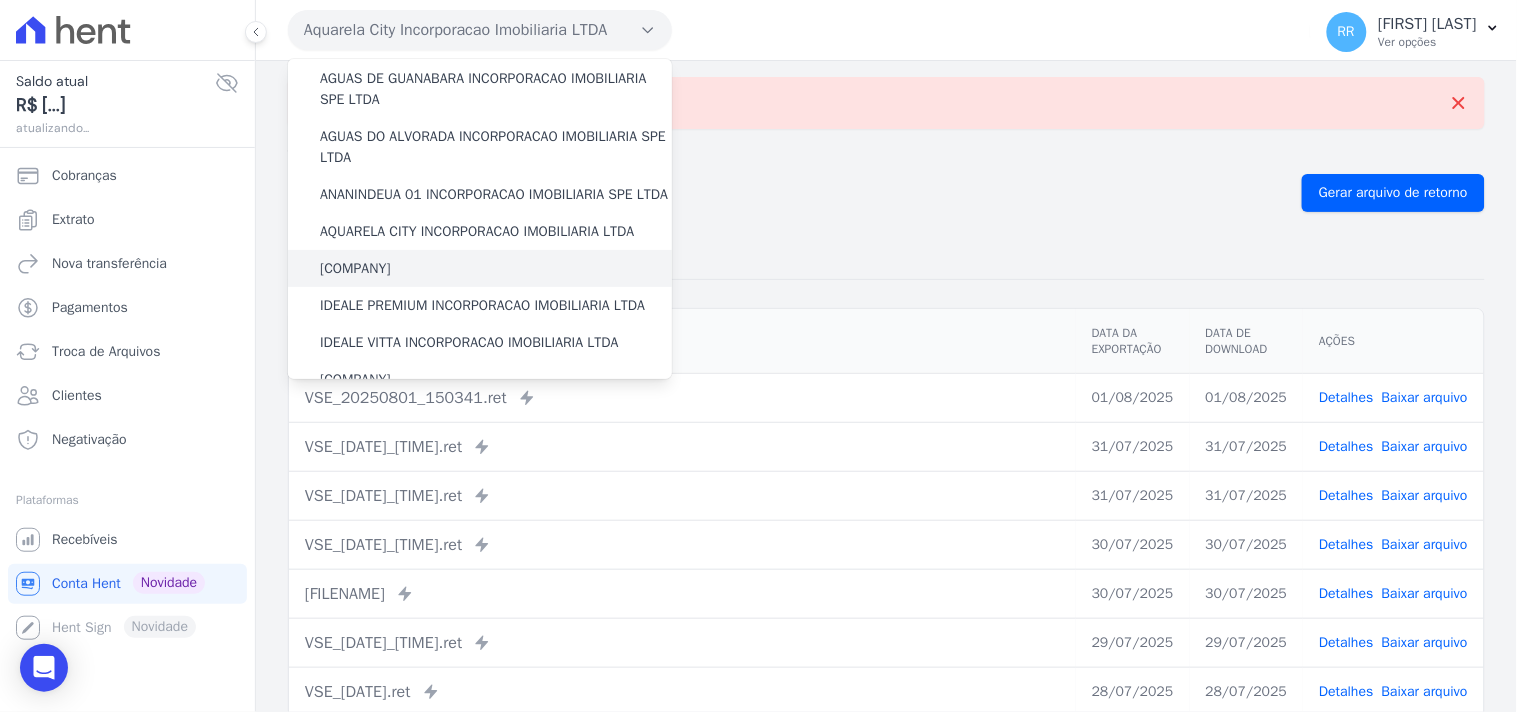 click on "[COMPANY]" at bounding box center (355, 268) 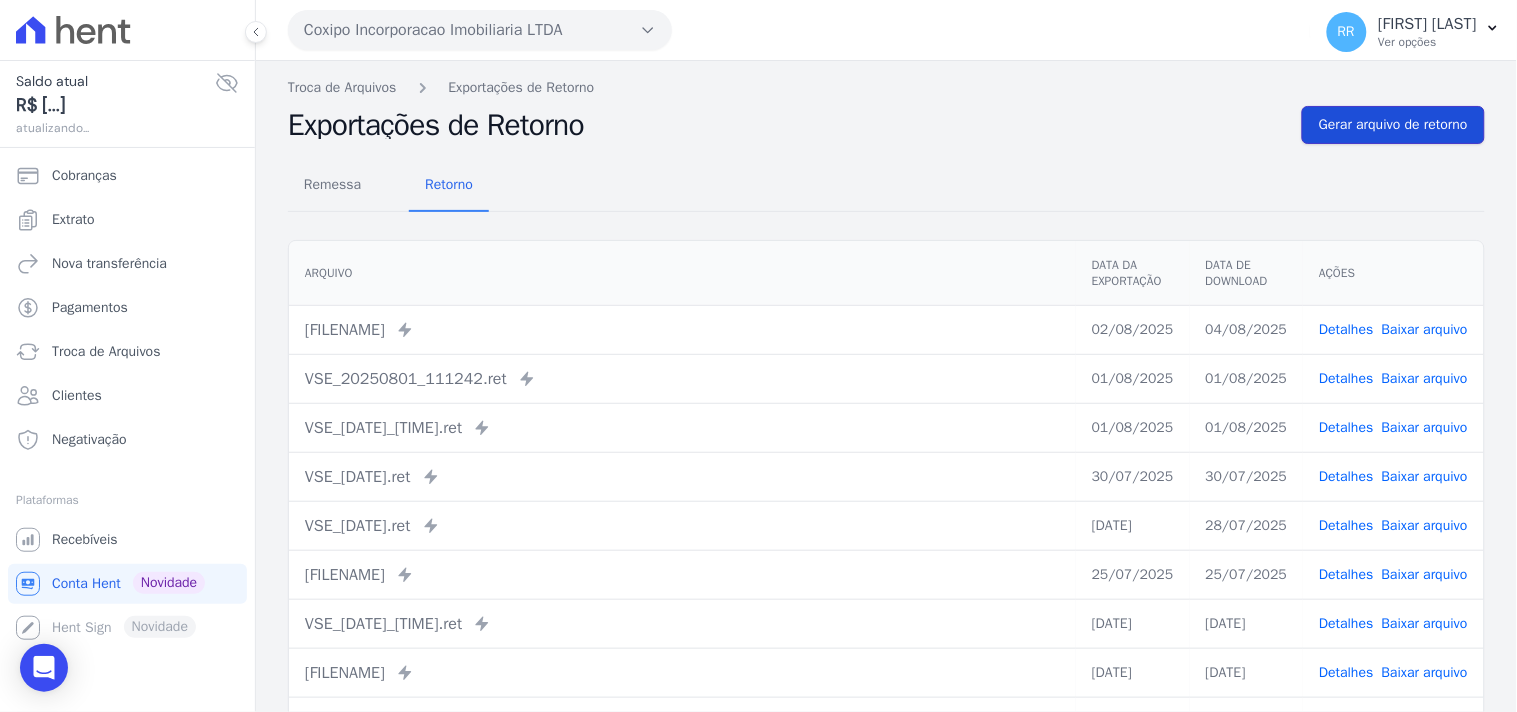 click on "Gerar arquivo de retorno" at bounding box center [1393, 125] 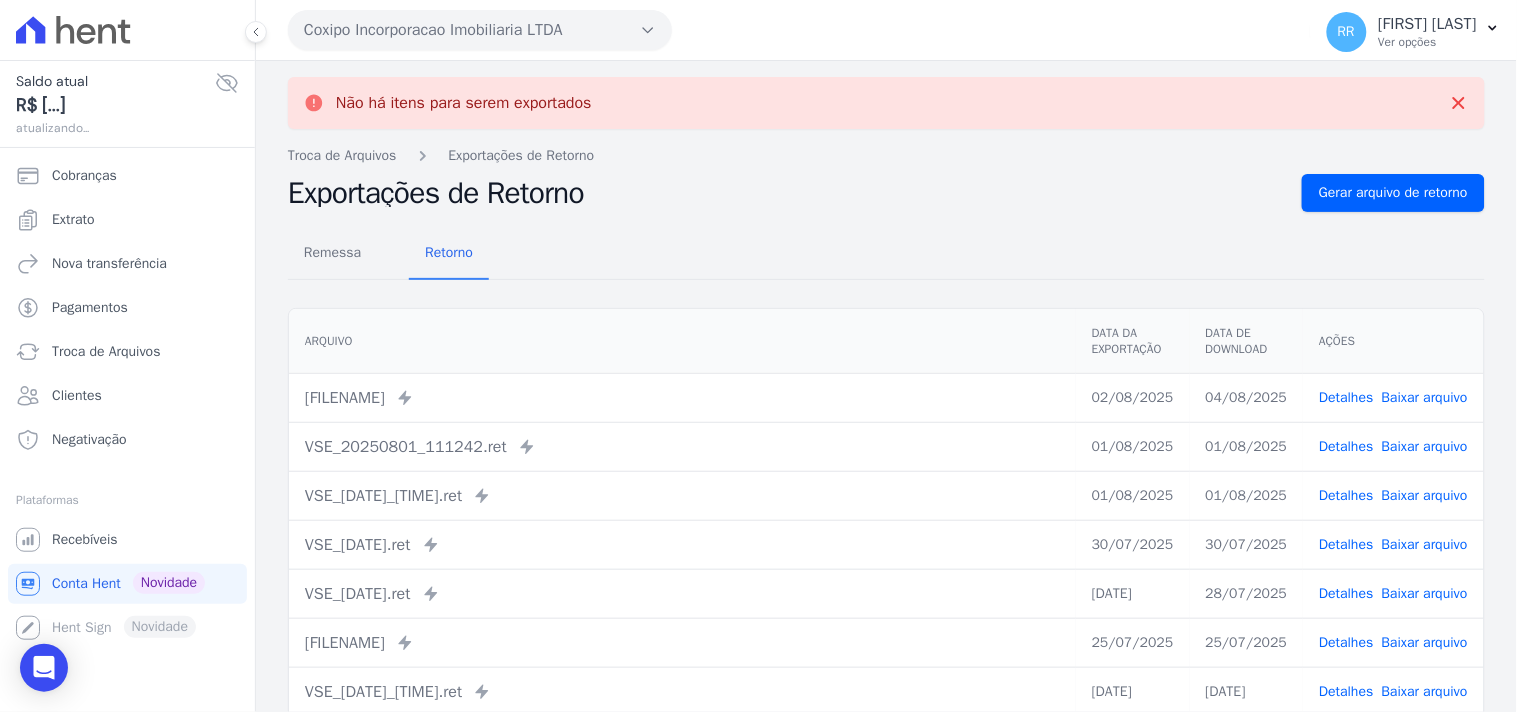 click on "Coxipo Incorporacao Imobiliaria LTDA" at bounding box center [480, 30] 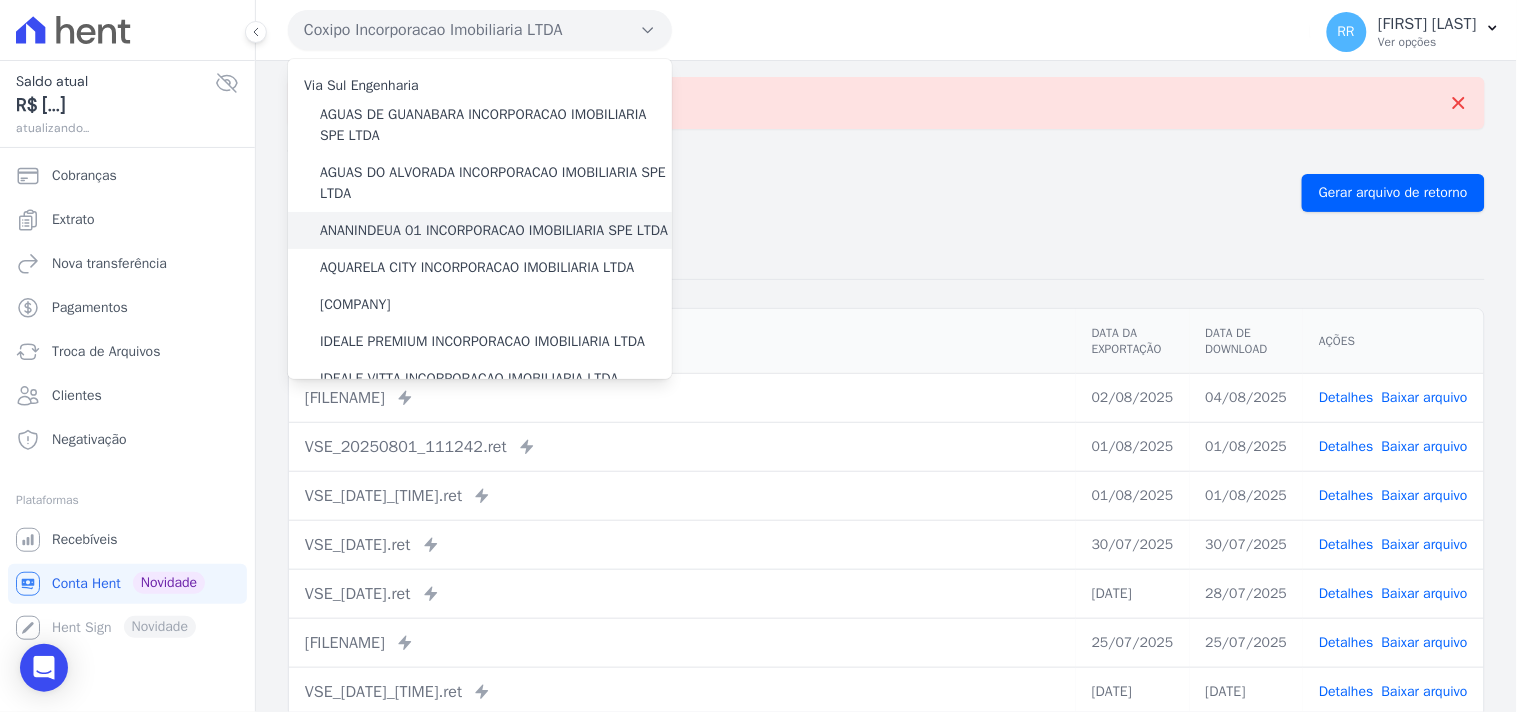scroll, scrollTop: 36, scrollLeft: 0, axis: vertical 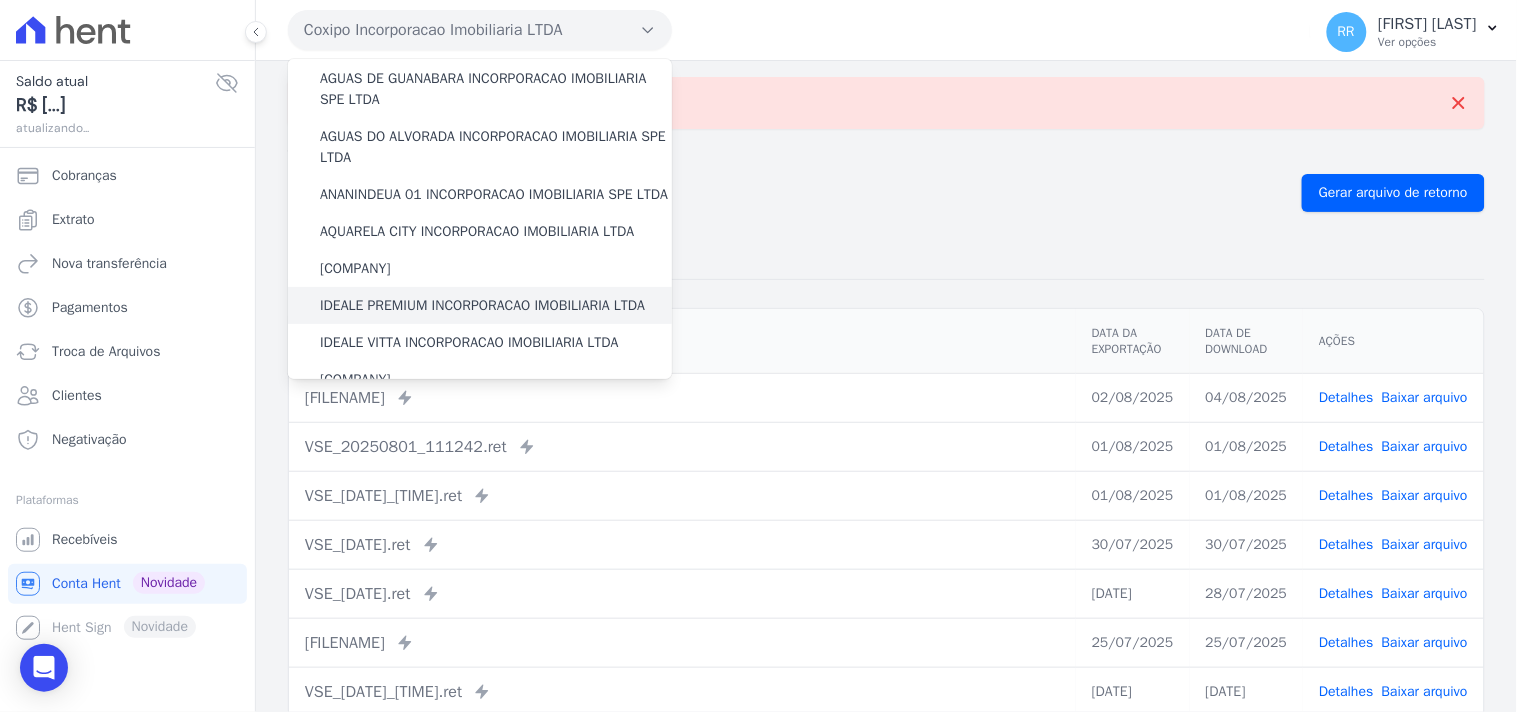 click on "IDEALE PREMIUM INCORPORACAO IMOBILIARIA LTDA" at bounding box center [482, 305] 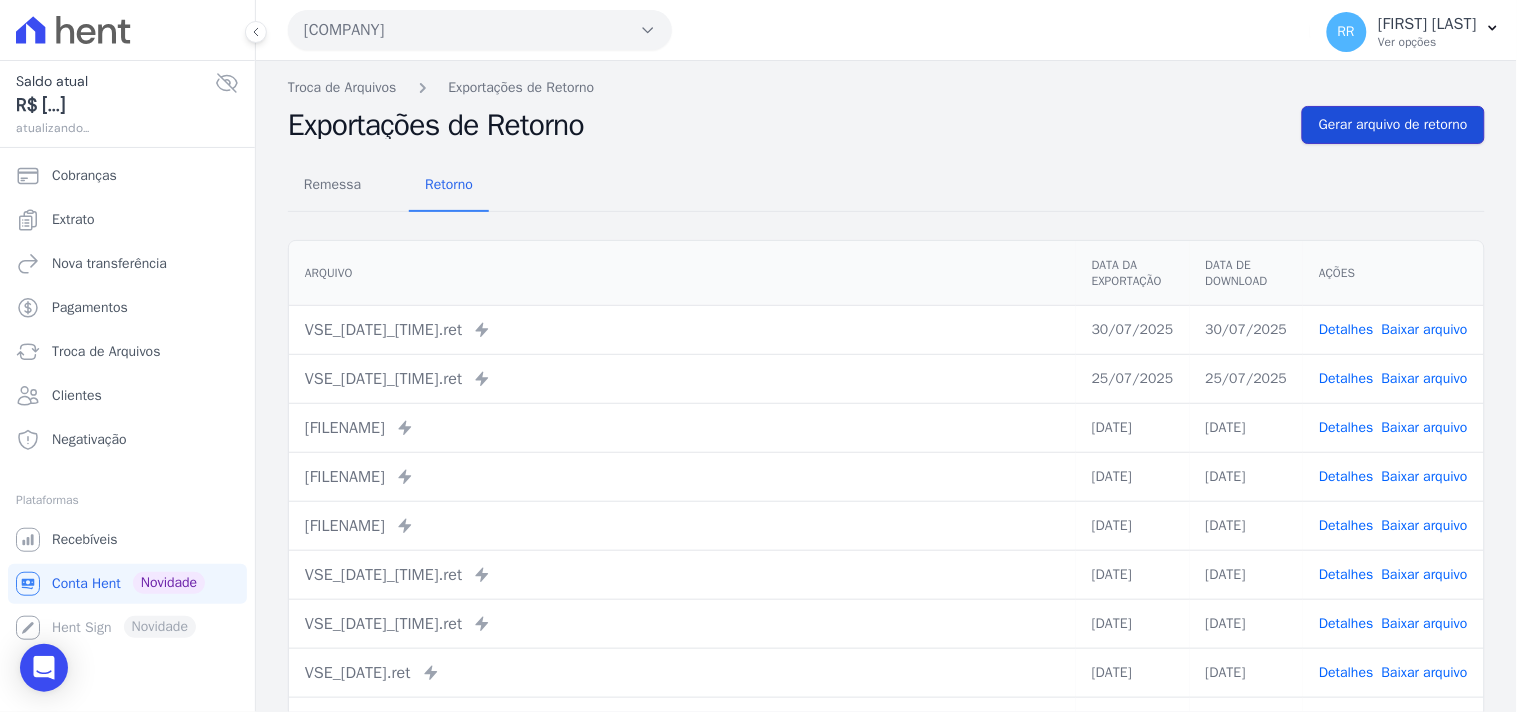 click on "Gerar arquivo de retorno" at bounding box center [1393, 125] 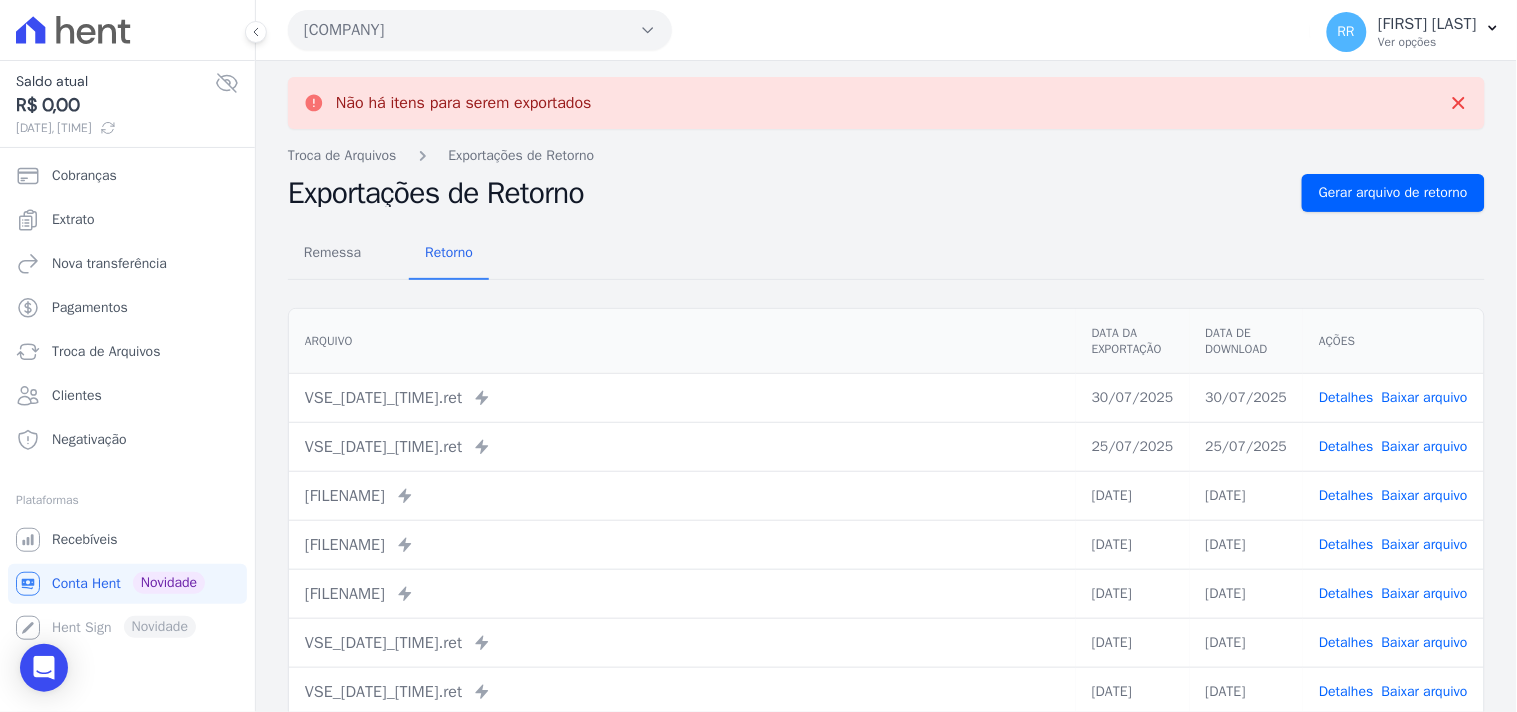 click on "[COMPANY]" at bounding box center [480, 30] 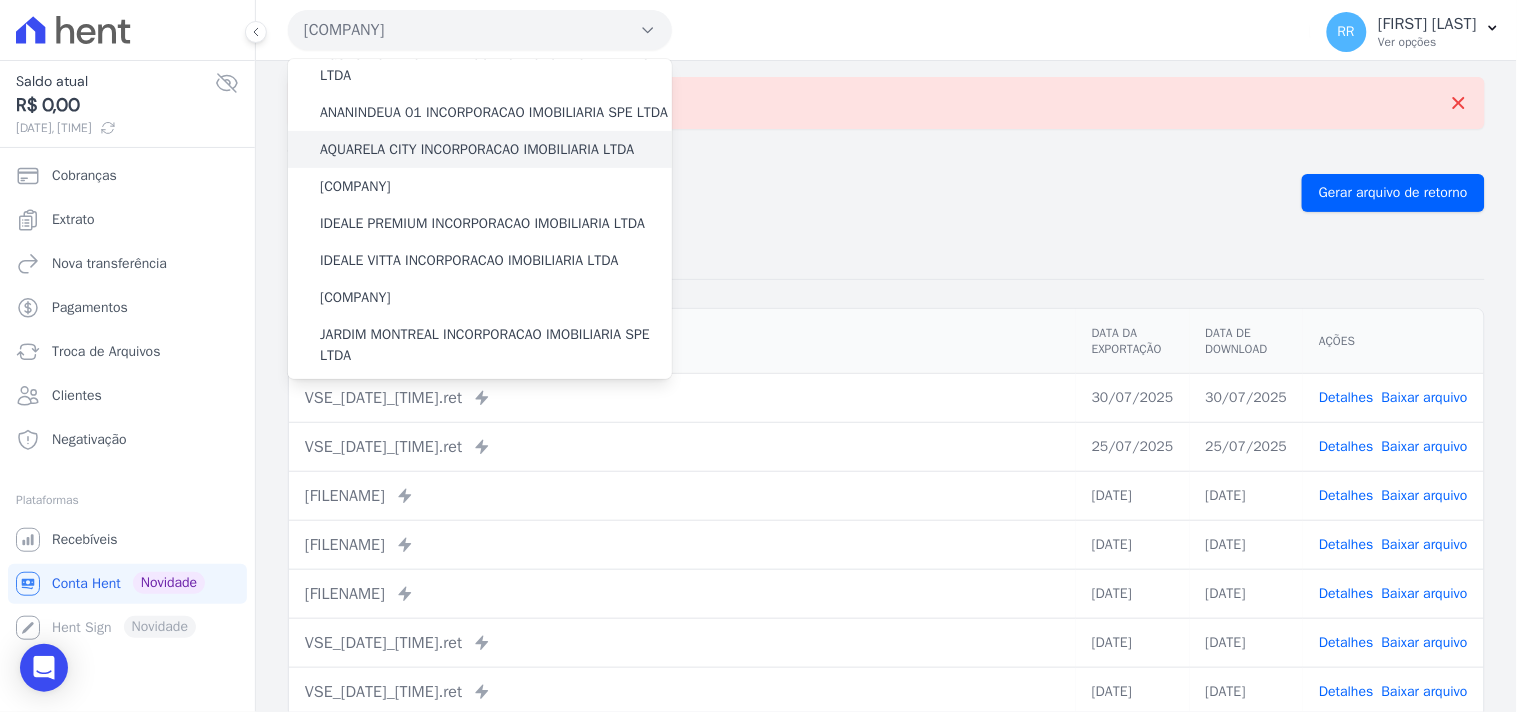 scroll, scrollTop: 147, scrollLeft: 0, axis: vertical 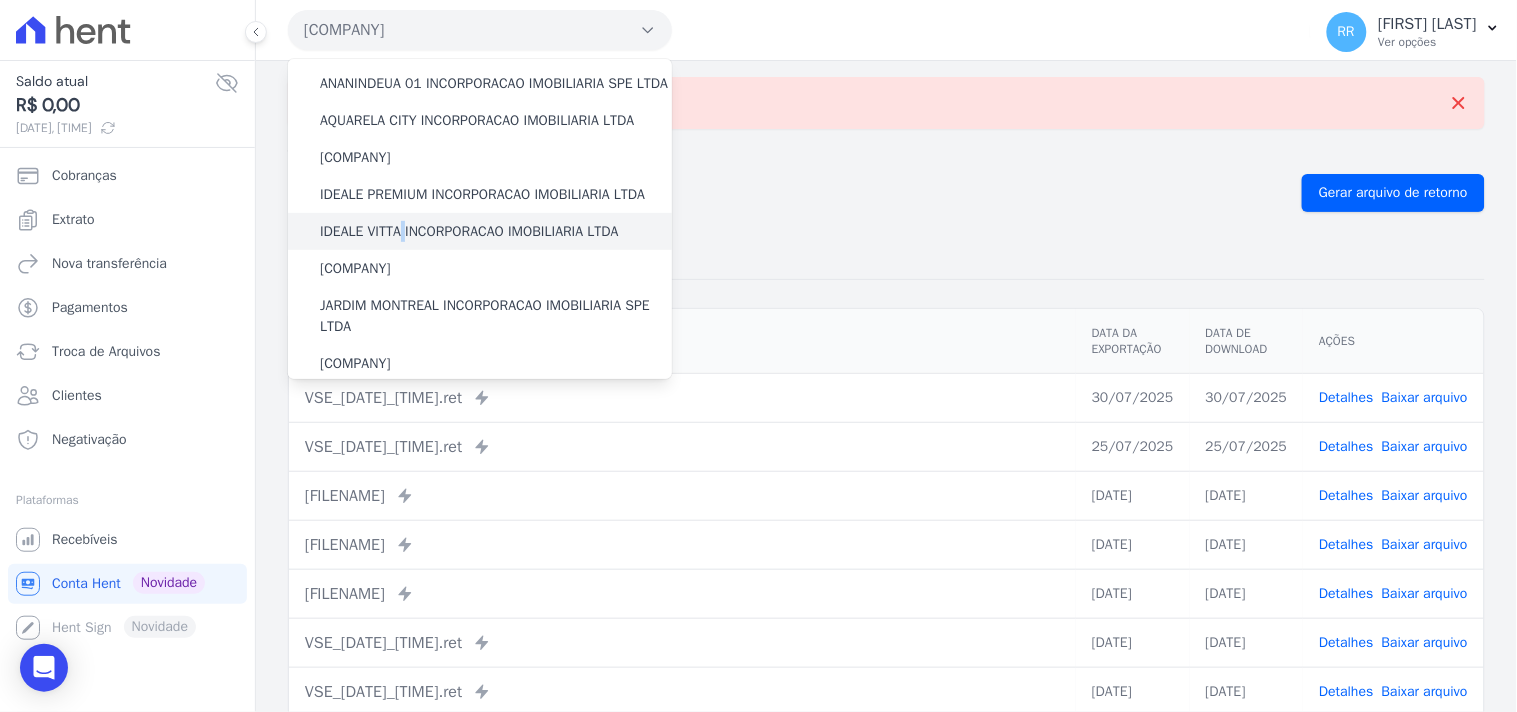 drag, startPoint x: 404, startPoint y: 266, endPoint x: 405, endPoint y: 285, distance: 19.026299 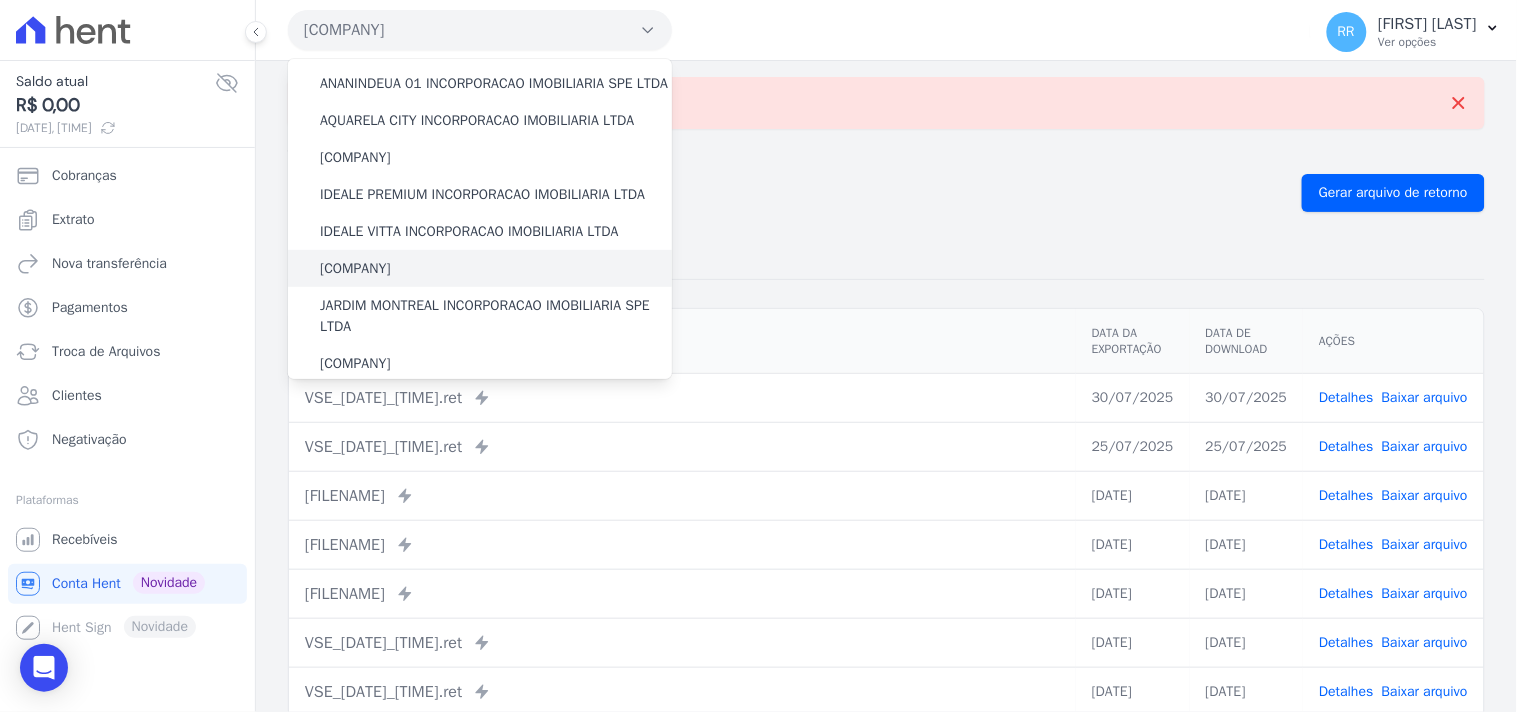 click on "[COMPANY]" at bounding box center [355, 268] 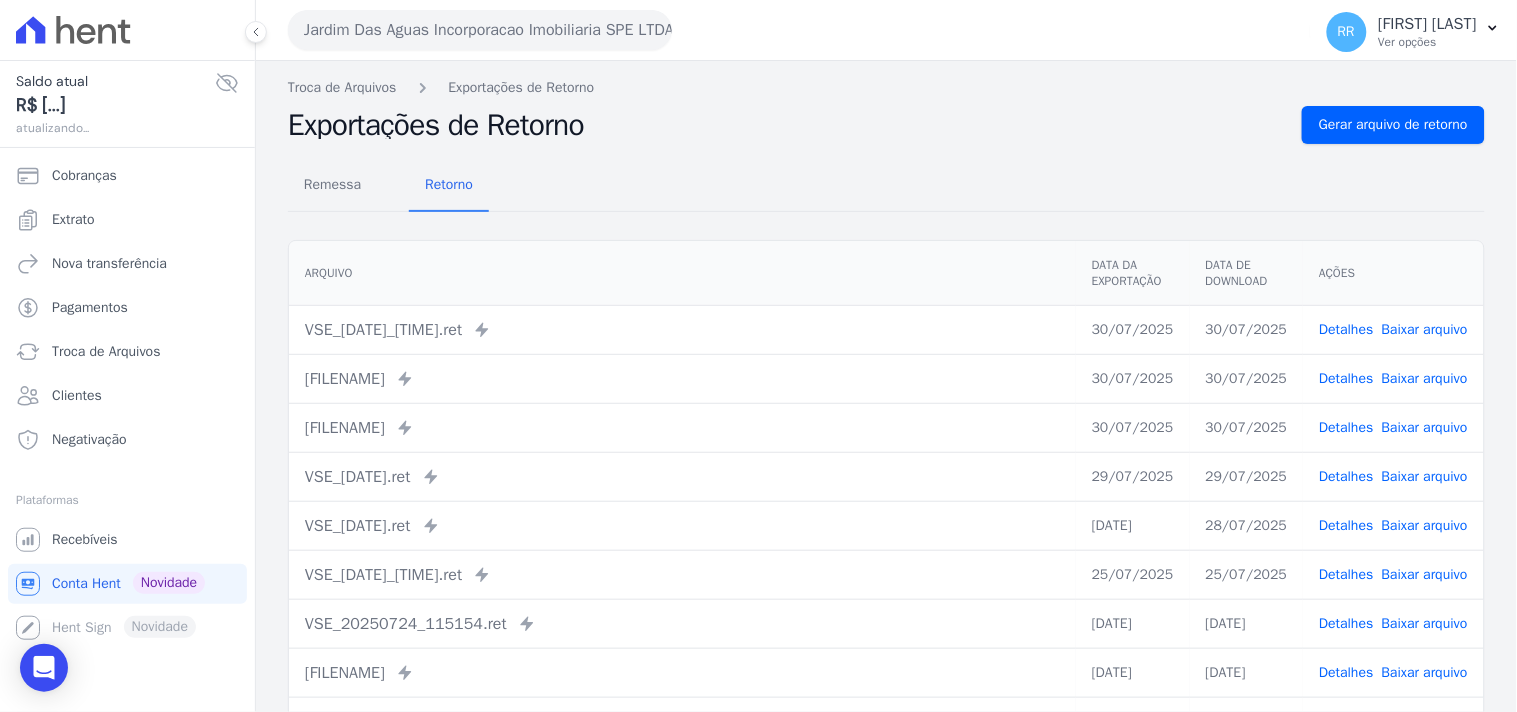 click on "Remessa
Retorno
Arquivo
Data da Exportação
Data de Download
Ações
VSE_[DATE].ret
Enviado para Nexxera em: [DATE], [TIME]
[DATE]
[DATE]
Detalhes" at bounding box center (886, 505) 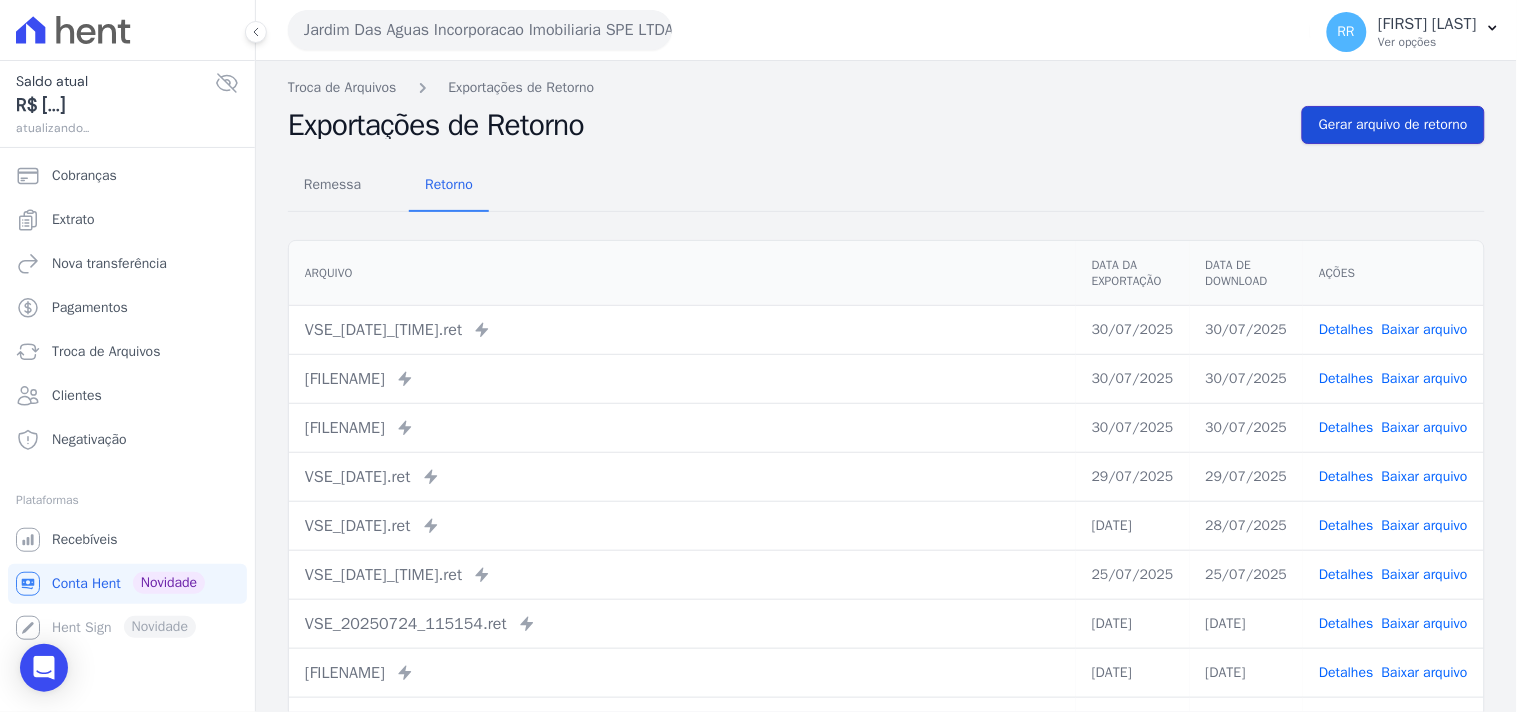 click on "Gerar arquivo de retorno" at bounding box center [1393, 125] 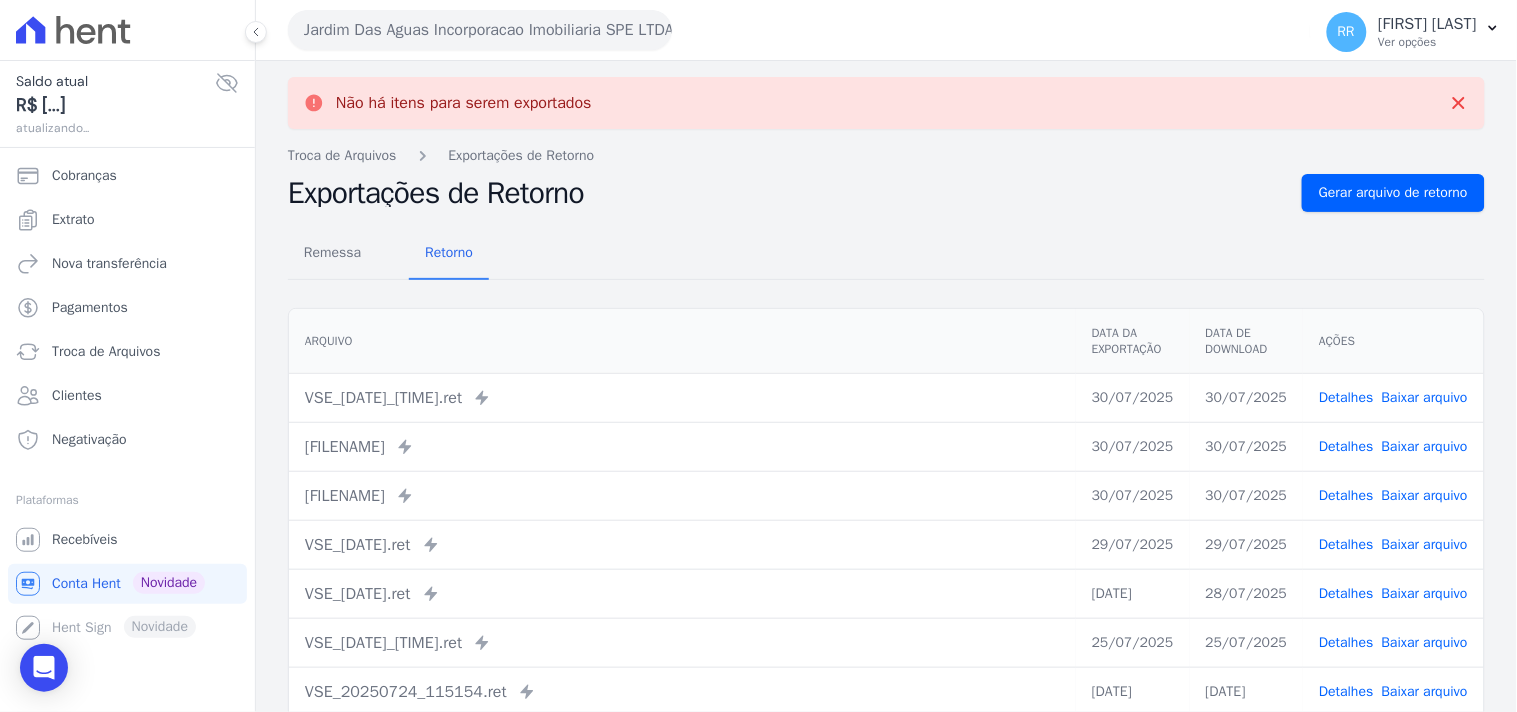 click on "Jardim Das Aguas Incorporacao Imobiliaria SPE LTDA" at bounding box center [480, 30] 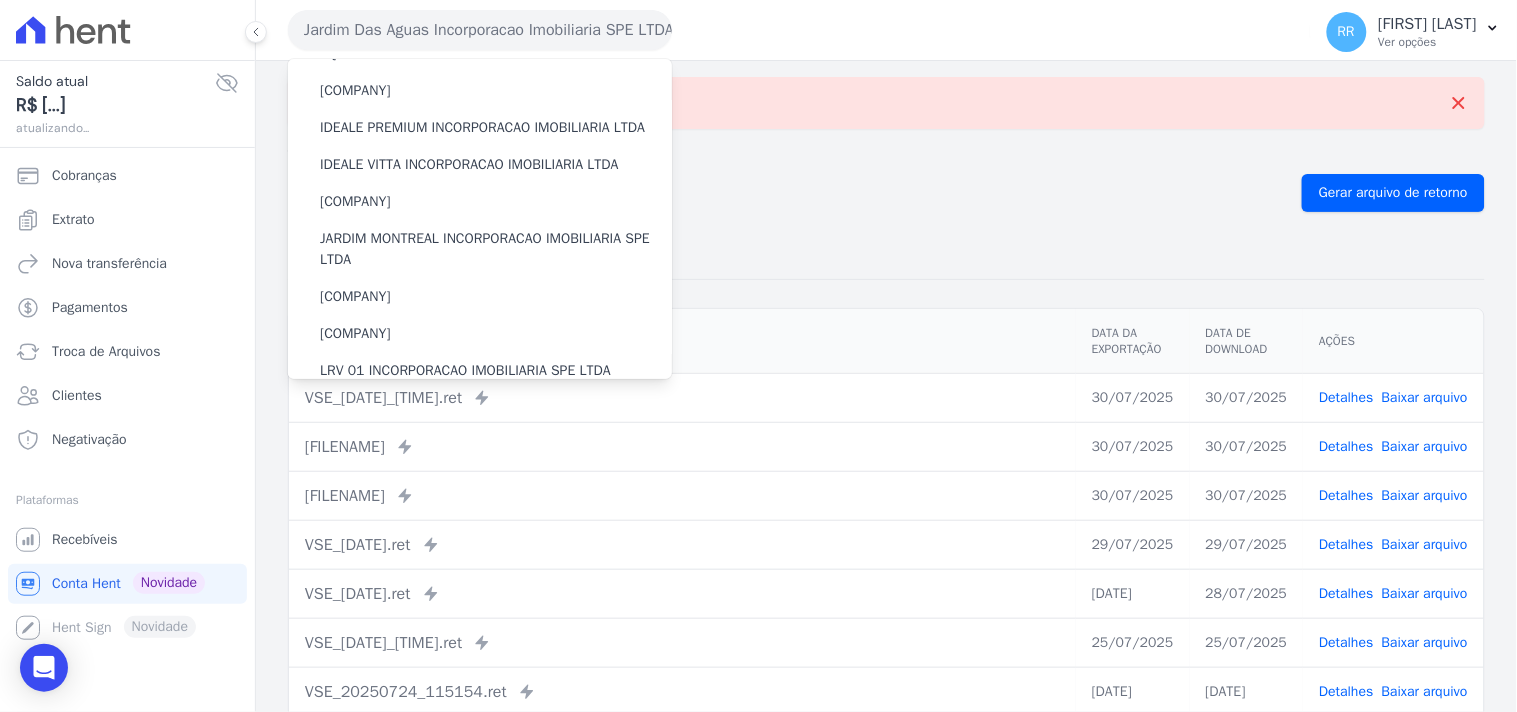 scroll, scrollTop: 222, scrollLeft: 0, axis: vertical 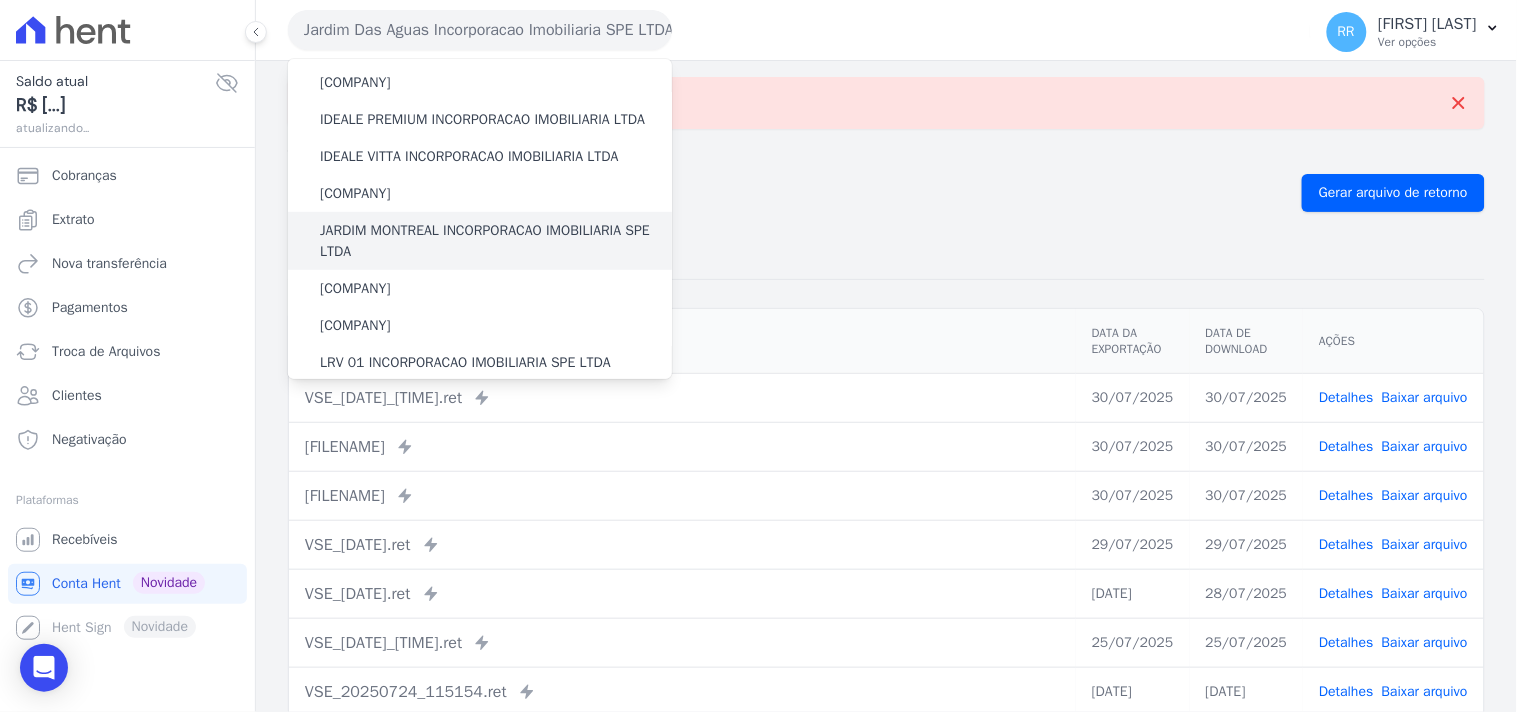 click on "JARDIM MONTREAL INCORPORACAO IMOBILIARIA SPE LTDA" at bounding box center (496, 241) 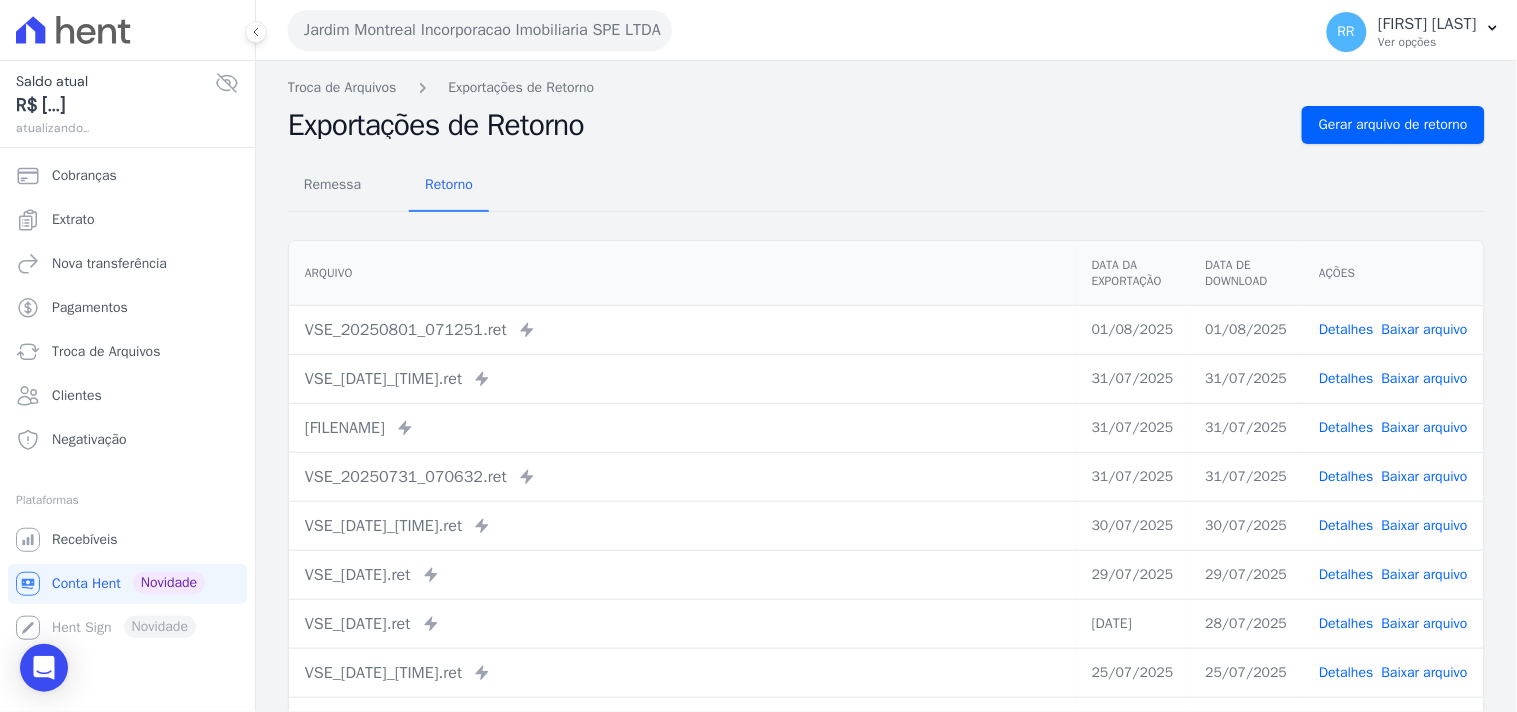 click on "Troca de Arquivos
Exportações de Retorno" at bounding box center [886, 87] 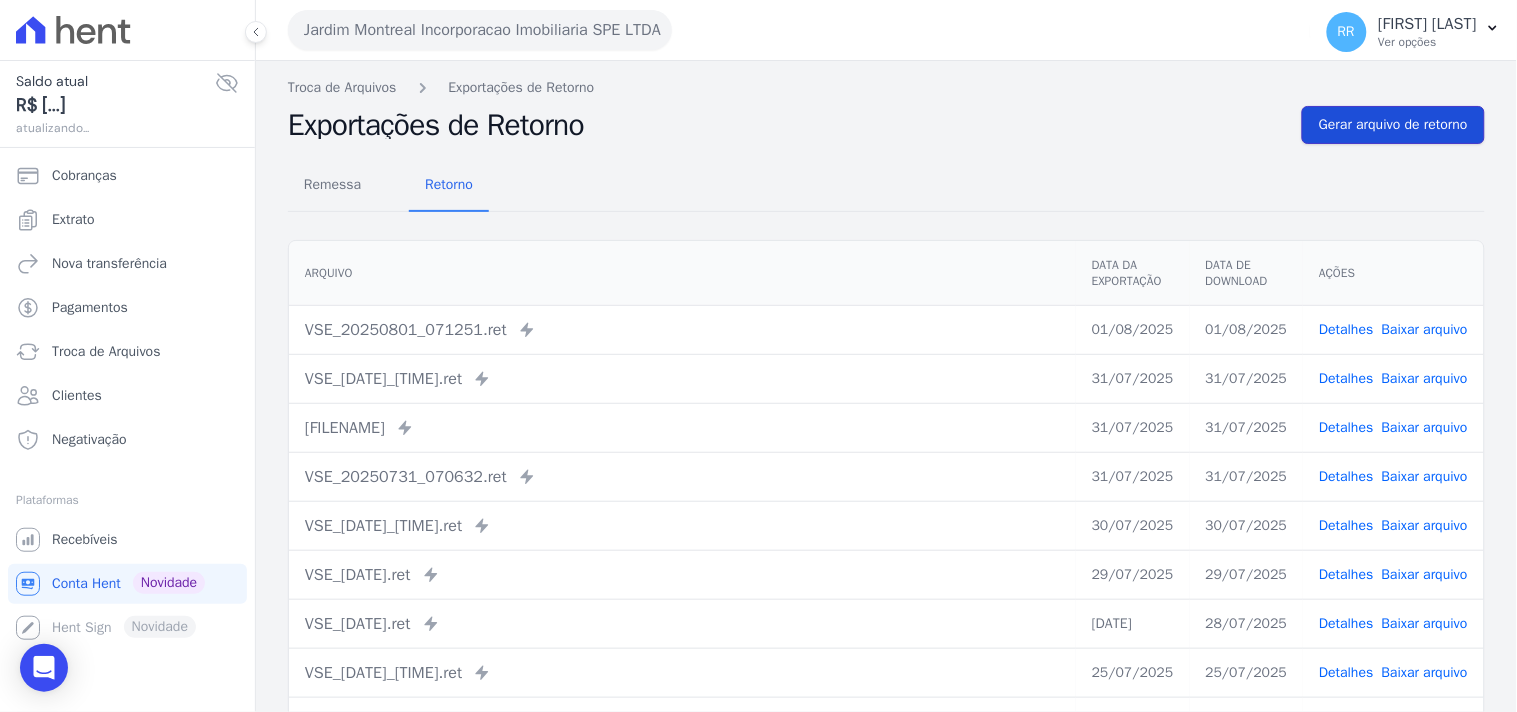 click on "Gerar arquivo de retorno" at bounding box center [1393, 125] 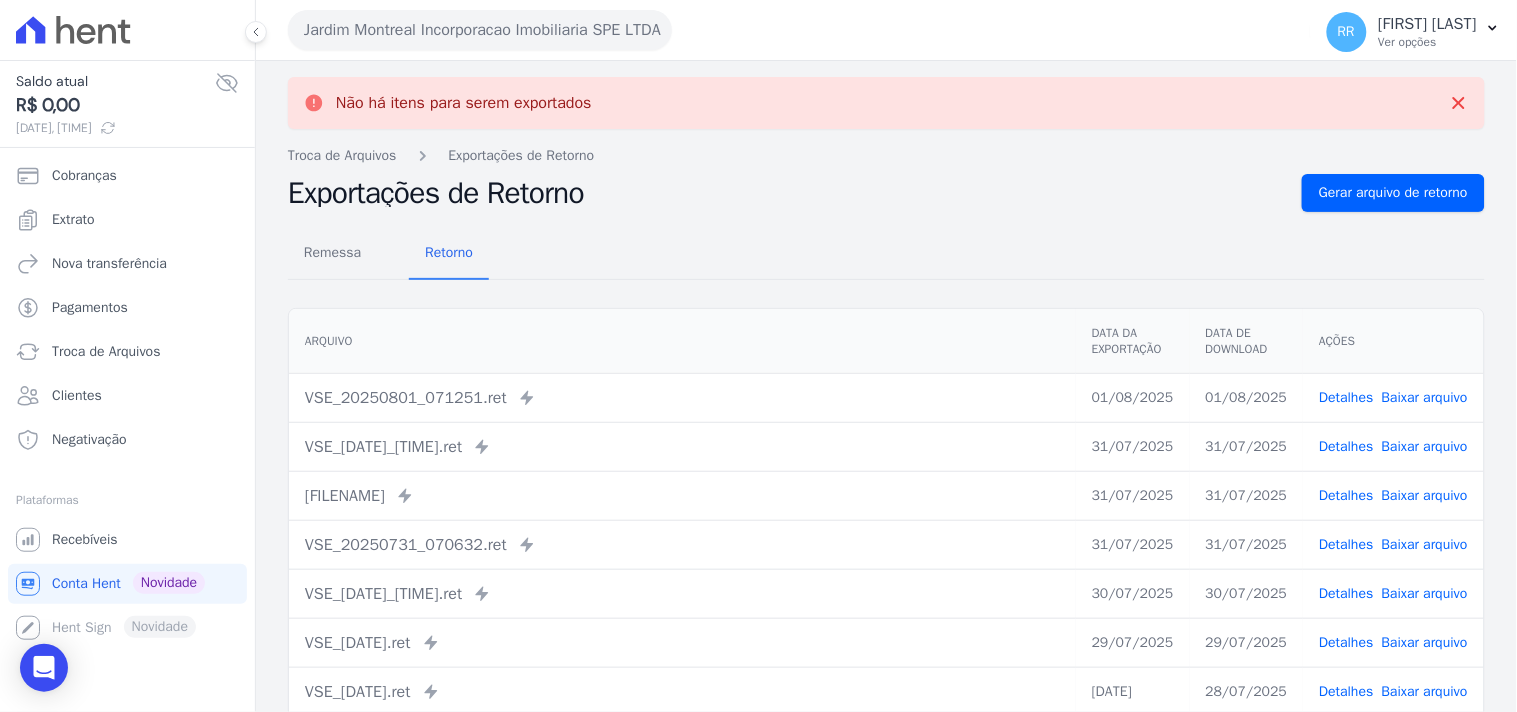 click on "Jardim Montreal Incorporacao Imobiliaria SPE LTDA" at bounding box center [480, 30] 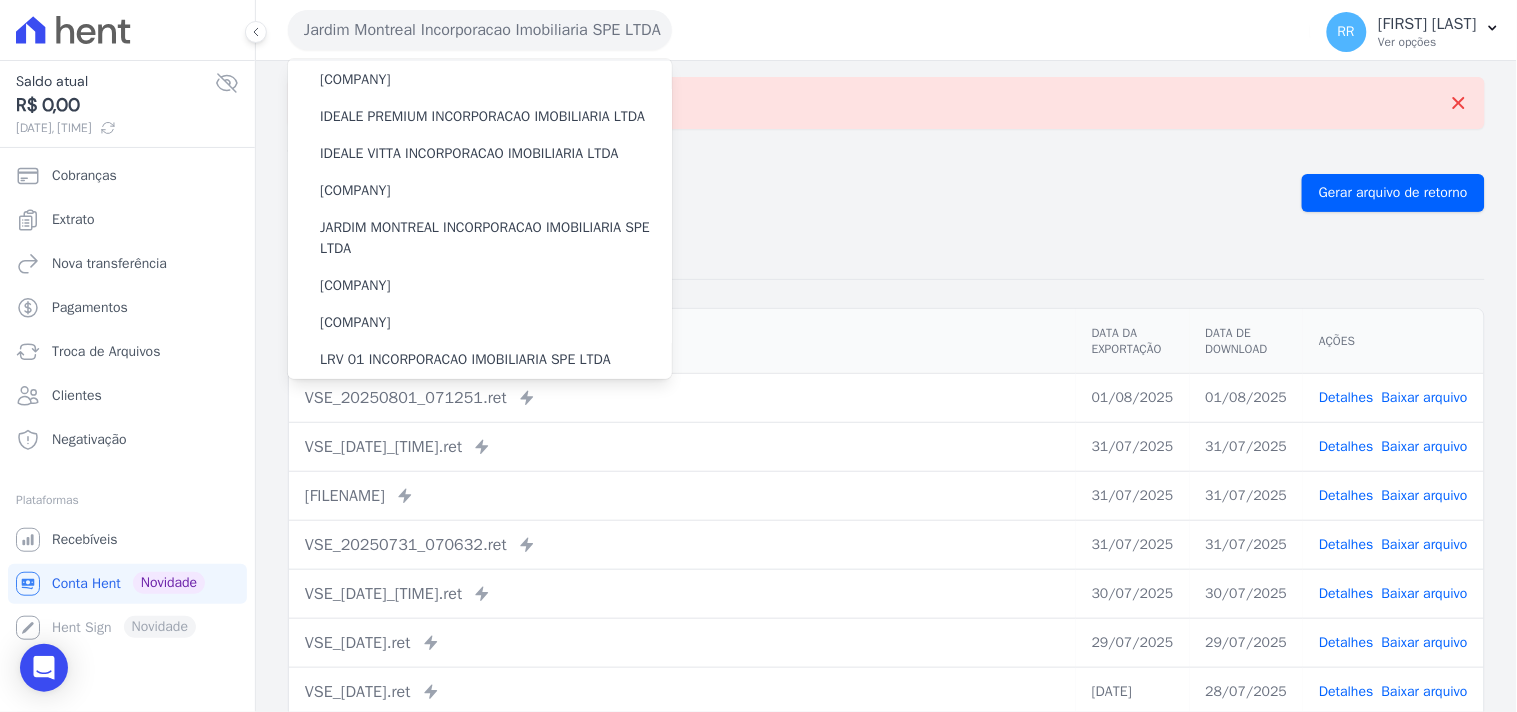 scroll, scrollTop: 258, scrollLeft: 0, axis: vertical 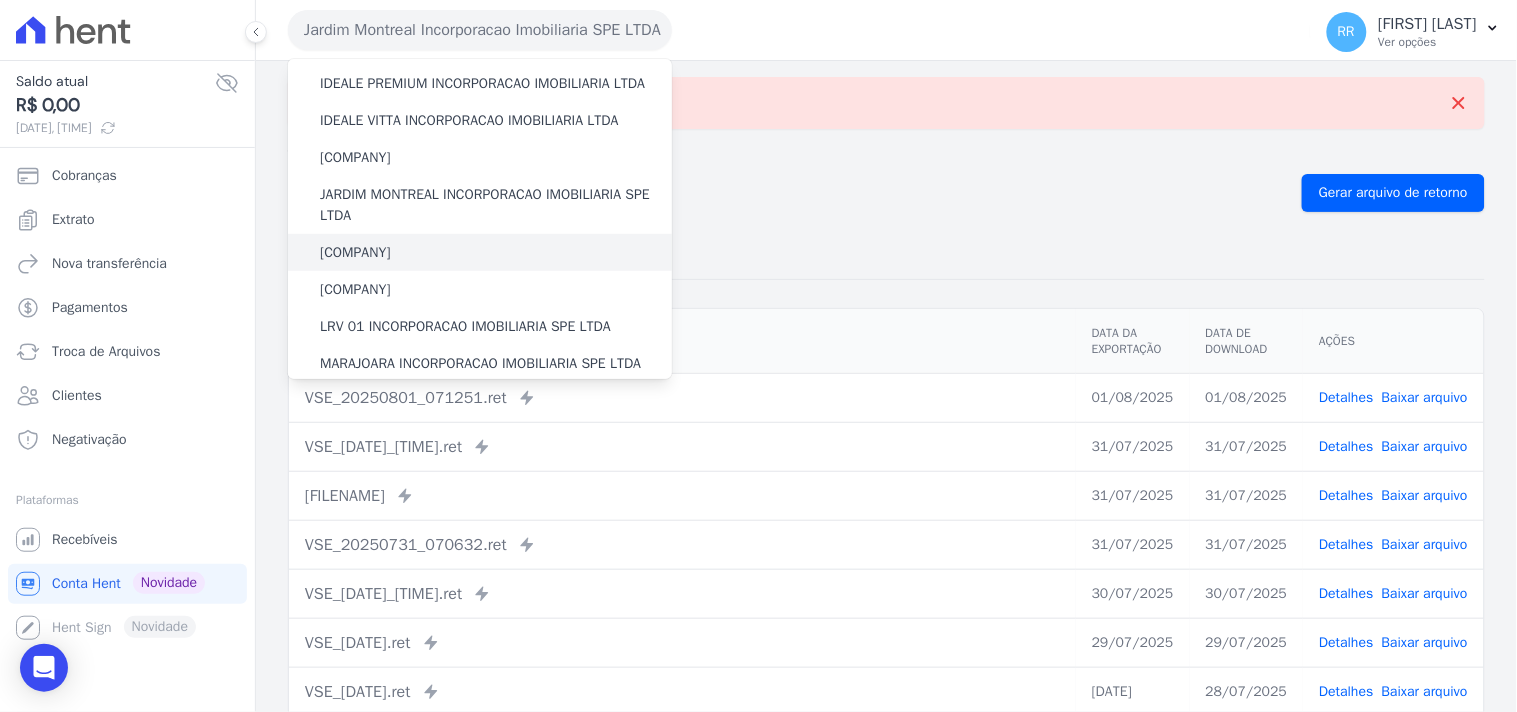 click on "[COMPANY]" at bounding box center (355, 252) 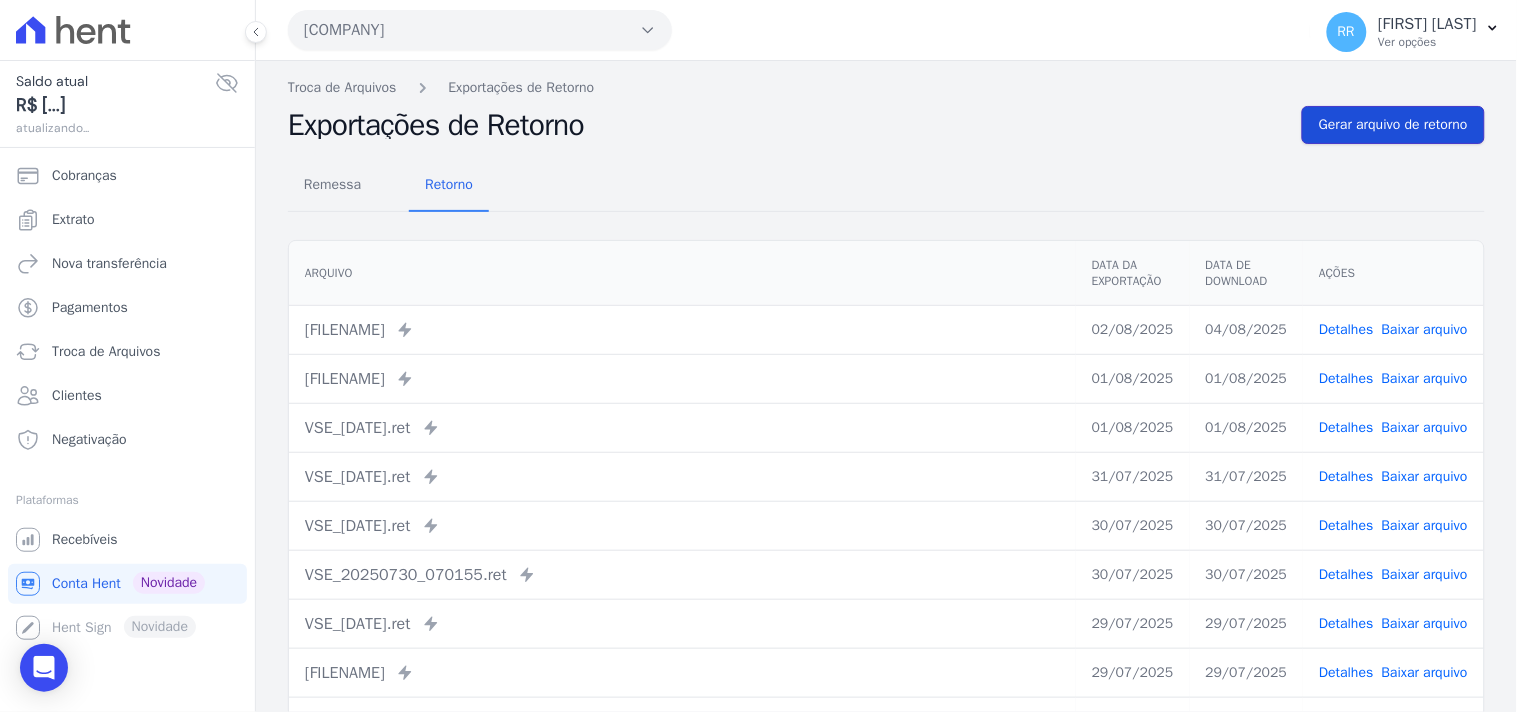 click on "Gerar arquivo de retorno" at bounding box center [1393, 125] 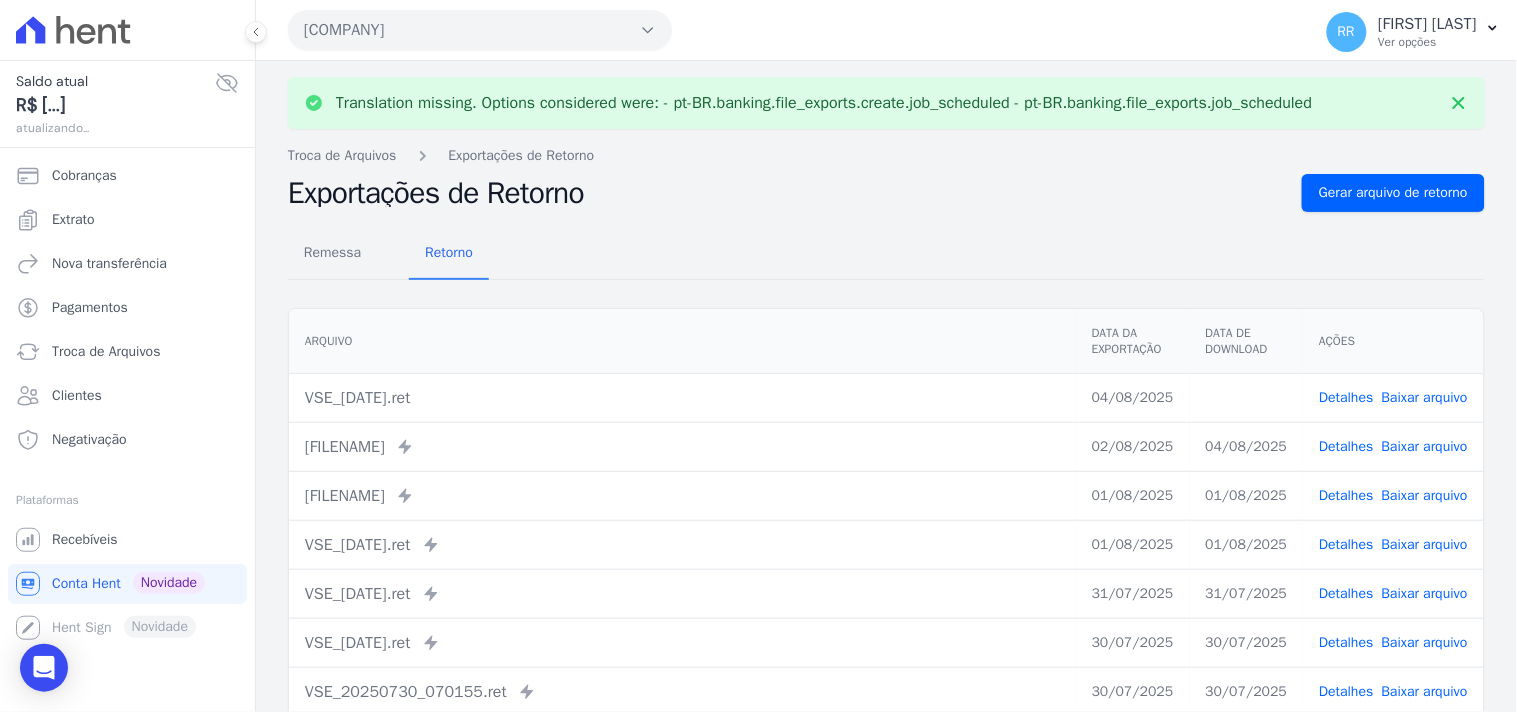 click on "Baixar arquivo" at bounding box center [1425, 397] 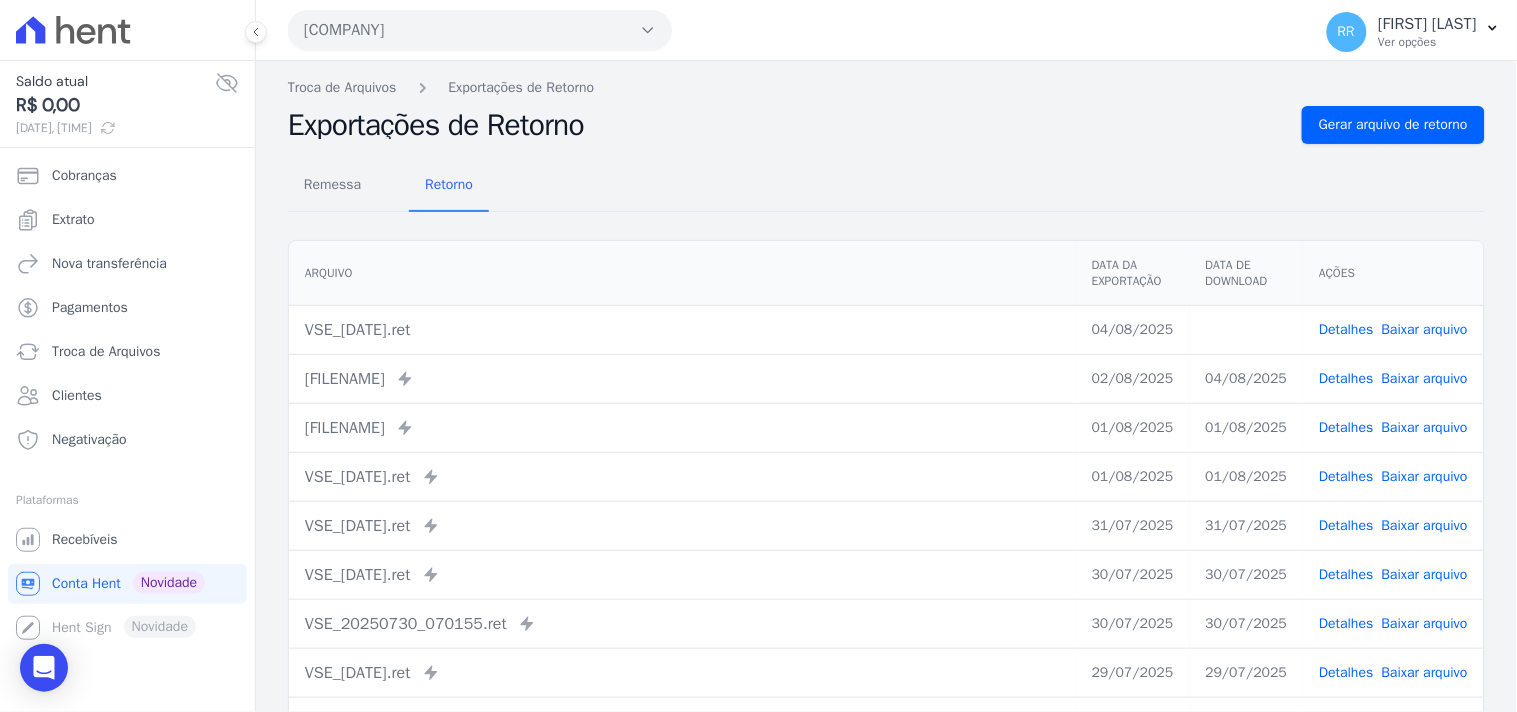 click on "[TEXT] [TEXT]" at bounding box center [886, 186] 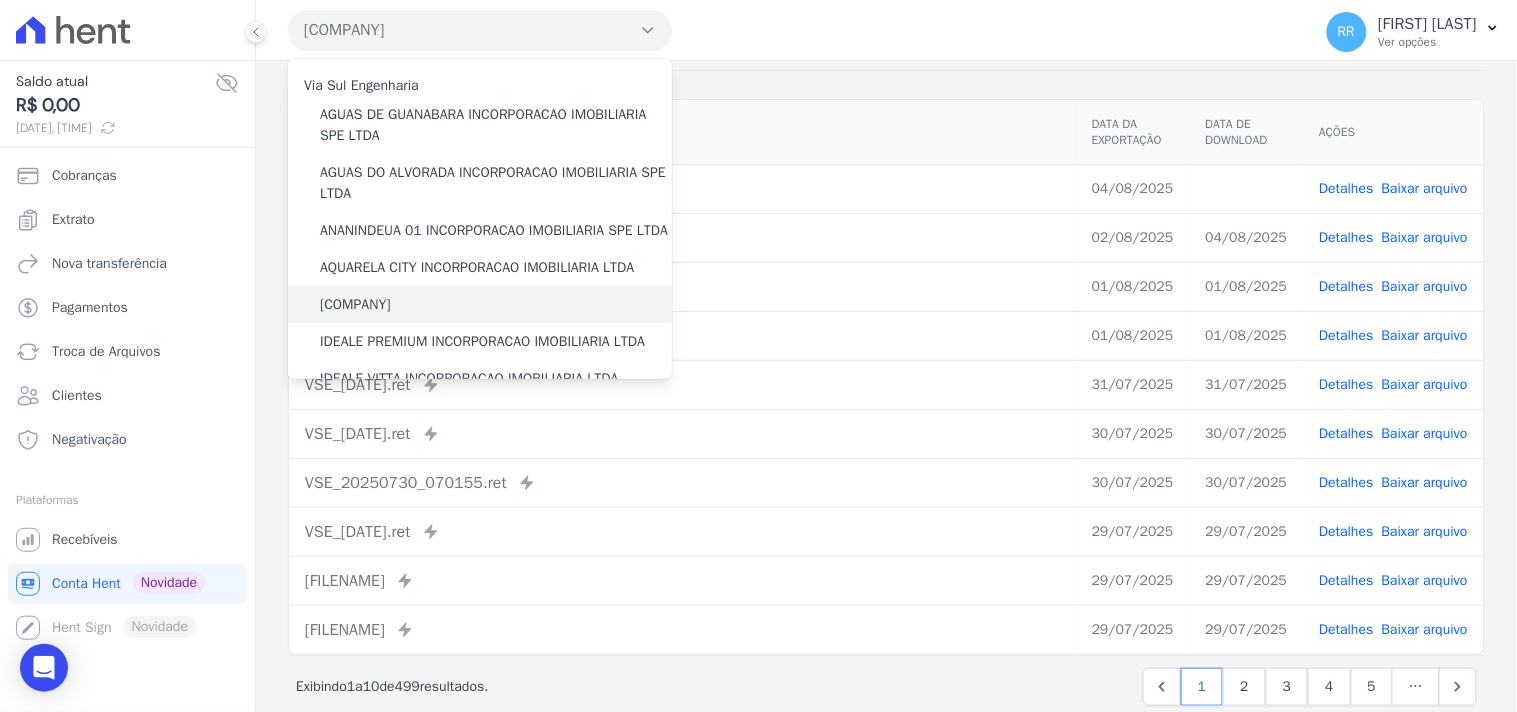 scroll, scrollTop: 147, scrollLeft: 0, axis: vertical 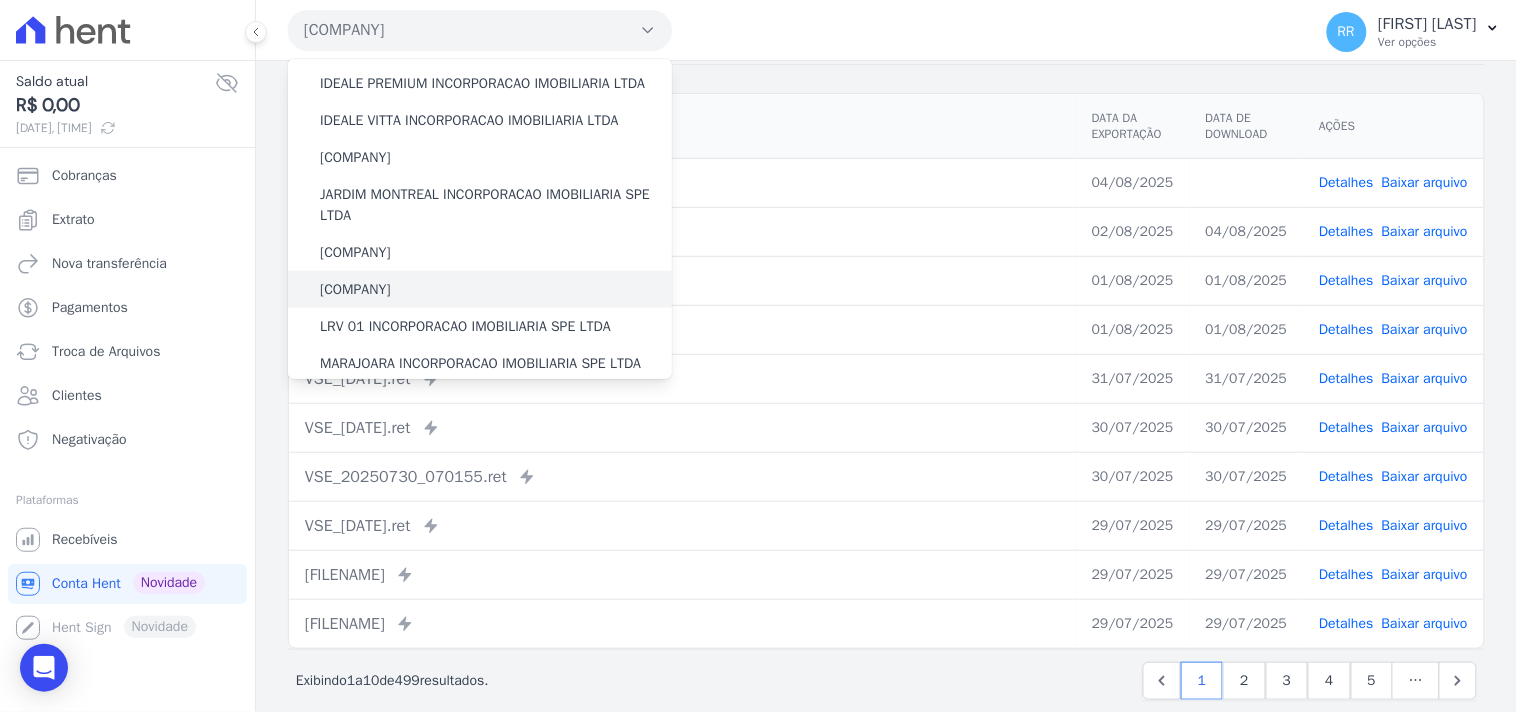 click on "[COMPANY]" at bounding box center (355, 289) 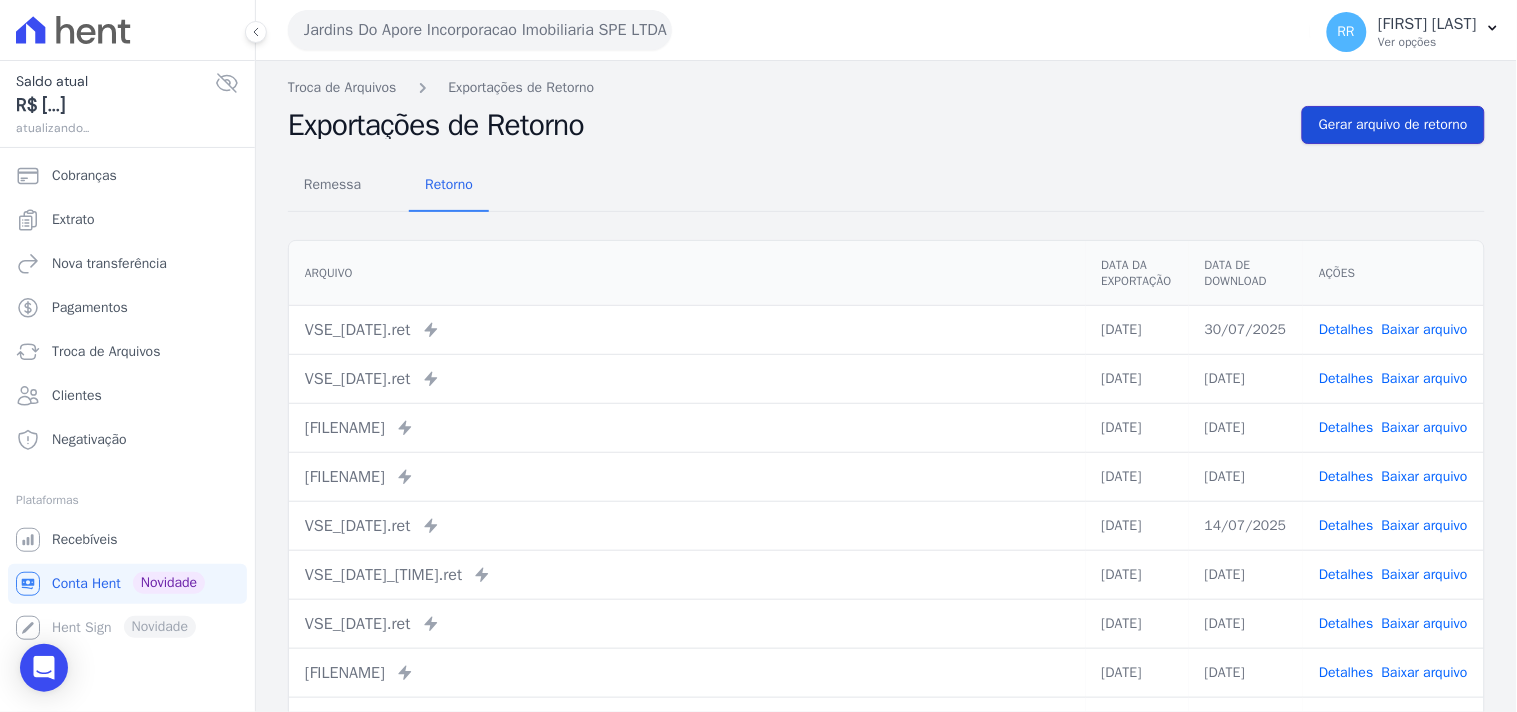 click on "Gerar arquivo de retorno" at bounding box center (1393, 125) 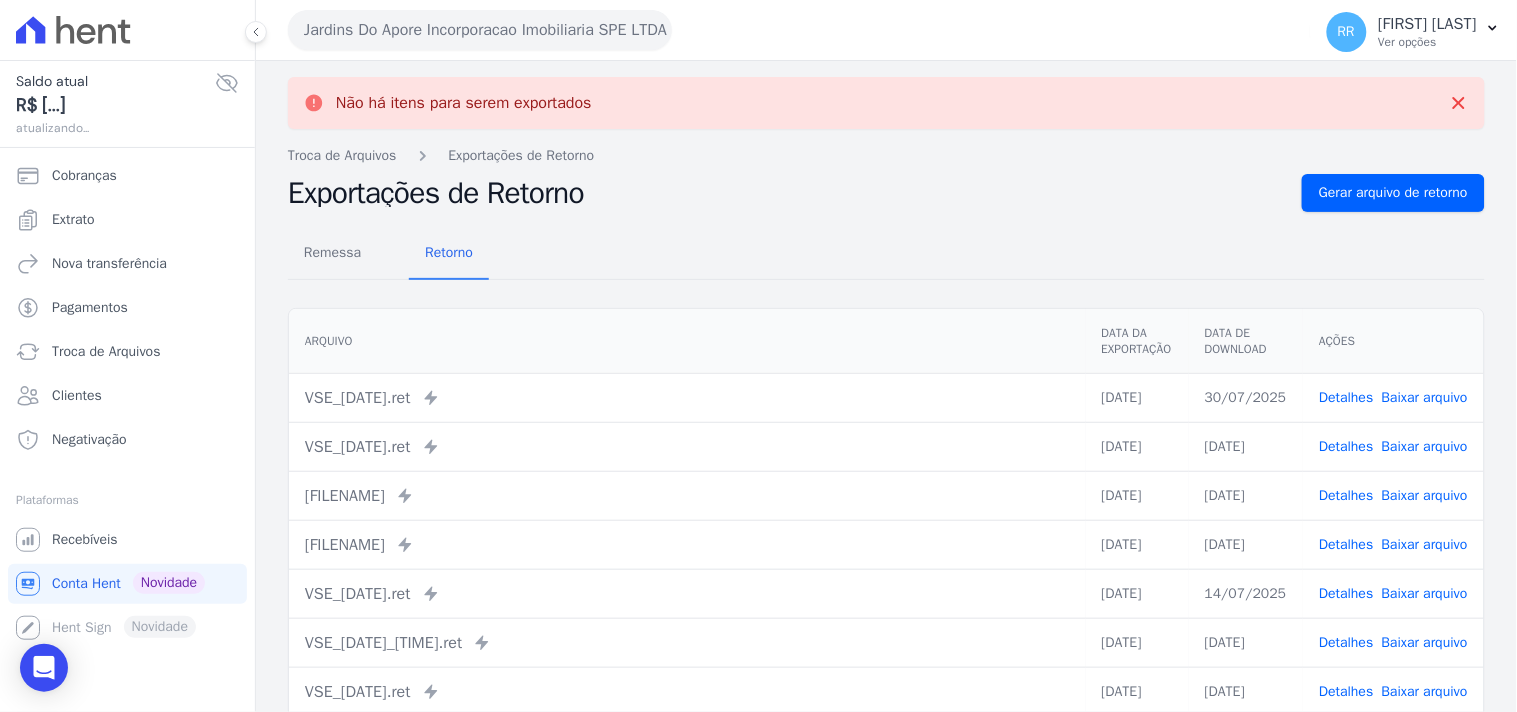 click on "Jardins Do Apore Incorporacao Imobiliaria SPE LTDA" at bounding box center (480, 30) 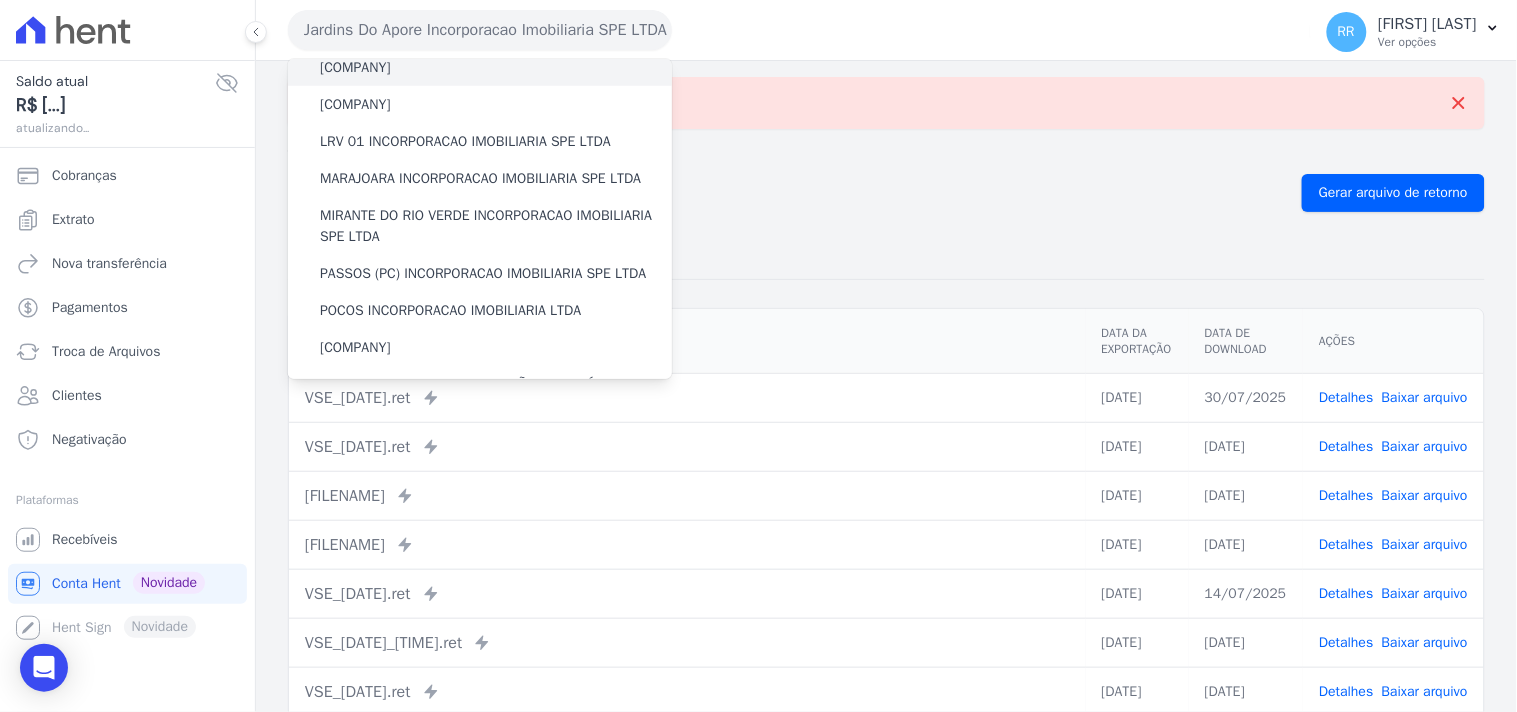 scroll, scrollTop: 444, scrollLeft: 0, axis: vertical 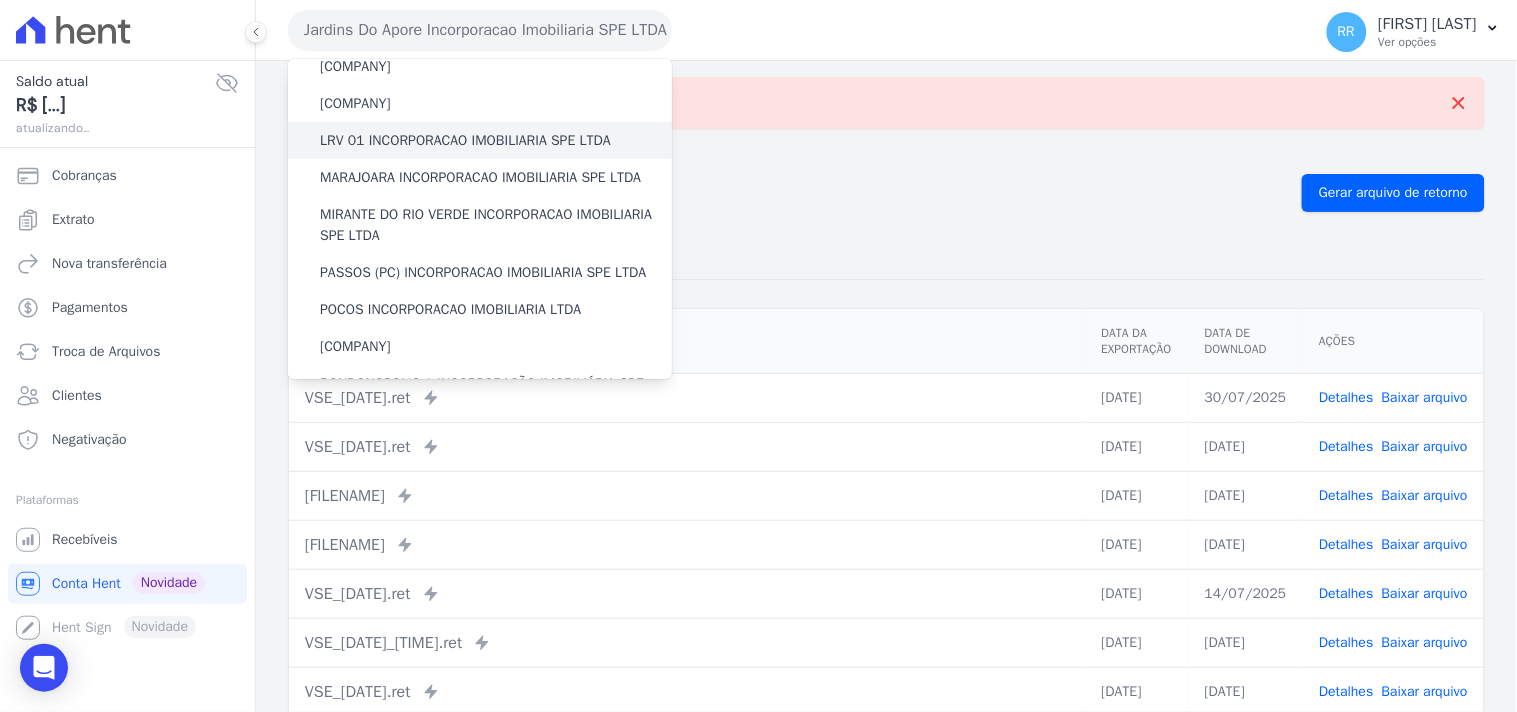 click on "LRV 01 INCORPORACAO IMOBILIARIA SPE LTDA" at bounding box center (465, 140) 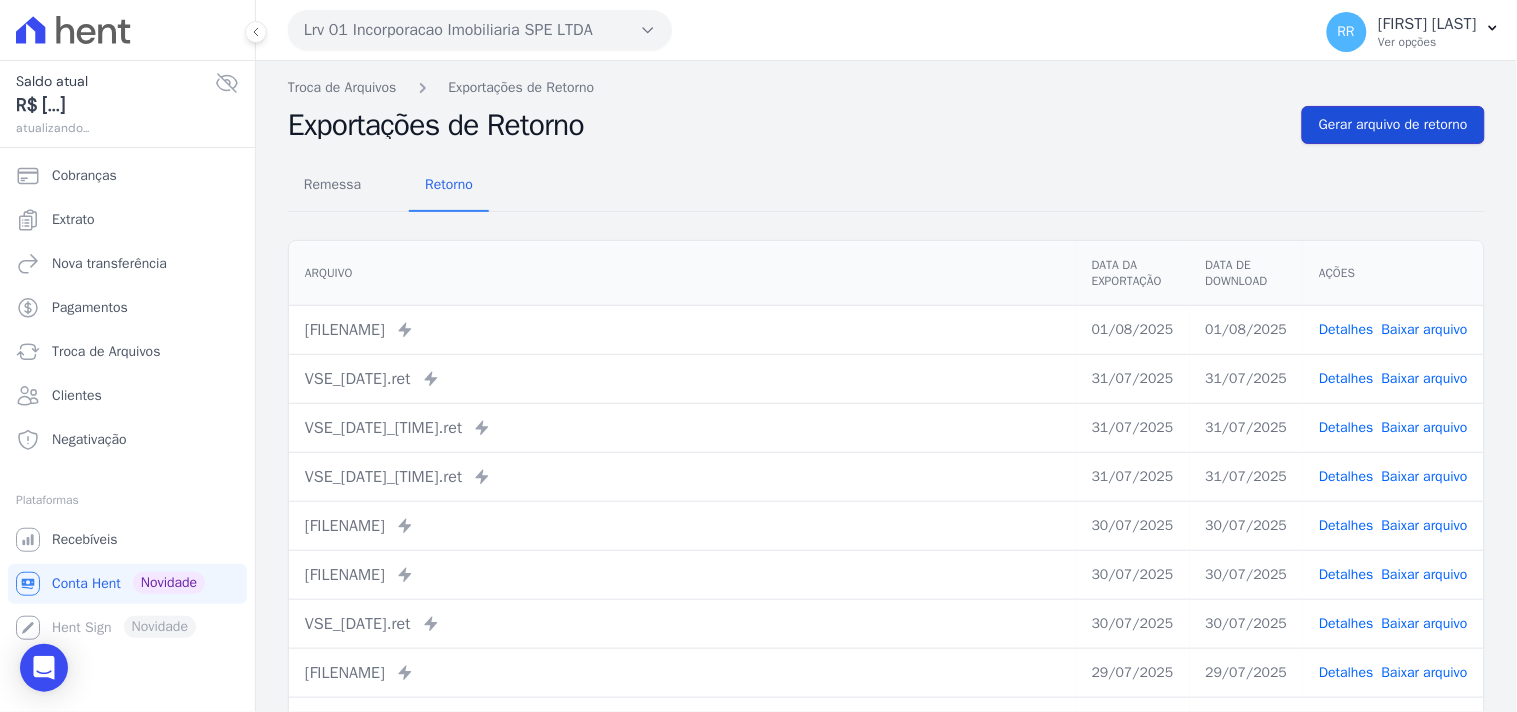 click on "Gerar arquivo de retorno" at bounding box center (1393, 125) 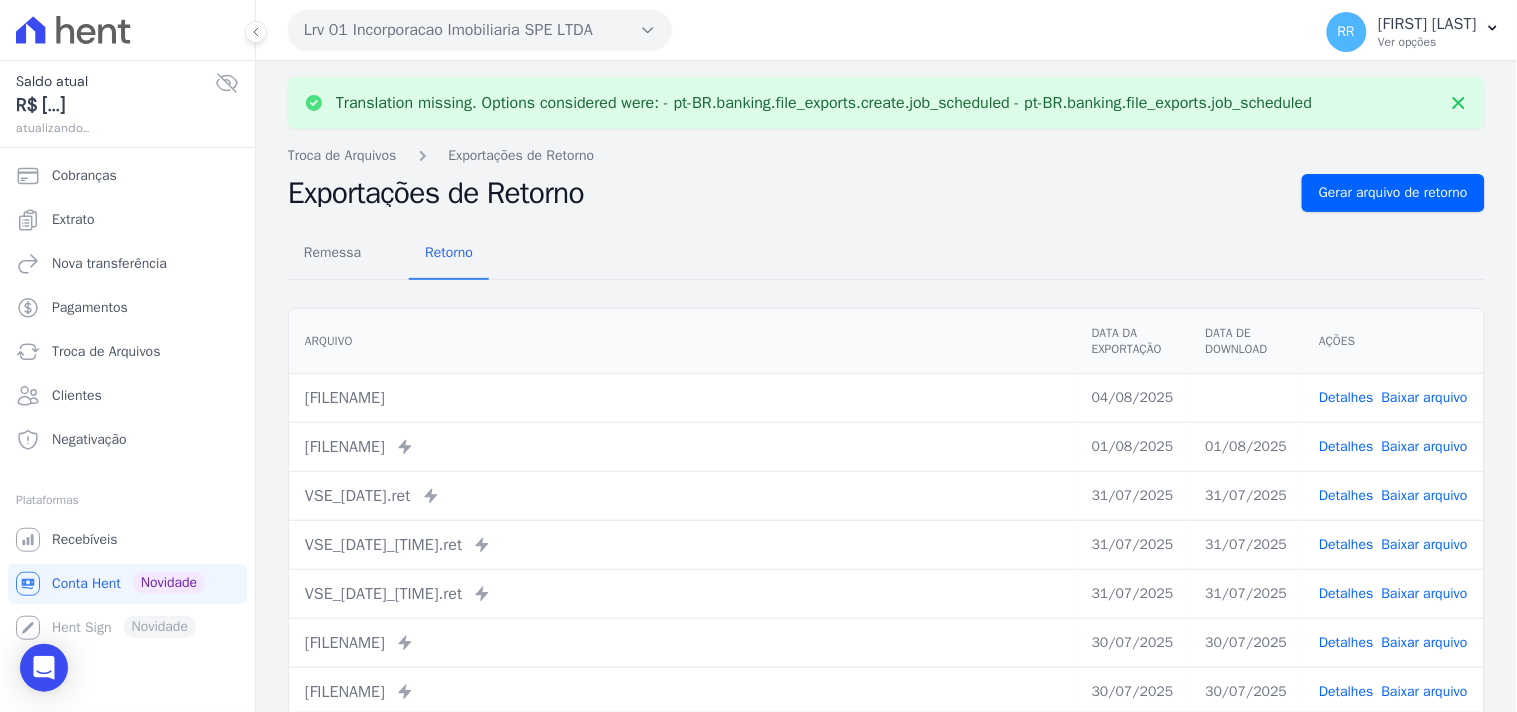 click on "[TEXT] [TEXT]" at bounding box center [1393, 397] 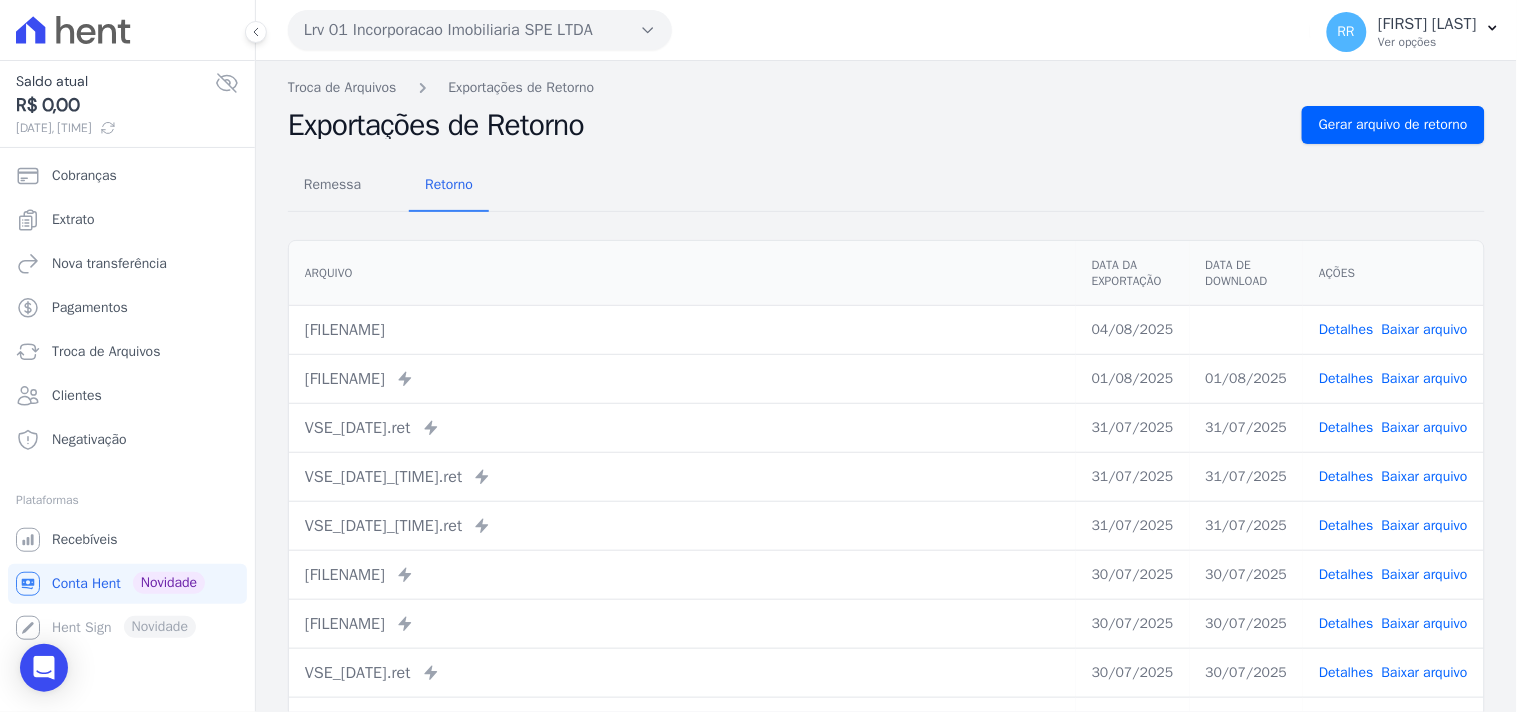 click on "[TEXT] [TEXT]" at bounding box center (886, 186) 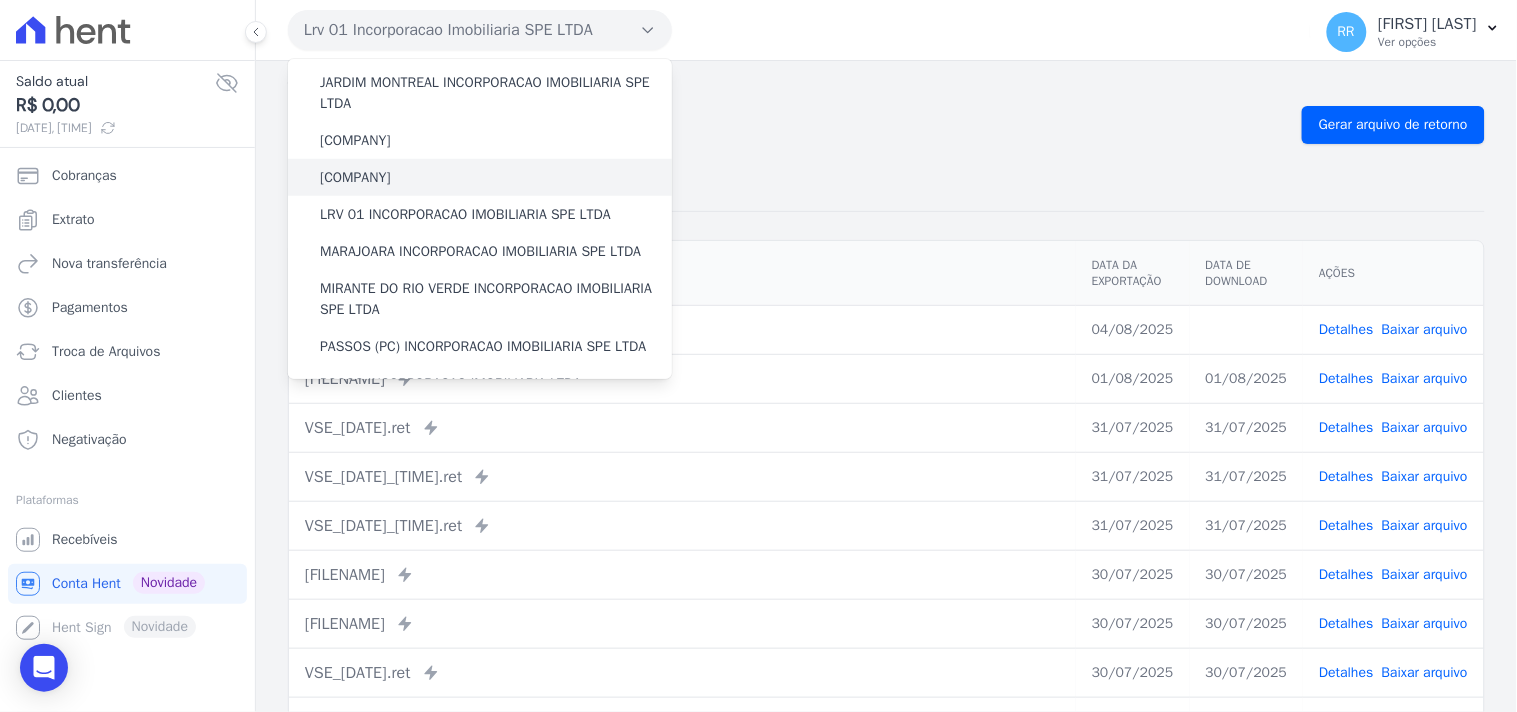 scroll, scrollTop: 444, scrollLeft: 0, axis: vertical 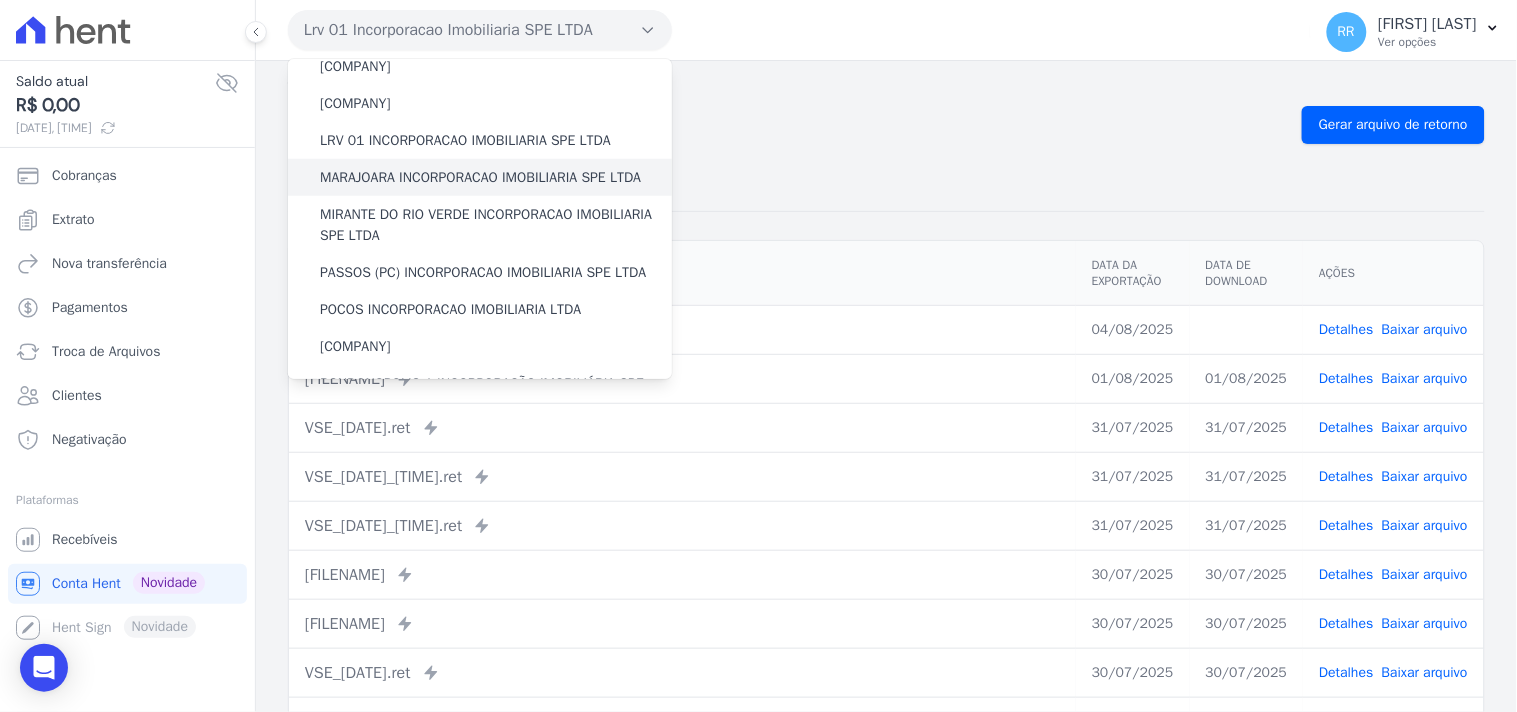 click on "MARAJOARA INCORPORACAO IMOBILIARIA SPE LTDA" at bounding box center [480, 177] 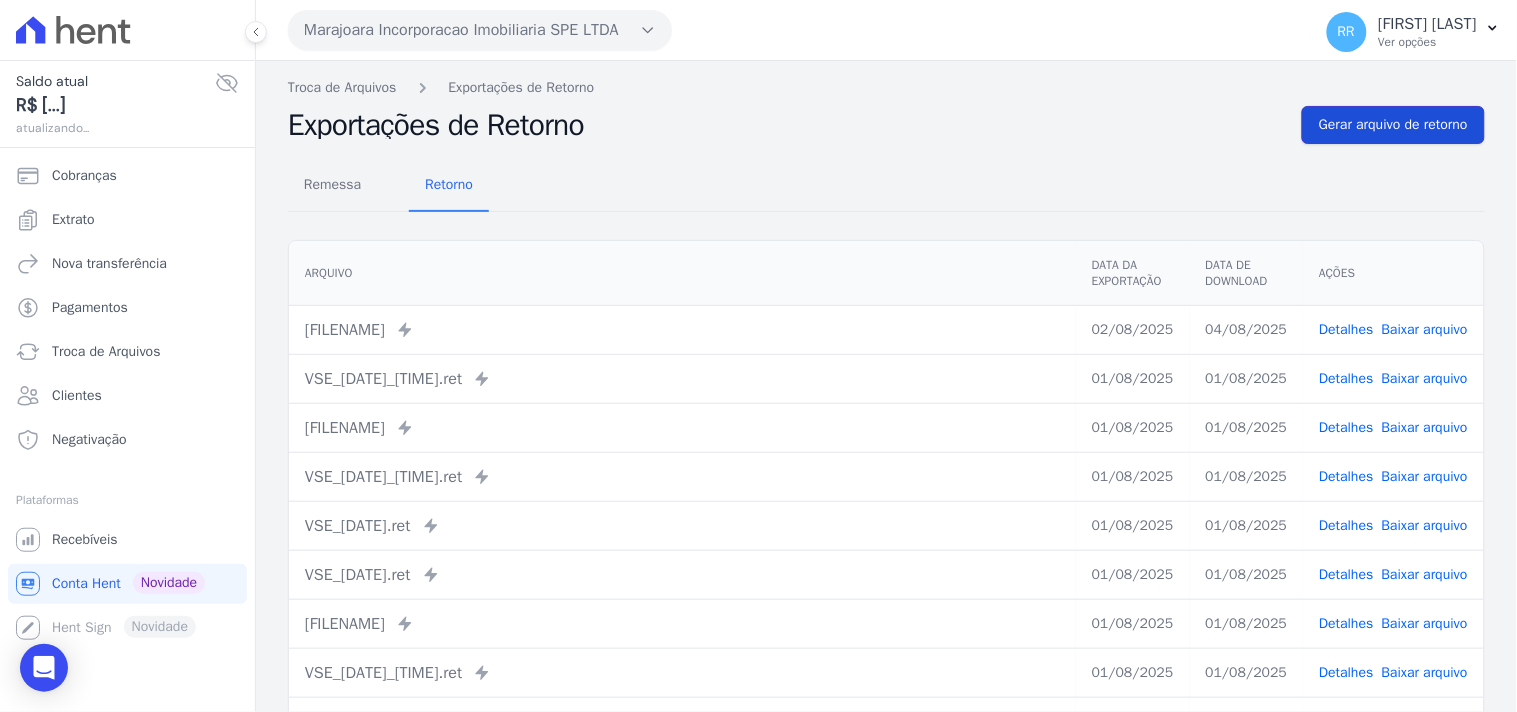 click on "Gerar arquivo de retorno" at bounding box center [1393, 125] 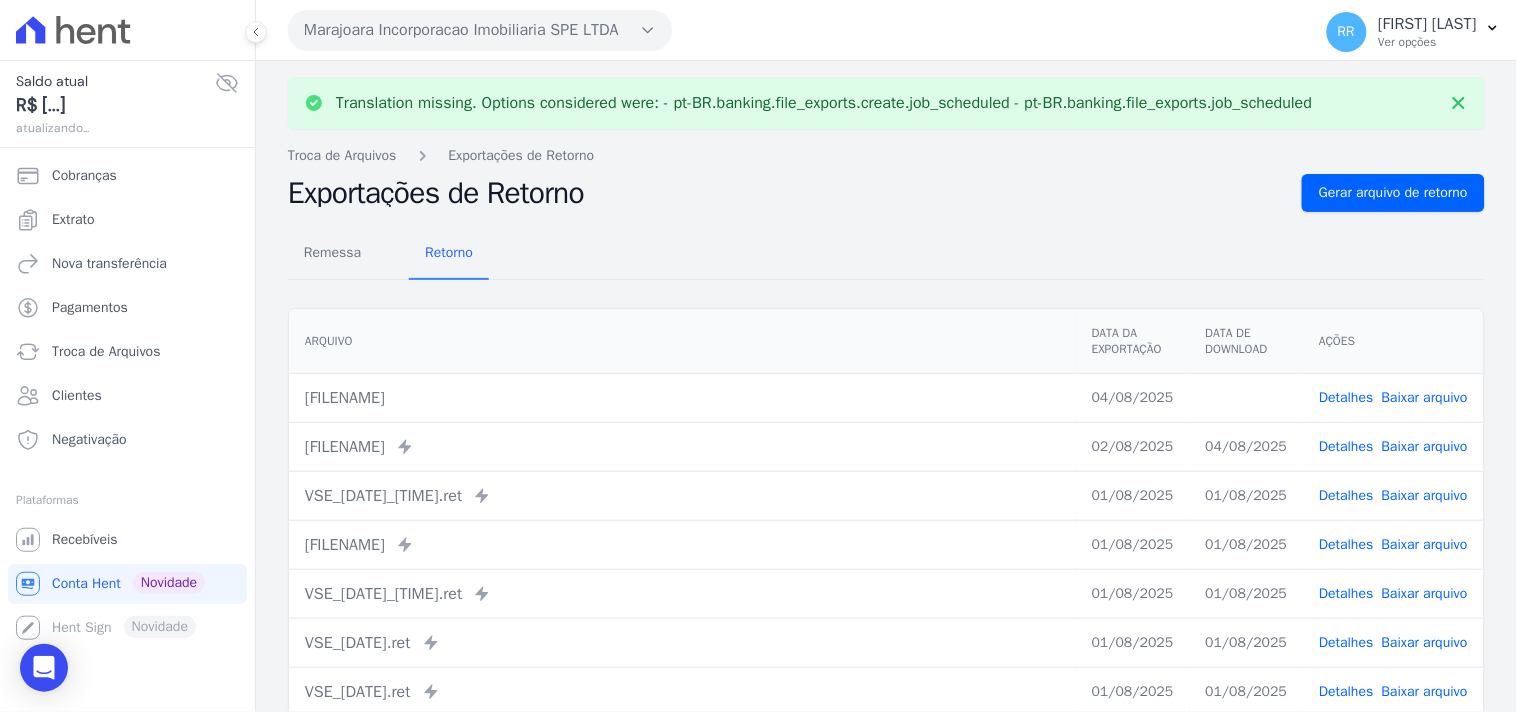 click on "Baixar arquivo" at bounding box center [1425, 397] 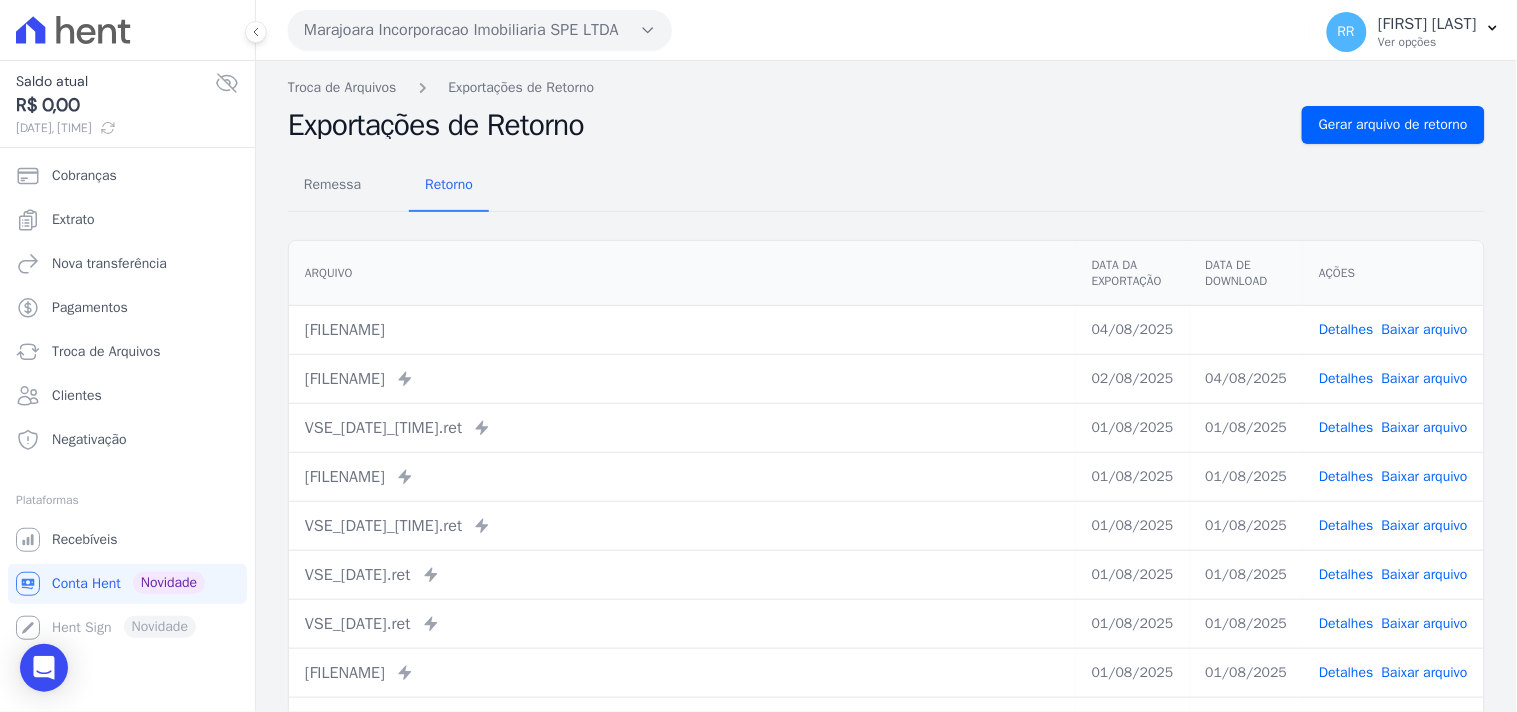 drag, startPoint x: 751, startPoint y: 220, endPoint x: 690, endPoint y: 164, distance: 82.80701 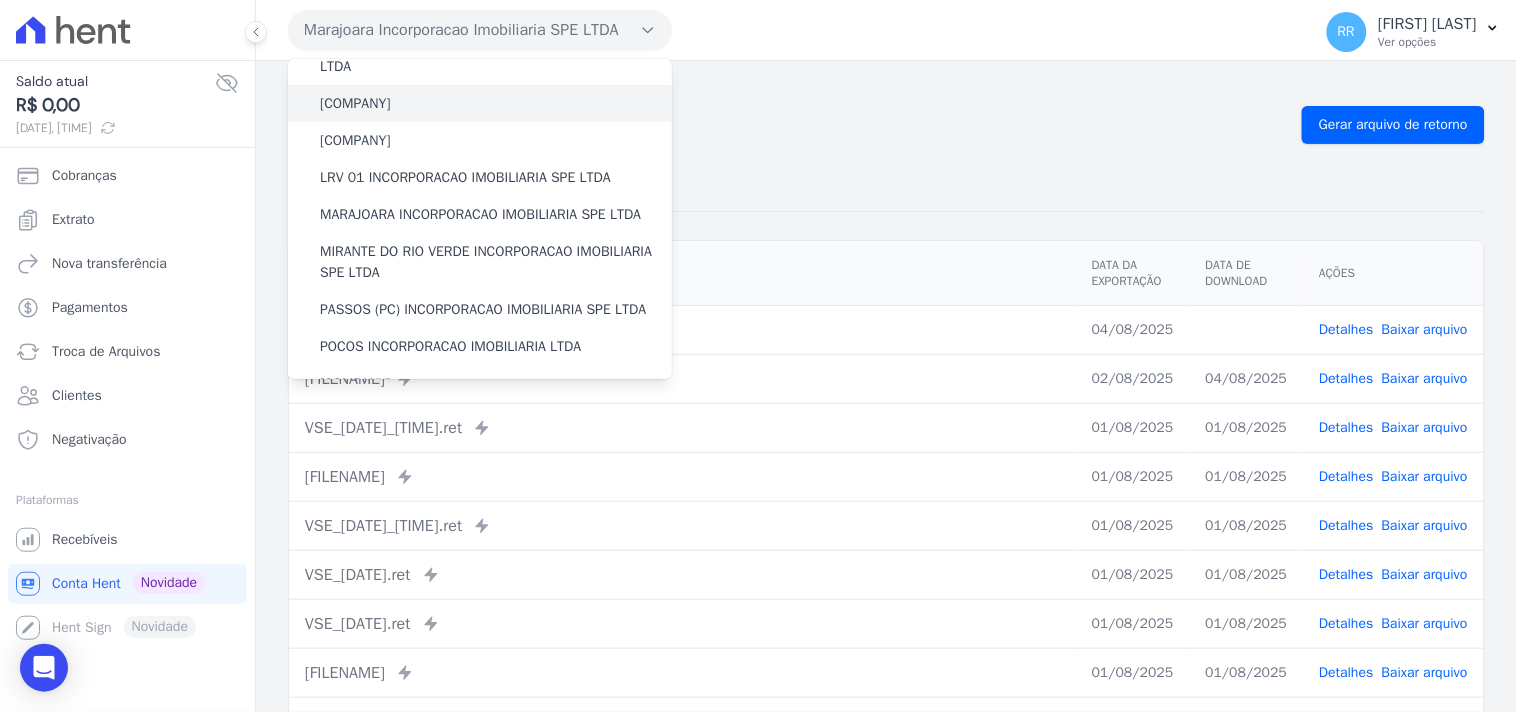 scroll, scrollTop: 481, scrollLeft: 0, axis: vertical 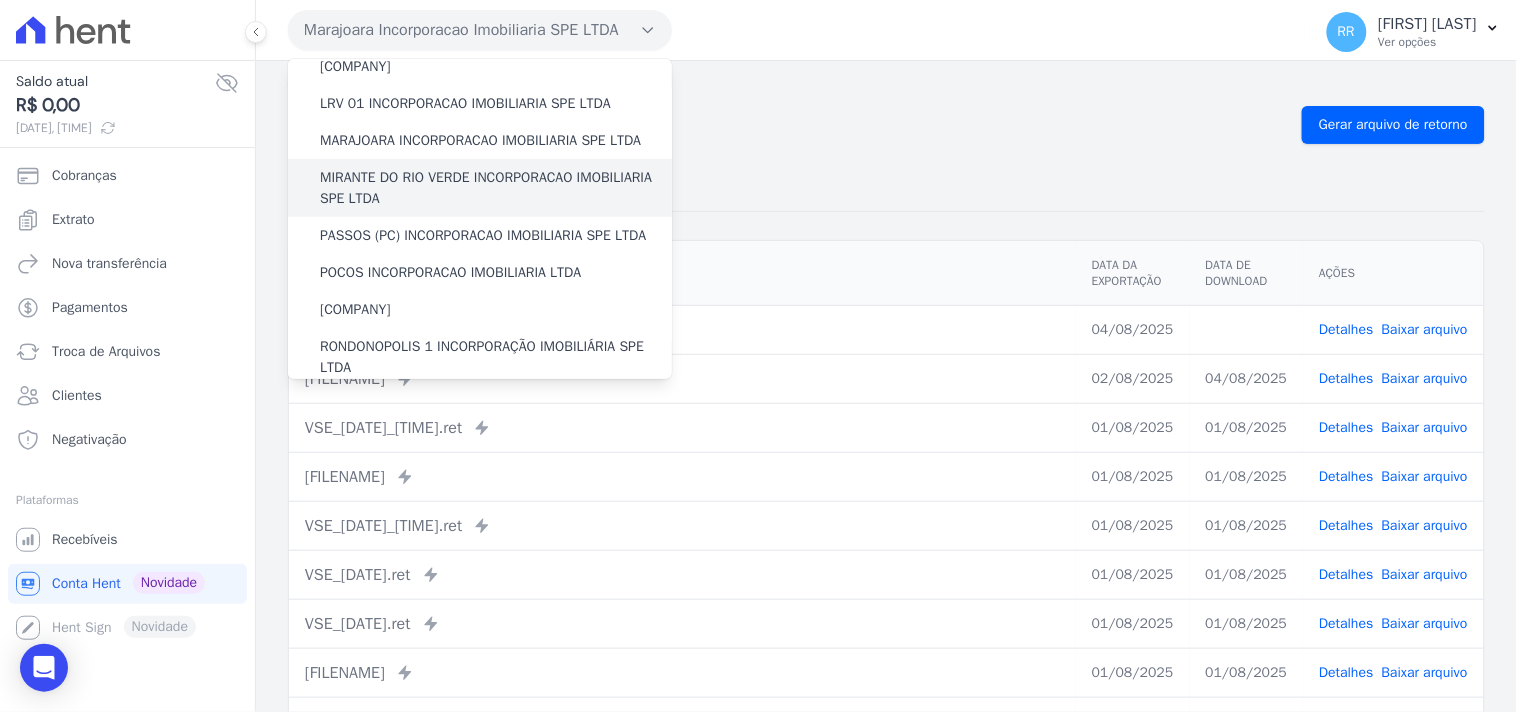 click on "MIRANTE DO RIO VERDE INCORPORACAO IMOBILIARIA SPE LTDA" at bounding box center [496, 188] 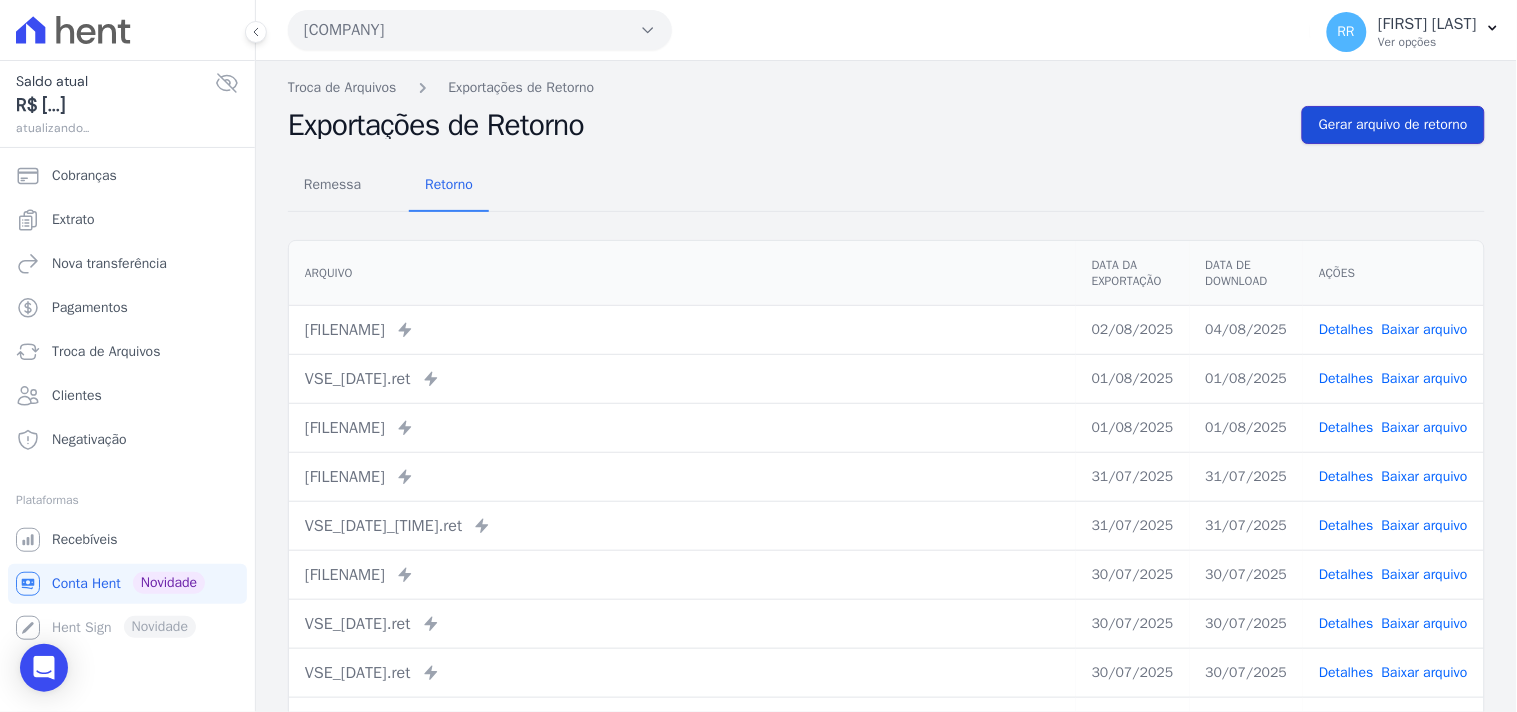 click on "Gerar arquivo de retorno" at bounding box center (1393, 125) 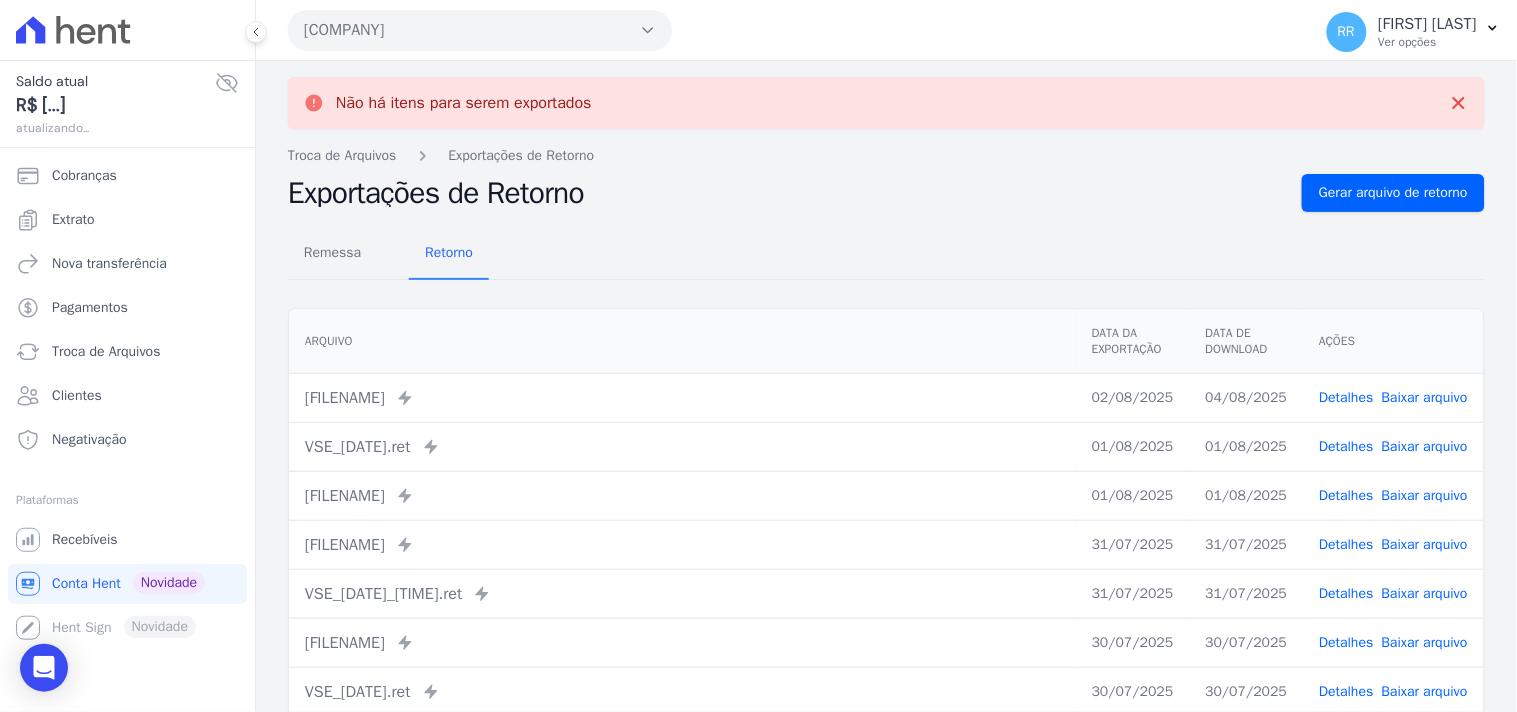 click on "[COMPANY]" at bounding box center [480, 30] 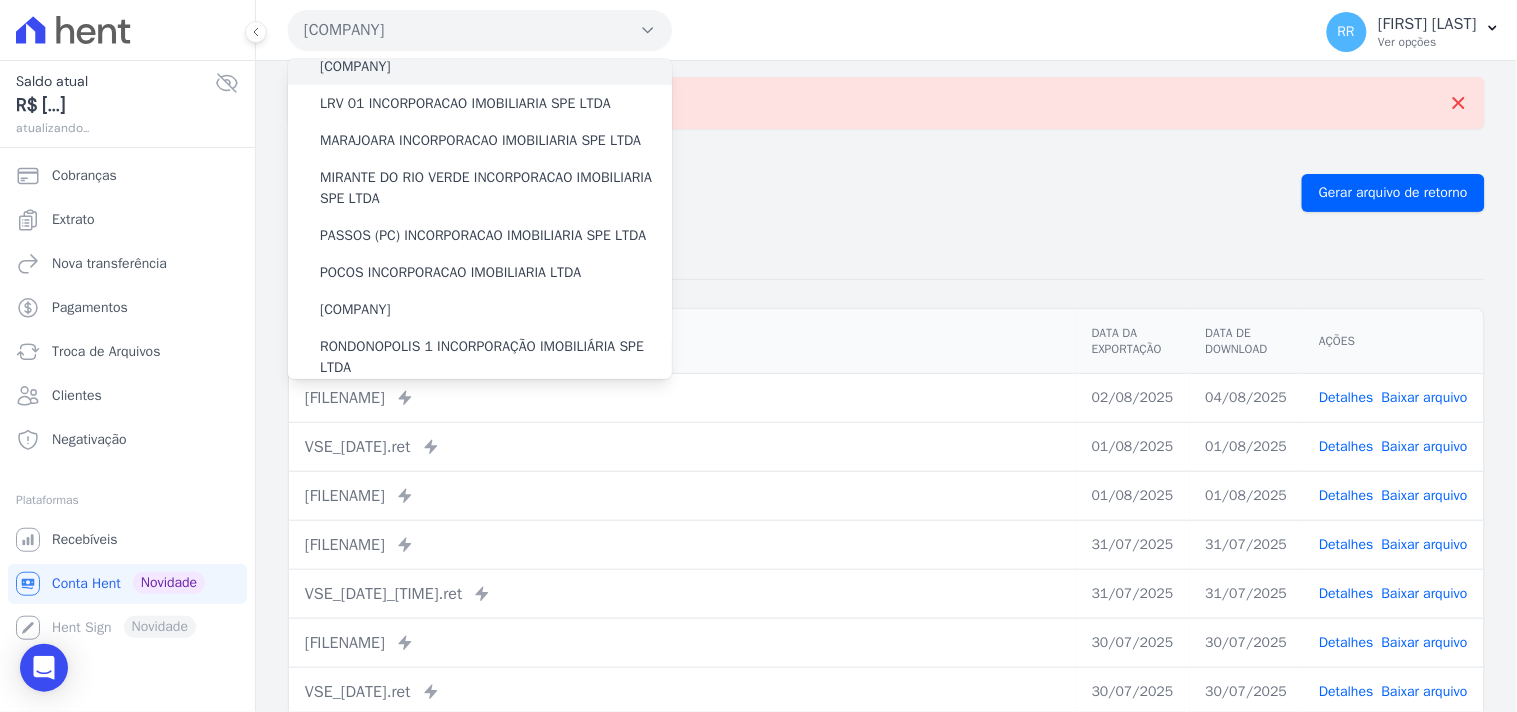 scroll, scrollTop: 518, scrollLeft: 0, axis: vertical 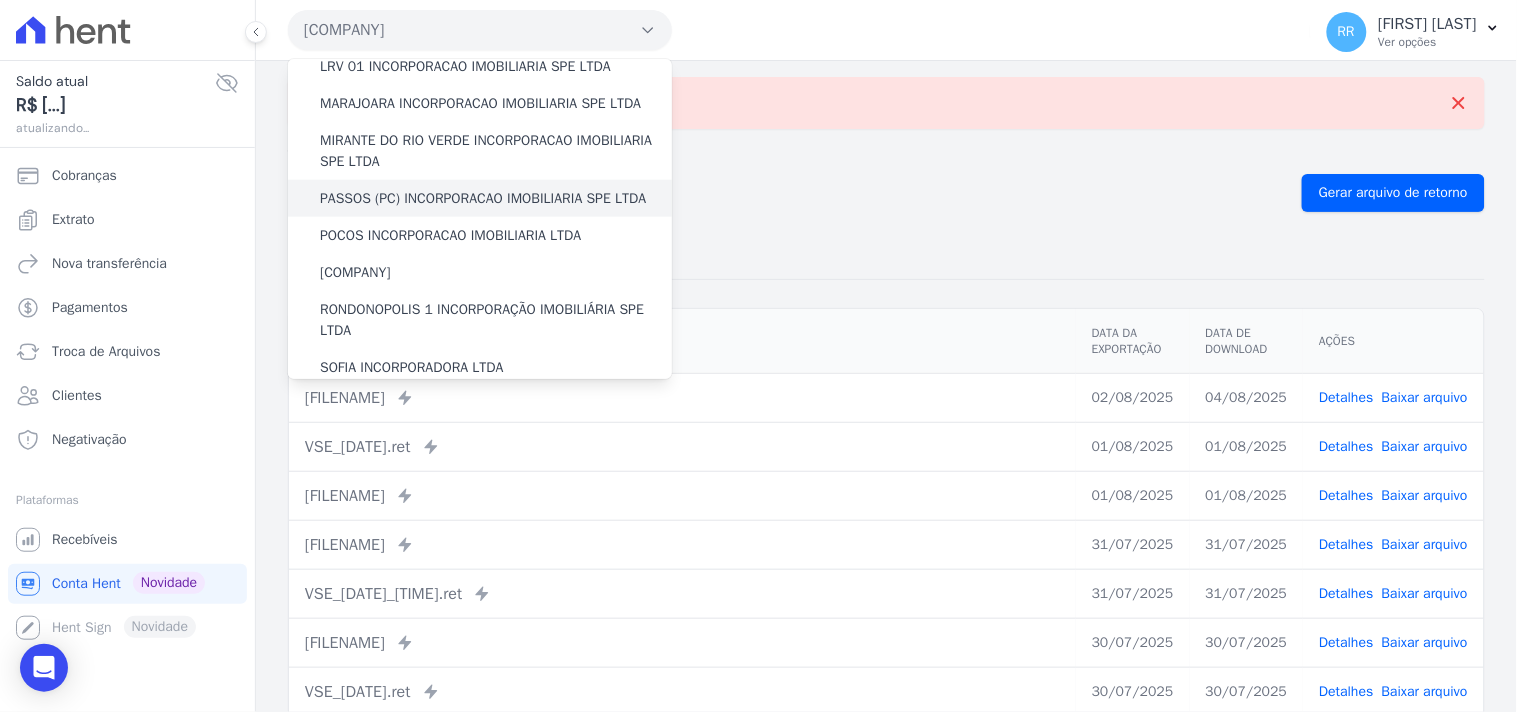 click on "PASSOS (PC) INCORPORACAO IMOBILIARIA SPE LTDA" at bounding box center (483, 198) 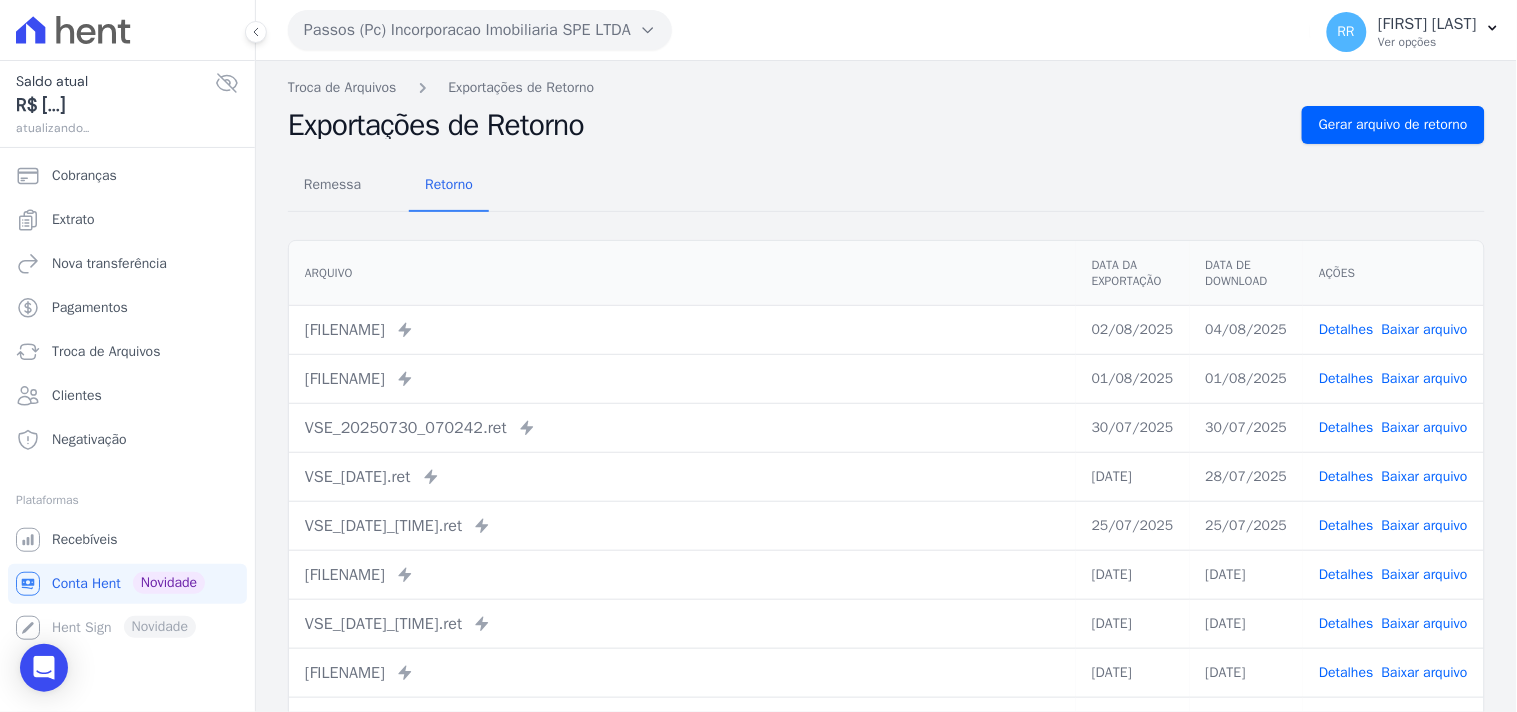 click on "Arquivo
Data da Exportação
Data de Download
Ações
VSE_[DATE]_[TIME].ret
Enviado para Nexxera em: [DATE], [TIME]
[DATE]
[DATE]
Detalhes" at bounding box center (886, 505) 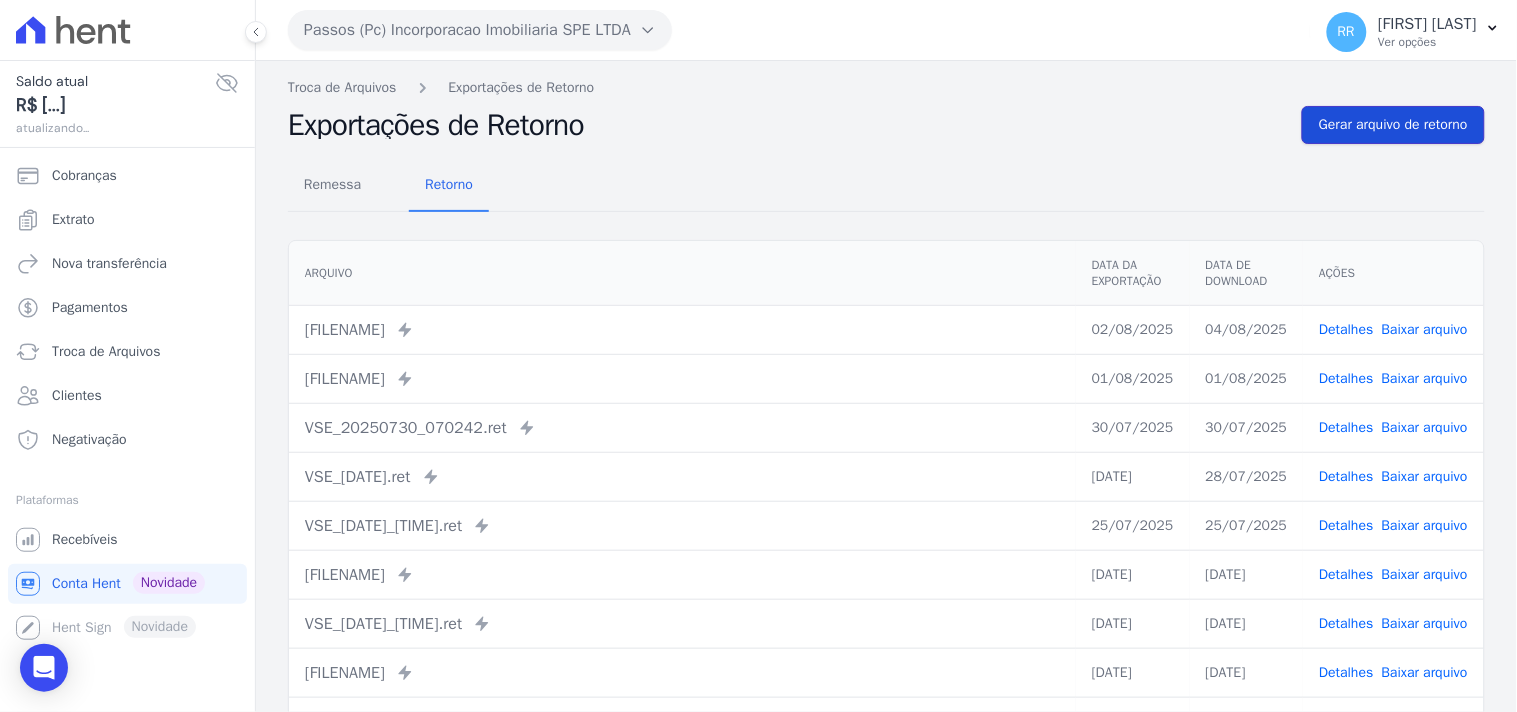 click on "Gerar arquivo de retorno" at bounding box center [1393, 125] 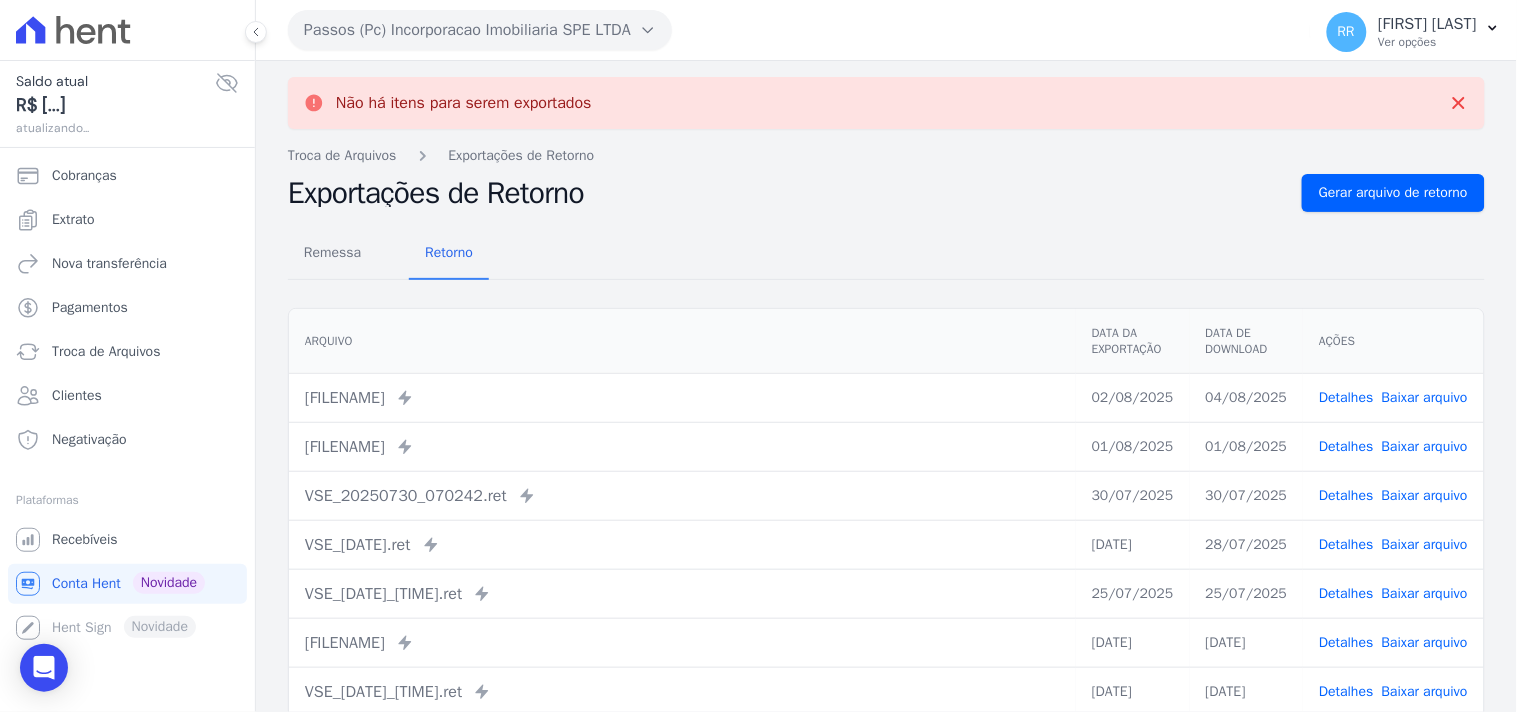 click on "Passos (Pc) Incorporacao Imobiliaria SPE LTDA" at bounding box center (480, 30) 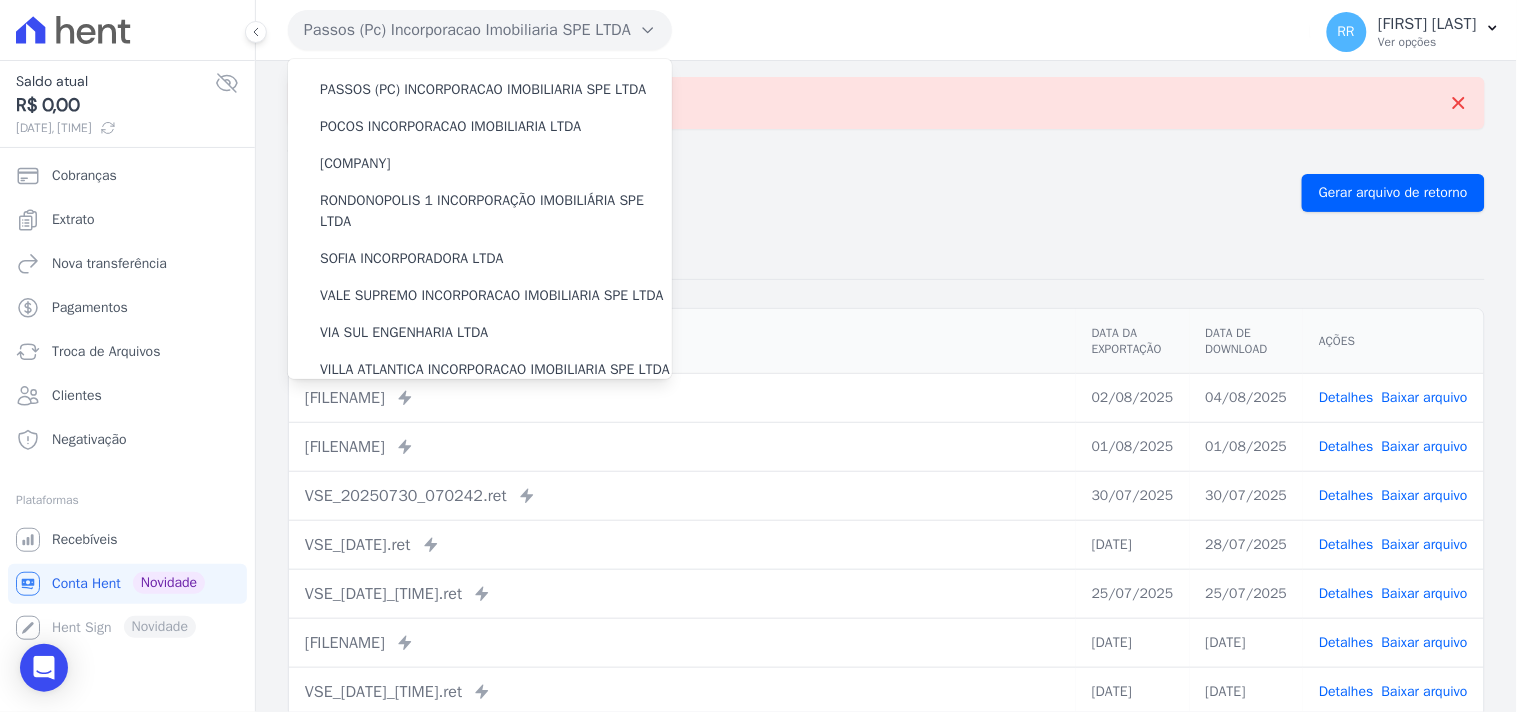 scroll, scrollTop: 630, scrollLeft: 0, axis: vertical 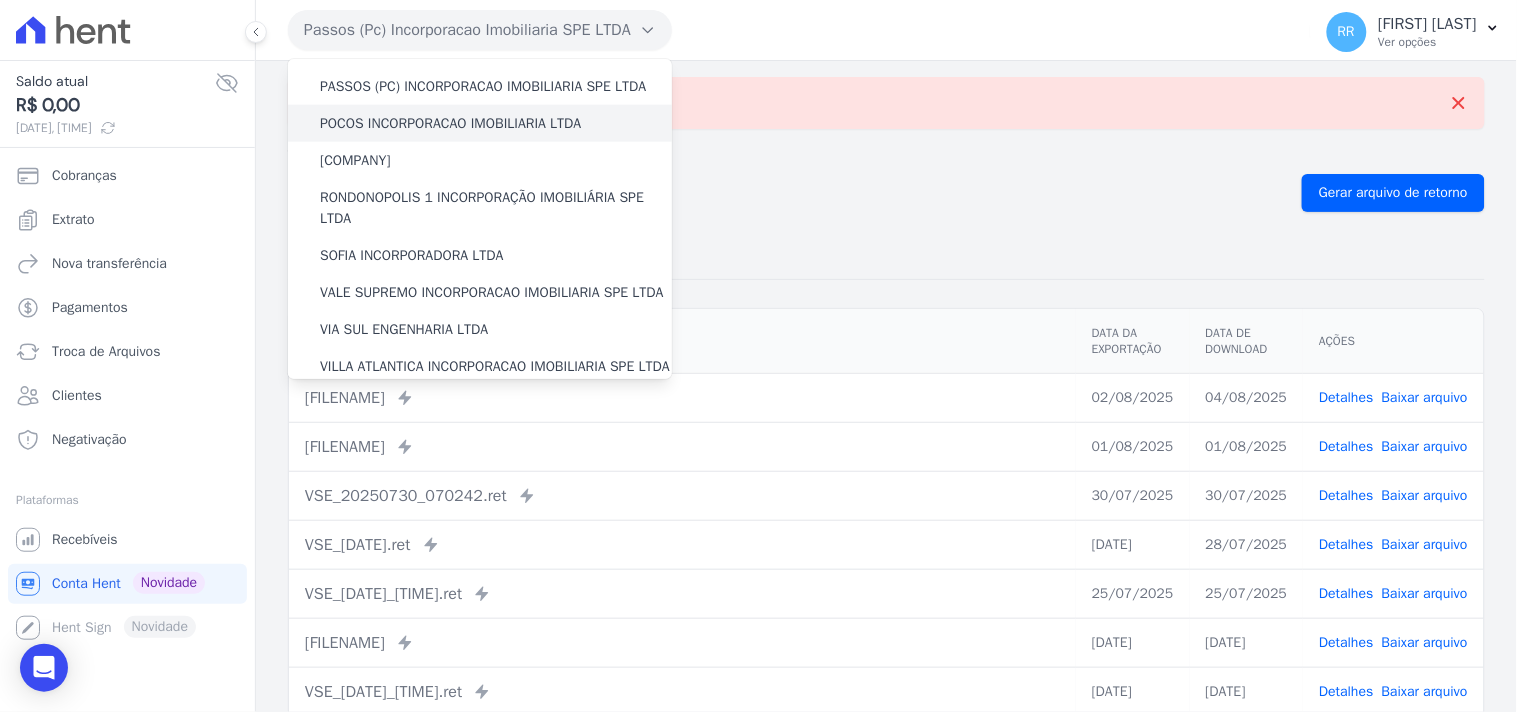 click on "POCOS INCORPORACAO IMOBILIARIA LTDA" at bounding box center [450, 123] 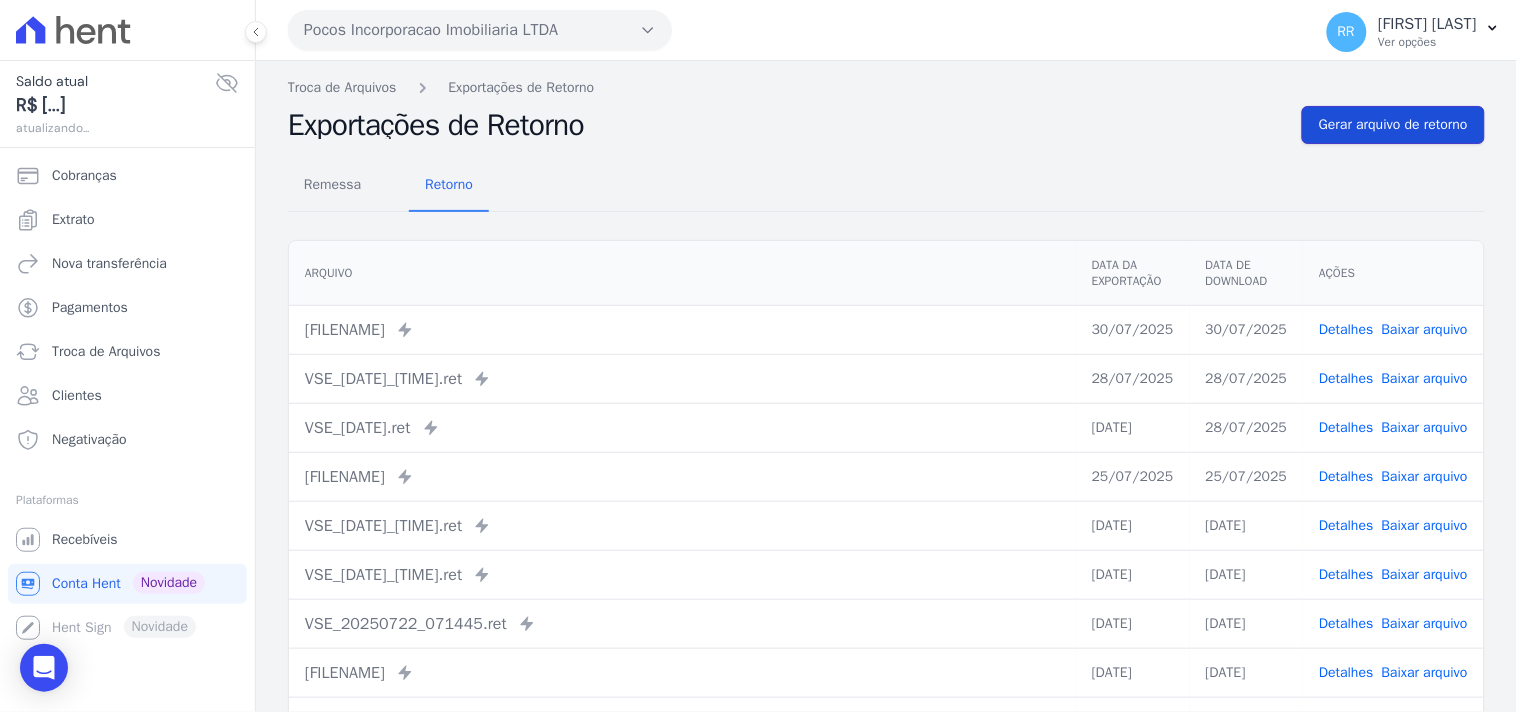 click on "Gerar arquivo de retorno" at bounding box center [1393, 125] 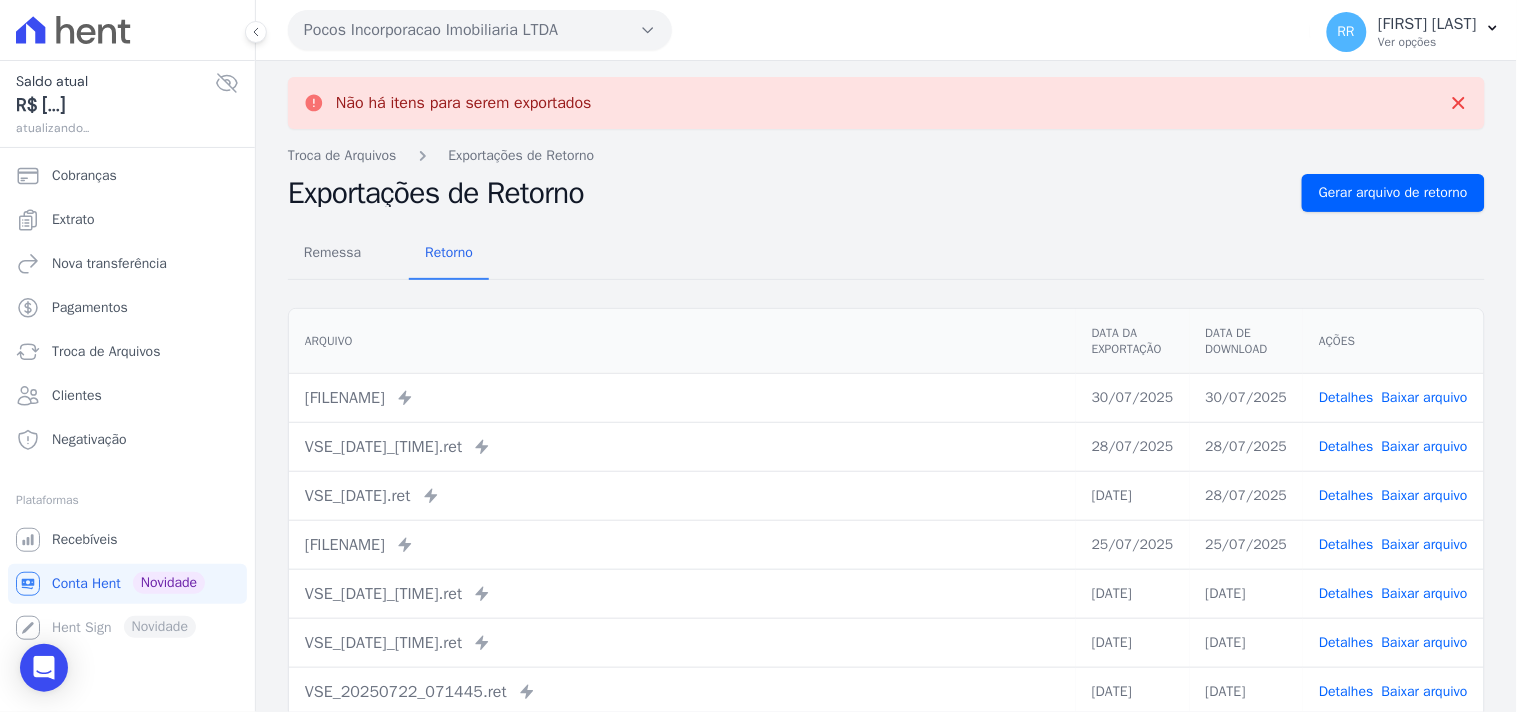 click on "Pocos Incorporacao Imobiliaria LTDA" at bounding box center (480, 30) 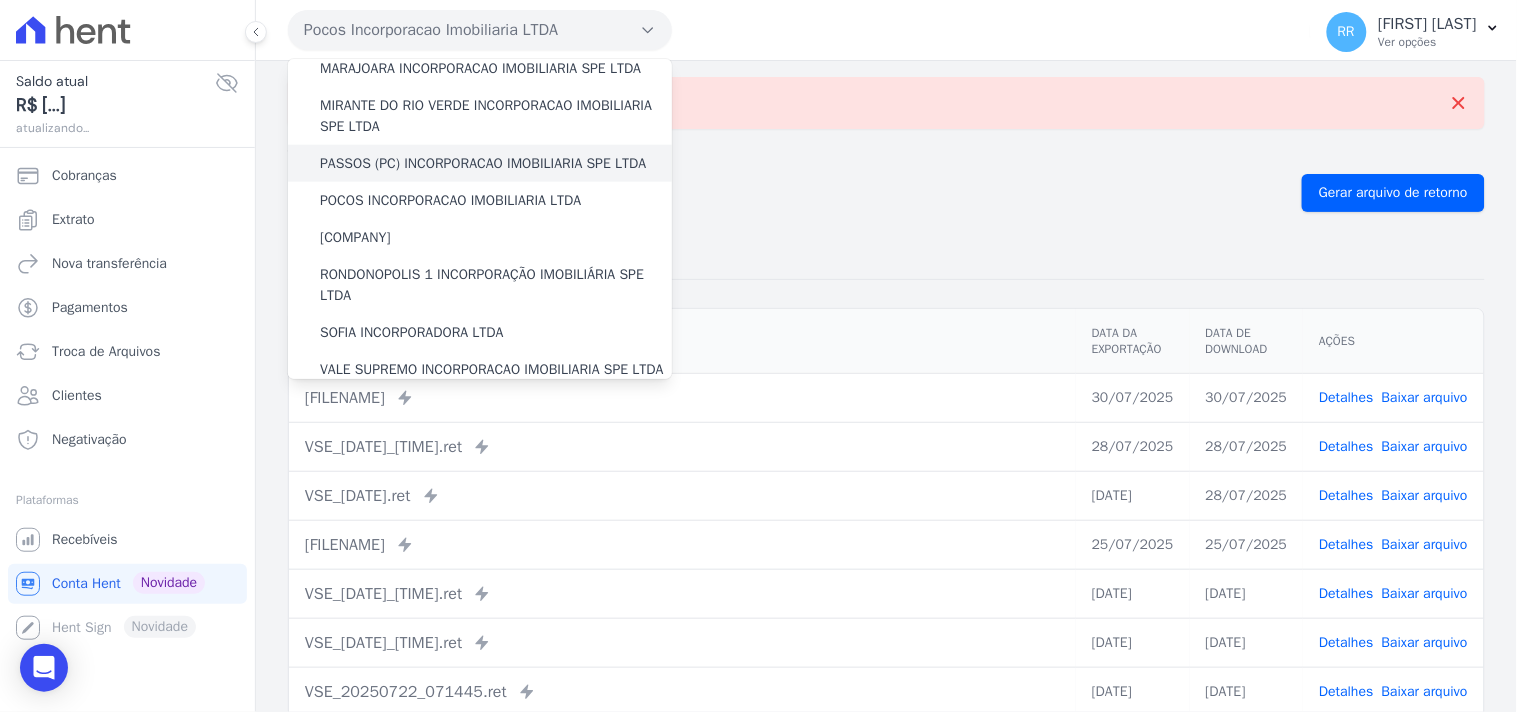 scroll, scrollTop: 555, scrollLeft: 0, axis: vertical 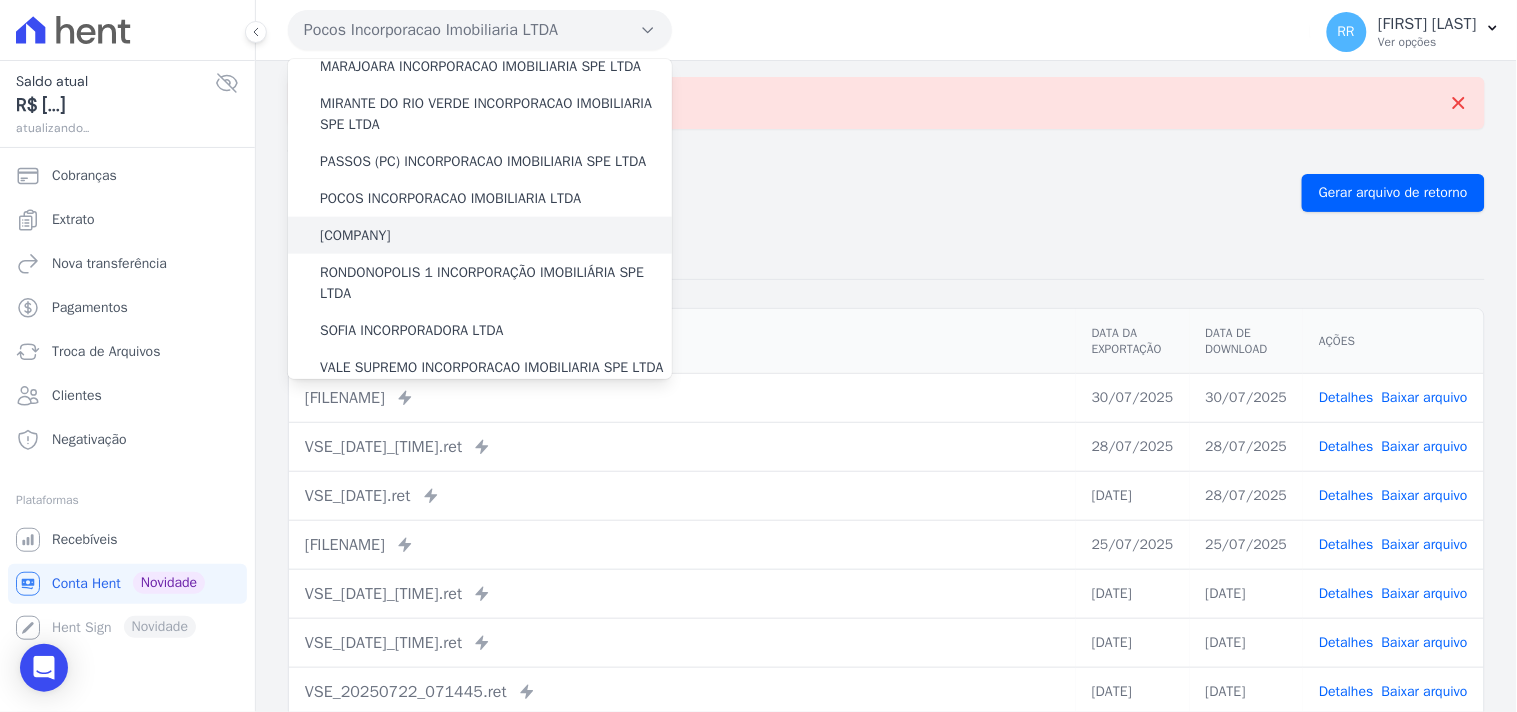 click on "[COMPANY]" at bounding box center [355, 235] 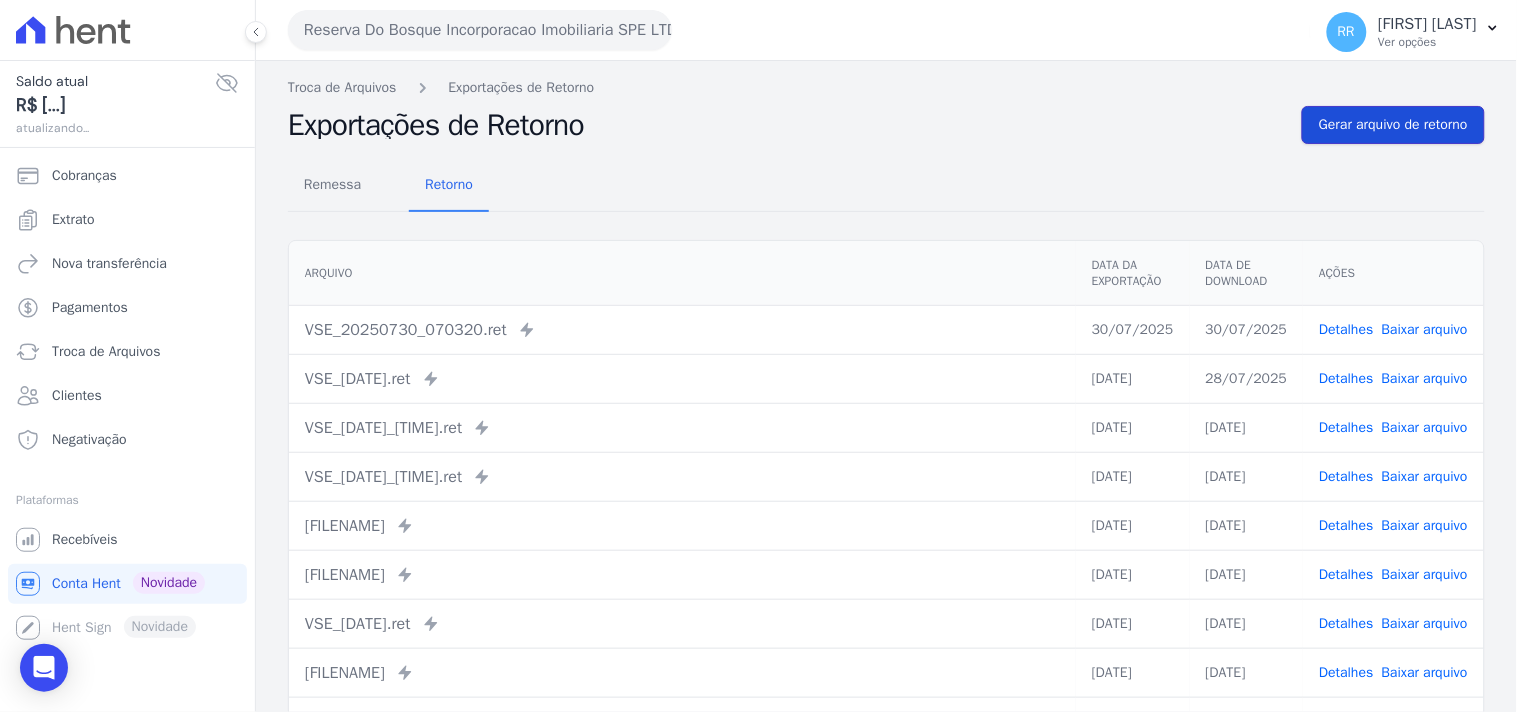 click on "Gerar arquivo de retorno" at bounding box center [1393, 125] 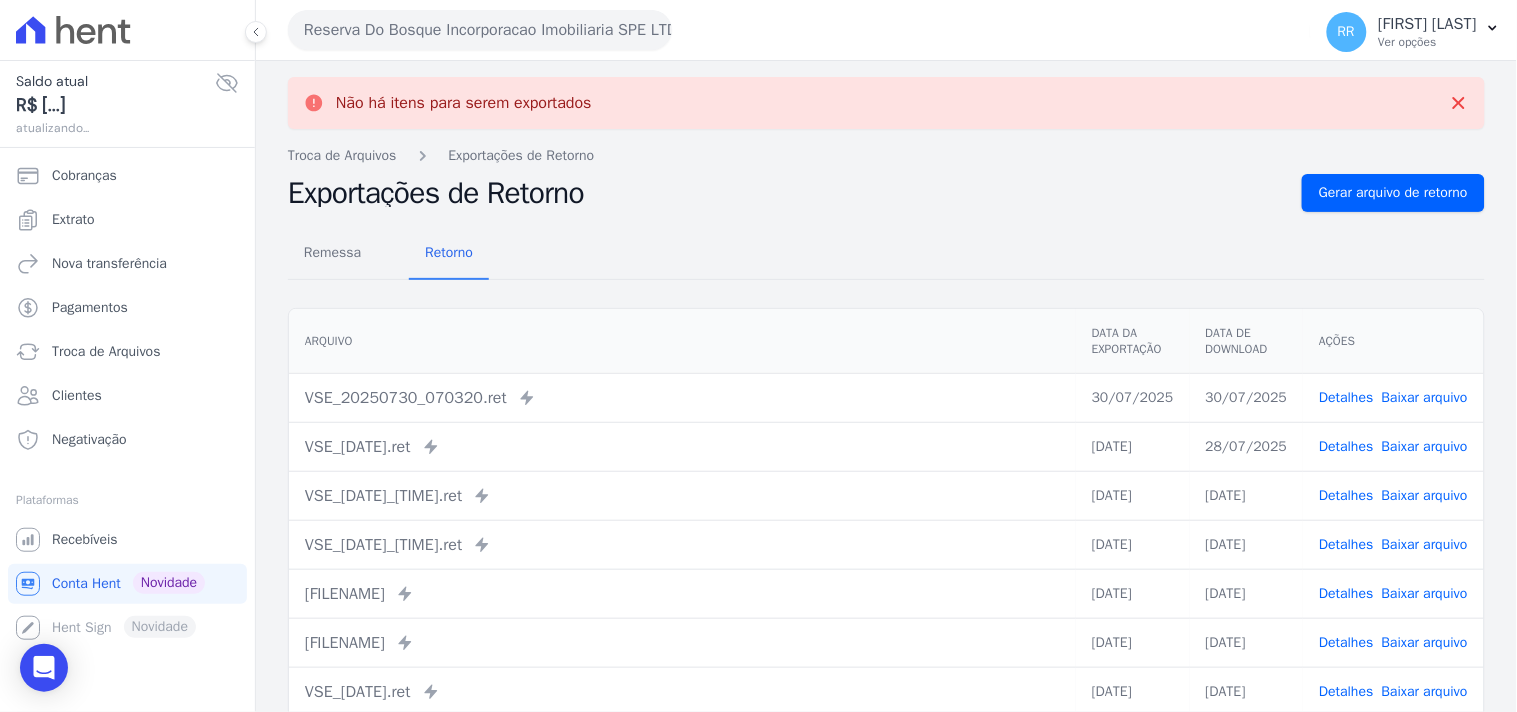 click on "Reserva Do Bosque Incorporacao Imobiliaria SPE LTDA" at bounding box center (480, 30) 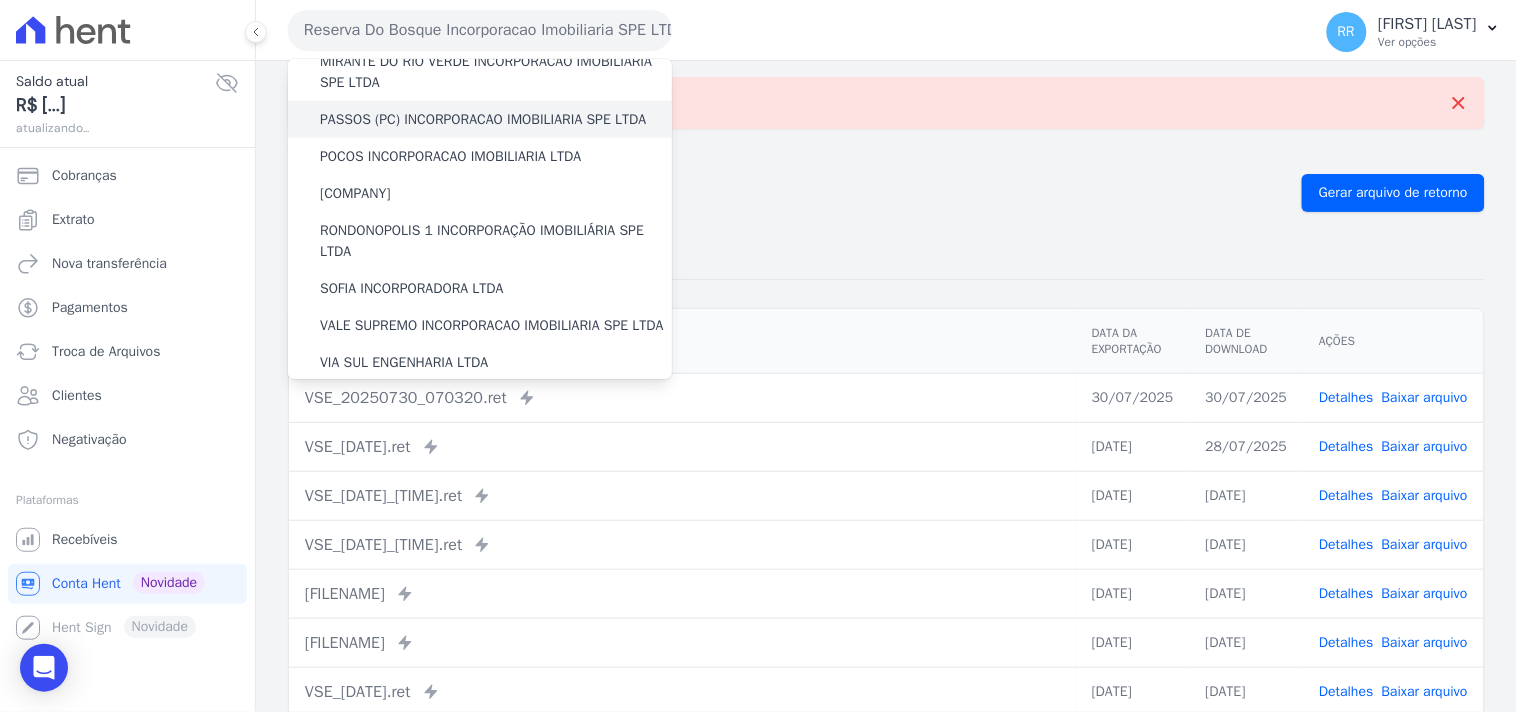 scroll, scrollTop: 630, scrollLeft: 0, axis: vertical 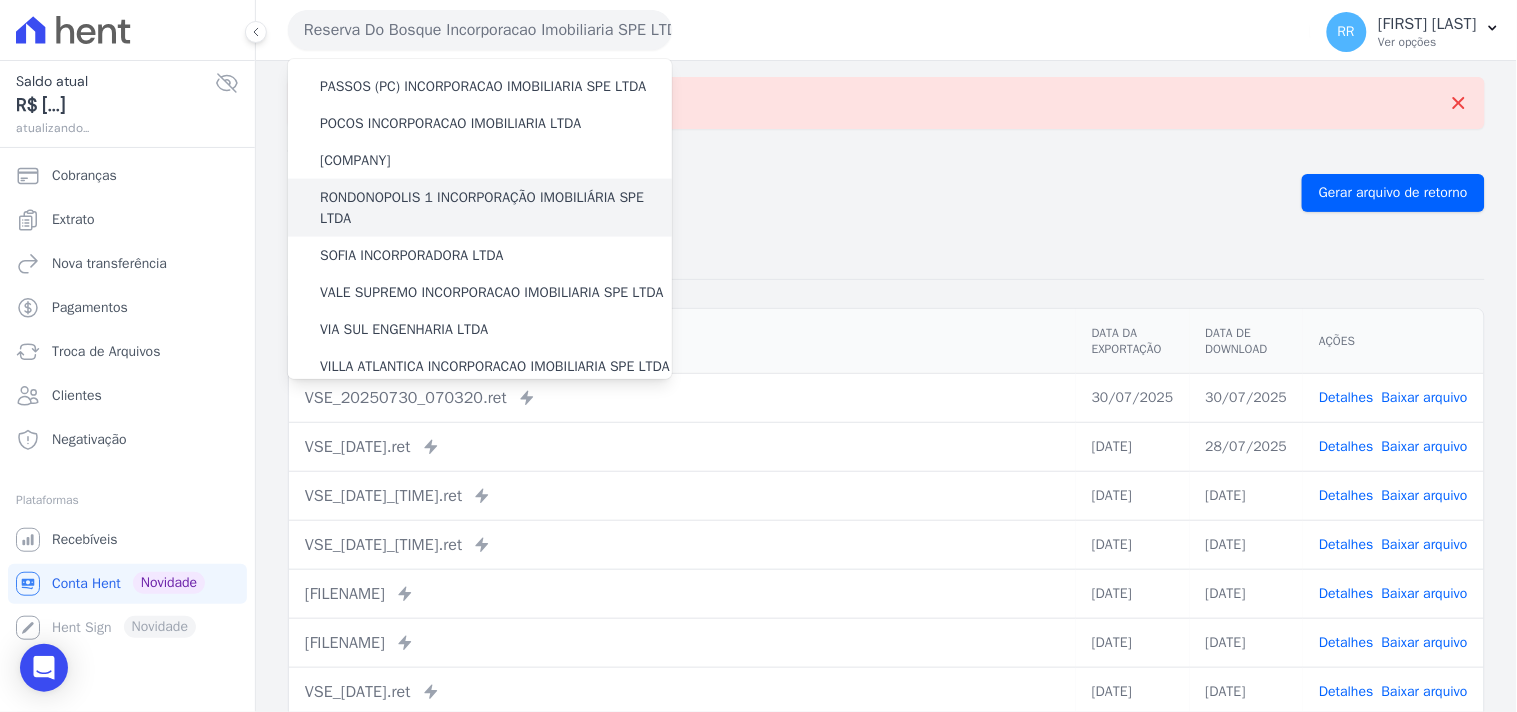 click on "RONDONOPOLIS 1 INCORPORAÇÃO IMOBILIÁRIA SPE LTDA" at bounding box center (496, 208) 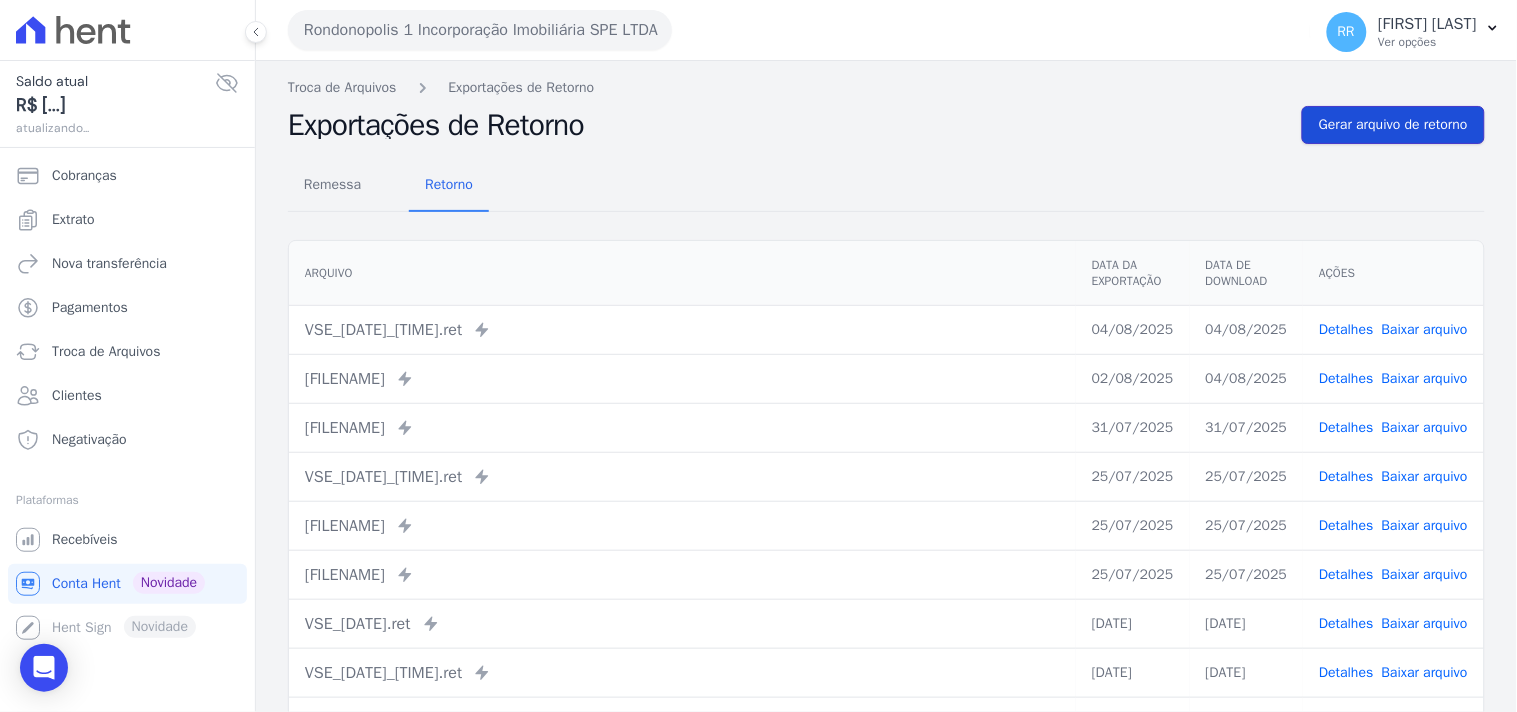 click on "Gerar arquivo de retorno" at bounding box center (1393, 125) 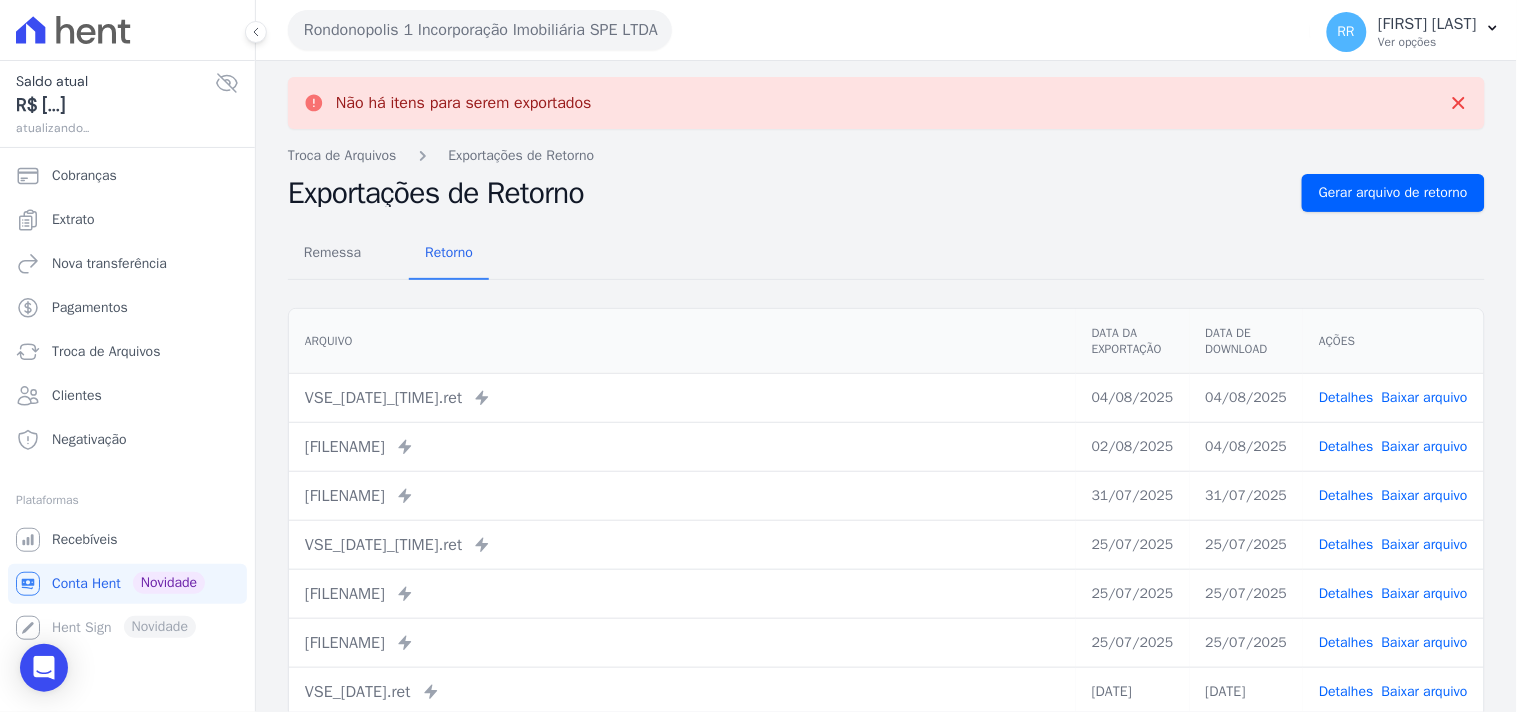 click on "Rondonopolis 1 Incorporação Imobiliária SPE LTDA" at bounding box center (795, 30) 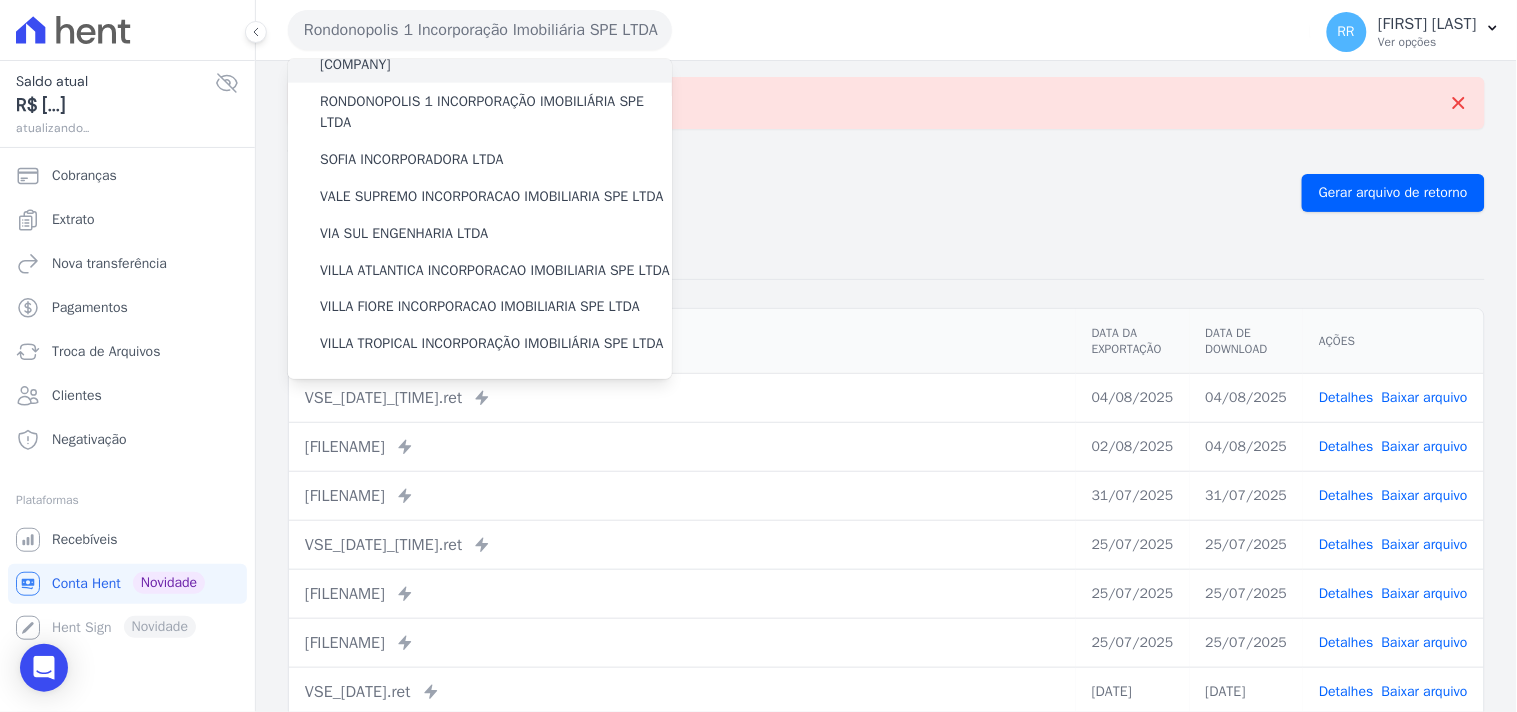 scroll, scrollTop: 745, scrollLeft: 0, axis: vertical 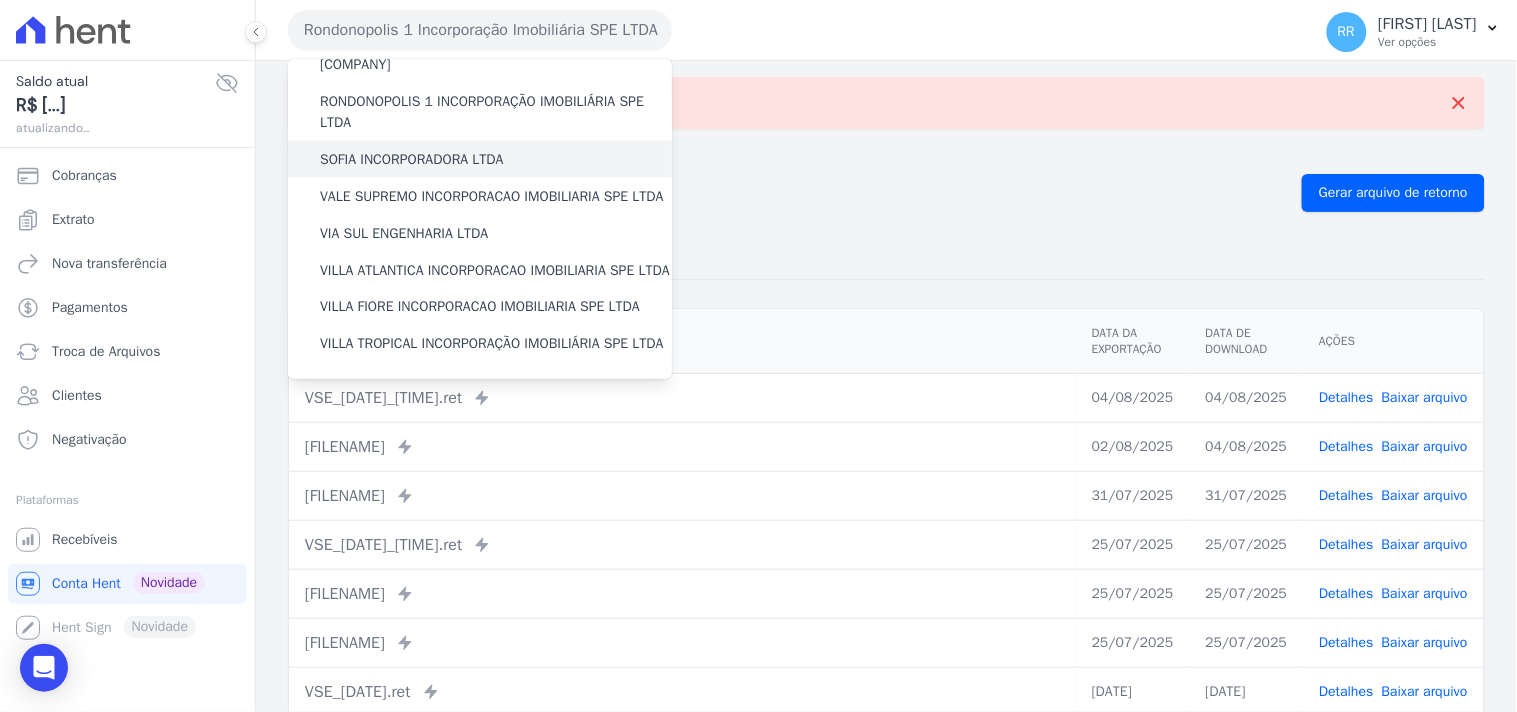 click on "SOFIA INCORPORADORA LTDA" at bounding box center [412, 159] 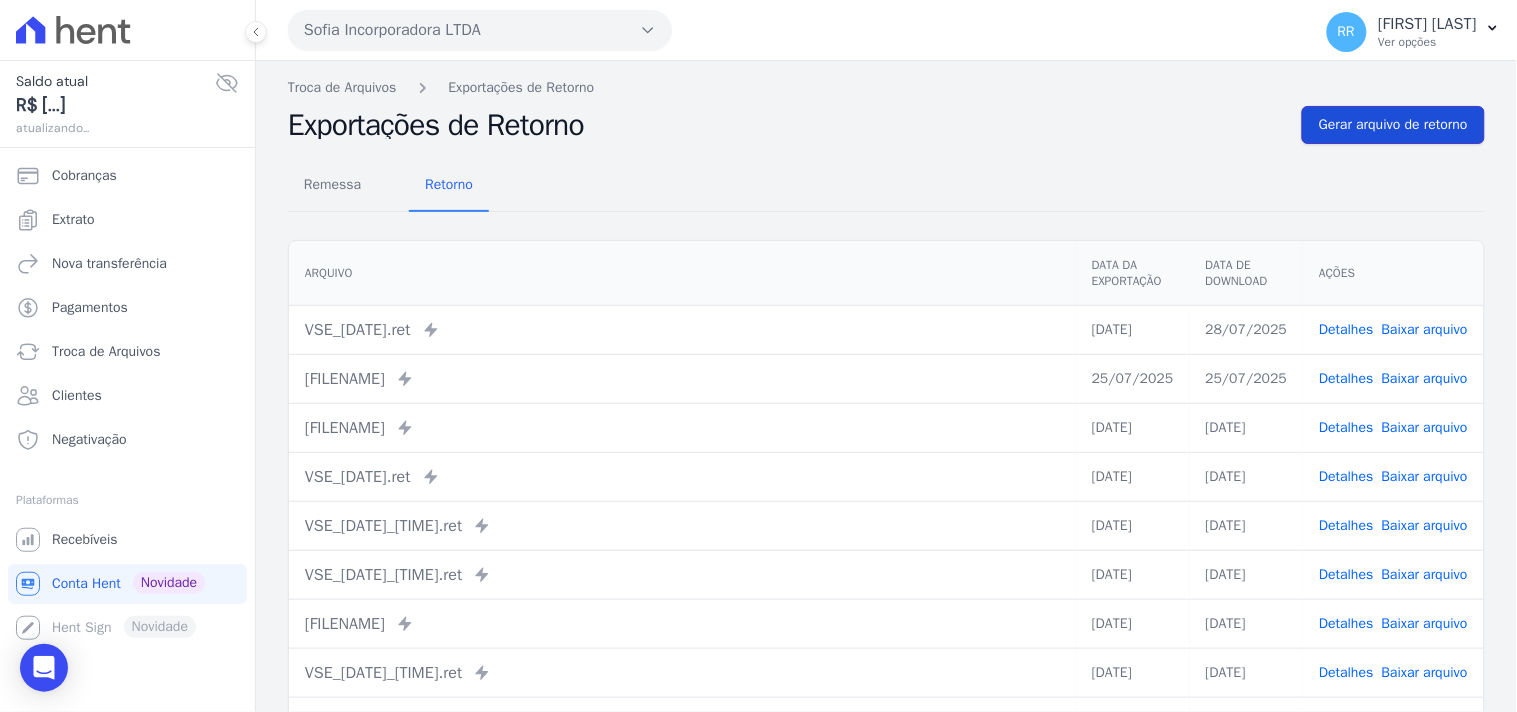 click on "Gerar arquivo de retorno" at bounding box center (1393, 125) 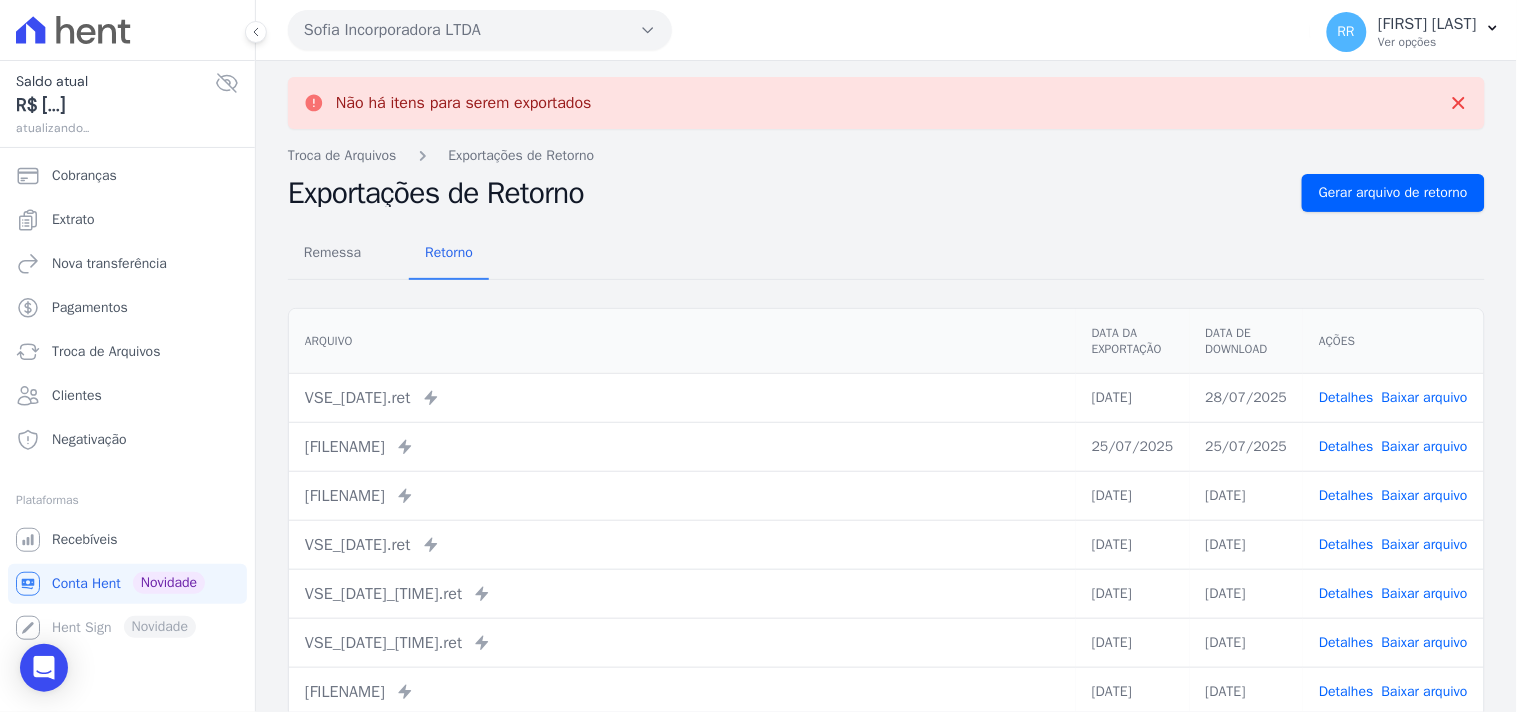 click on "Sofia Incorporadora LTDA" at bounding box center [480, 30] 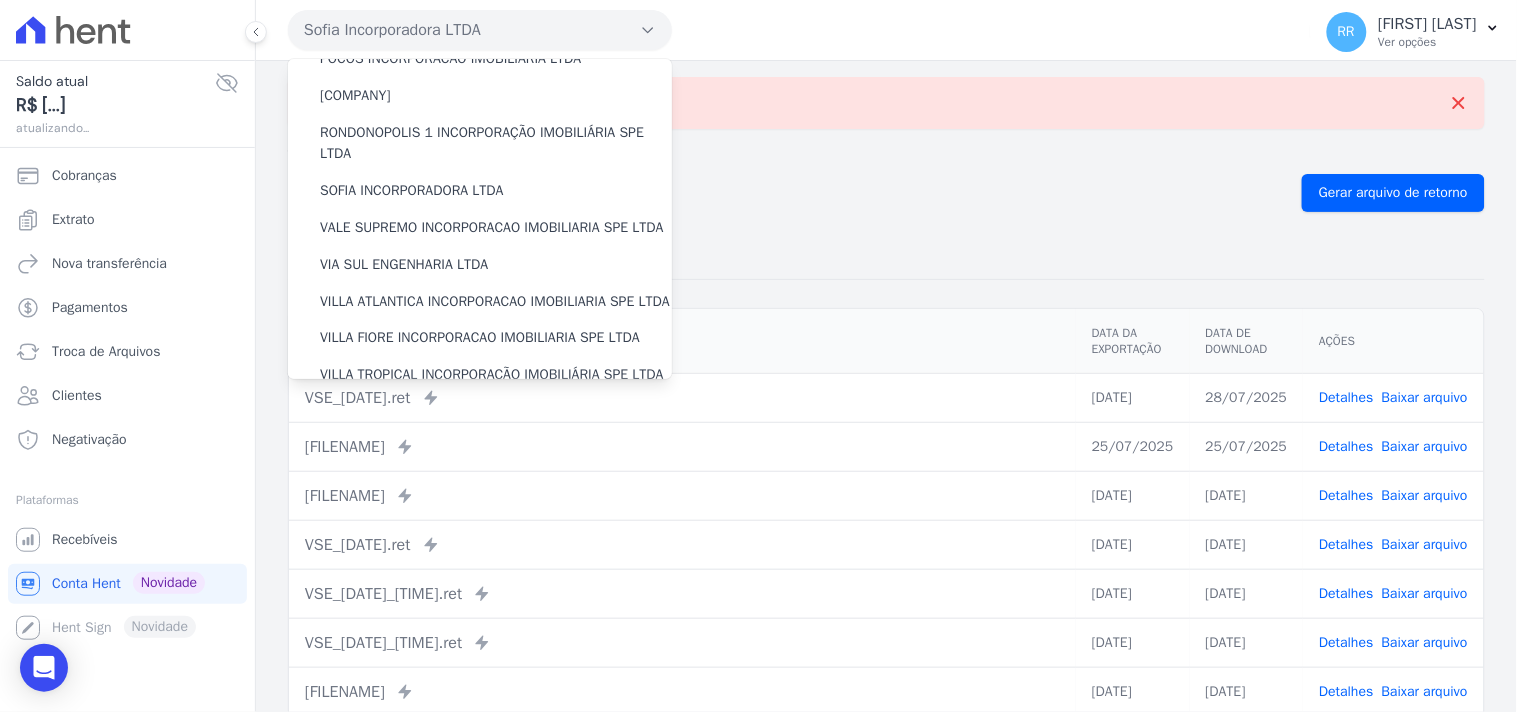 scroll, scrollTop: 703, scrollLeft: 0, axis: vertical 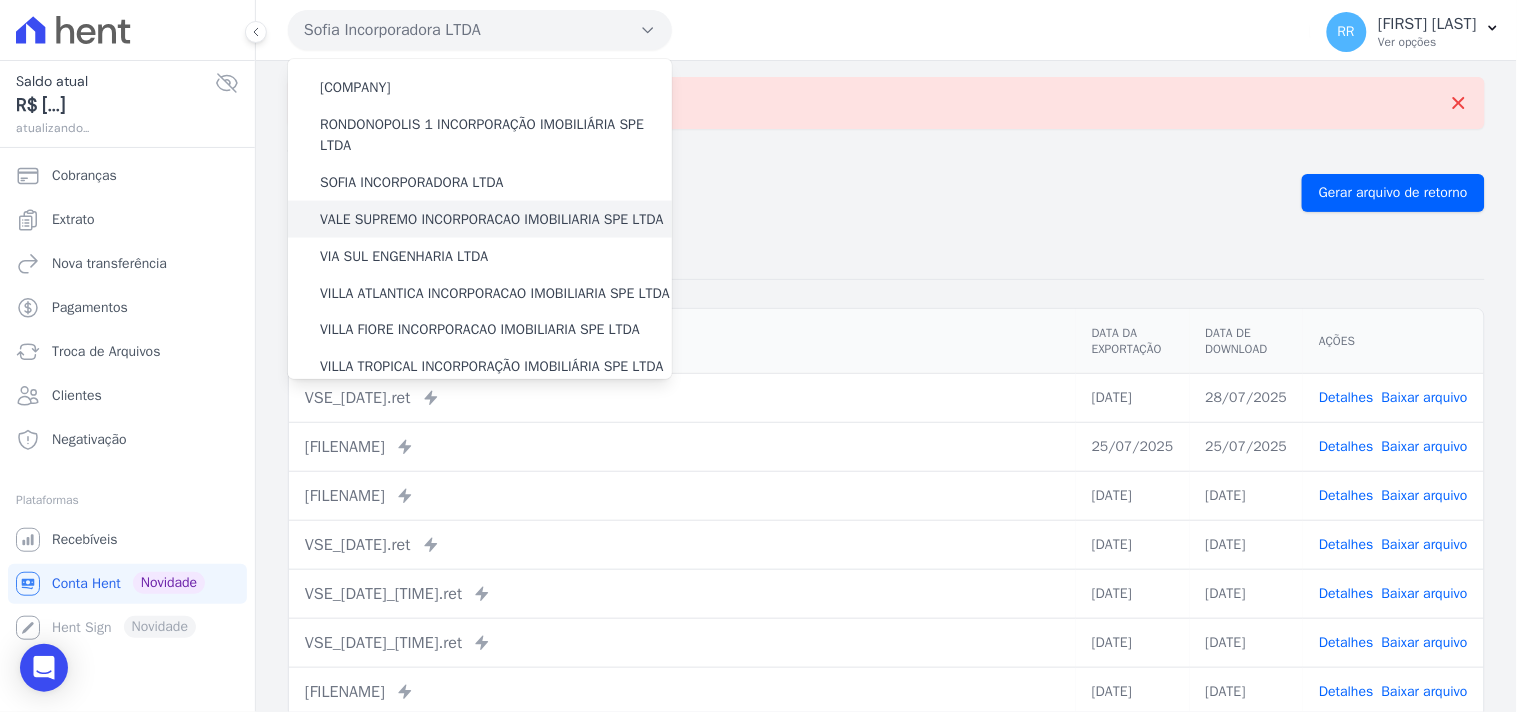 click on "VALE SUPREMO INCORPORACAO IMOBILIARIA SPE LTDA" at bounding box center (492, 219) 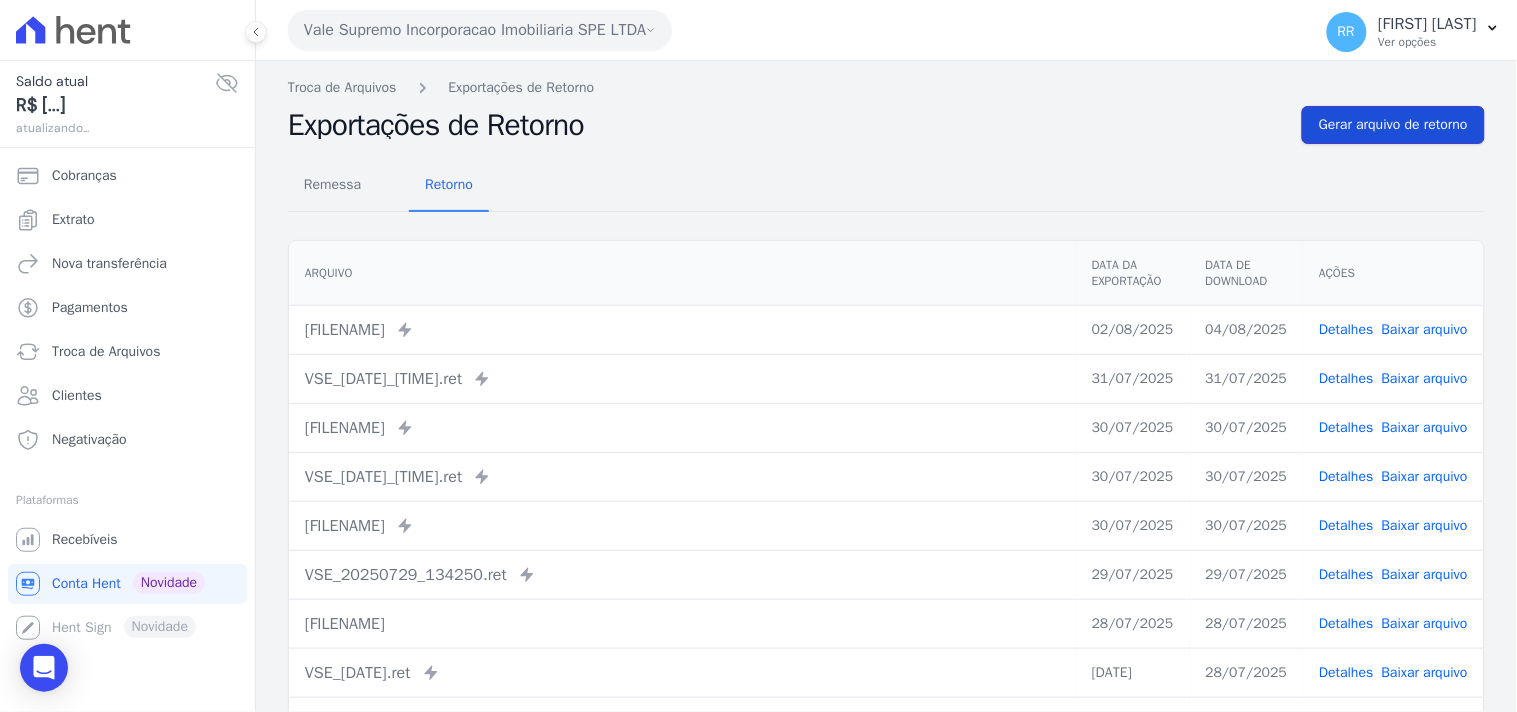 click on "Gerar arquivo de retorno" at bounding box center [1393, 125] 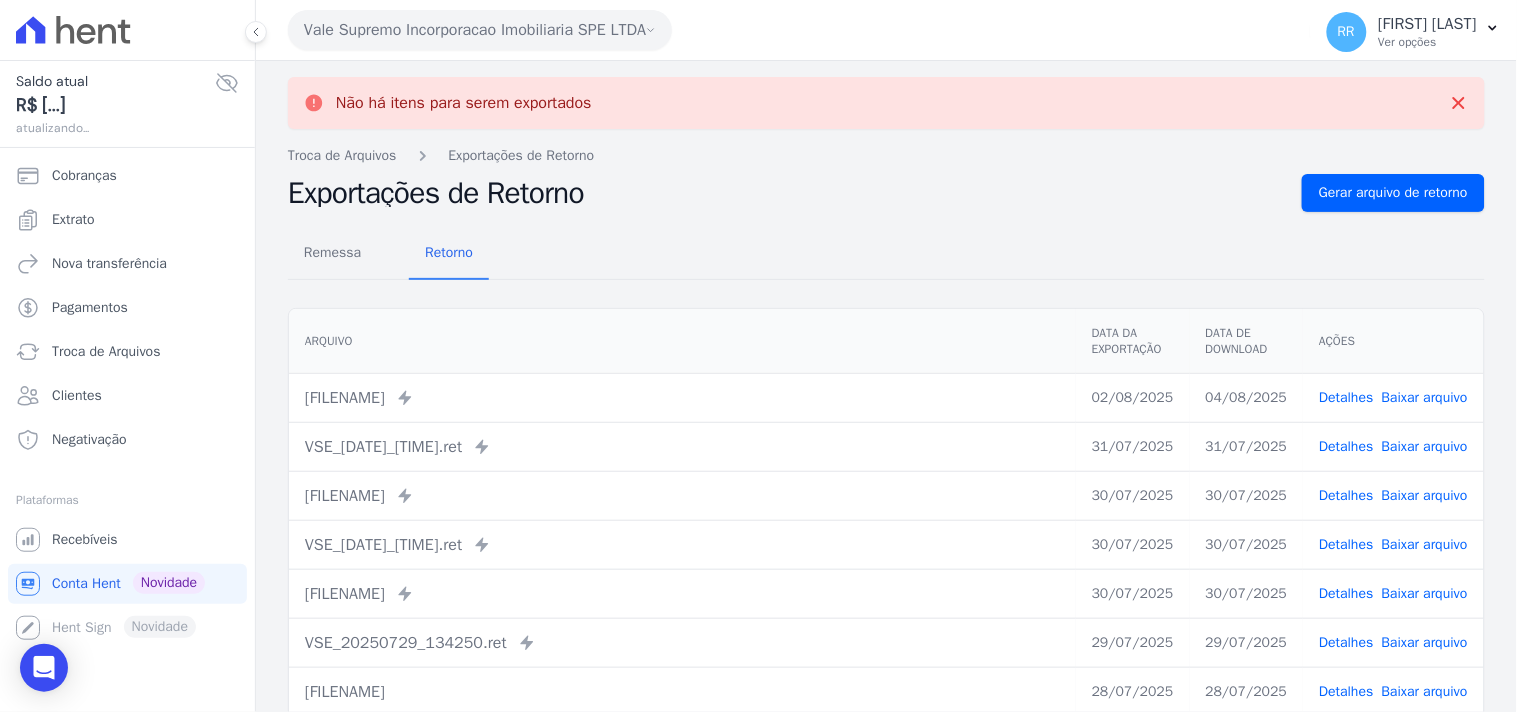 click on "Vale Supremo Incorporacao Imobiliaria SPE LTDA" at bounding box center (480, 30) 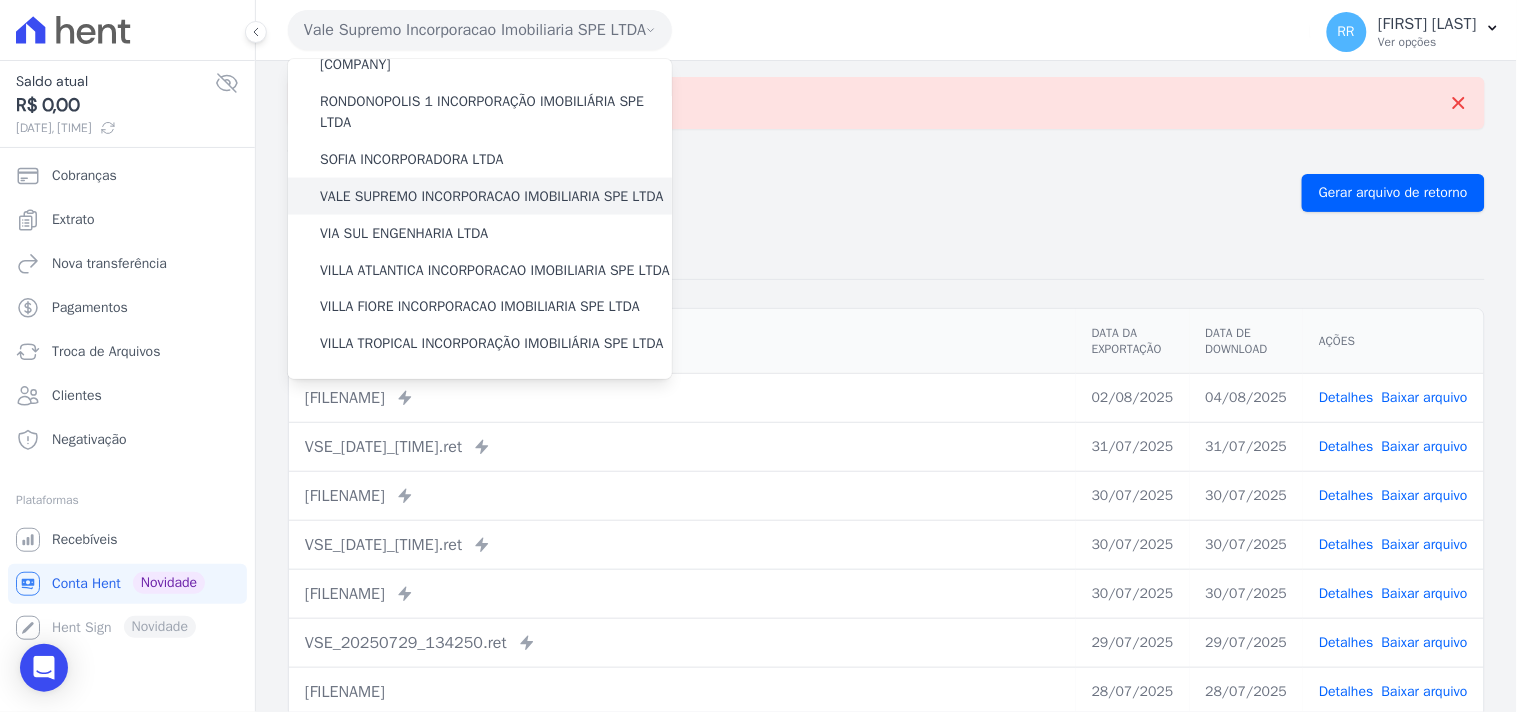 scroll, scrollTop: 814, scrollLeft: 0, axis: vertical 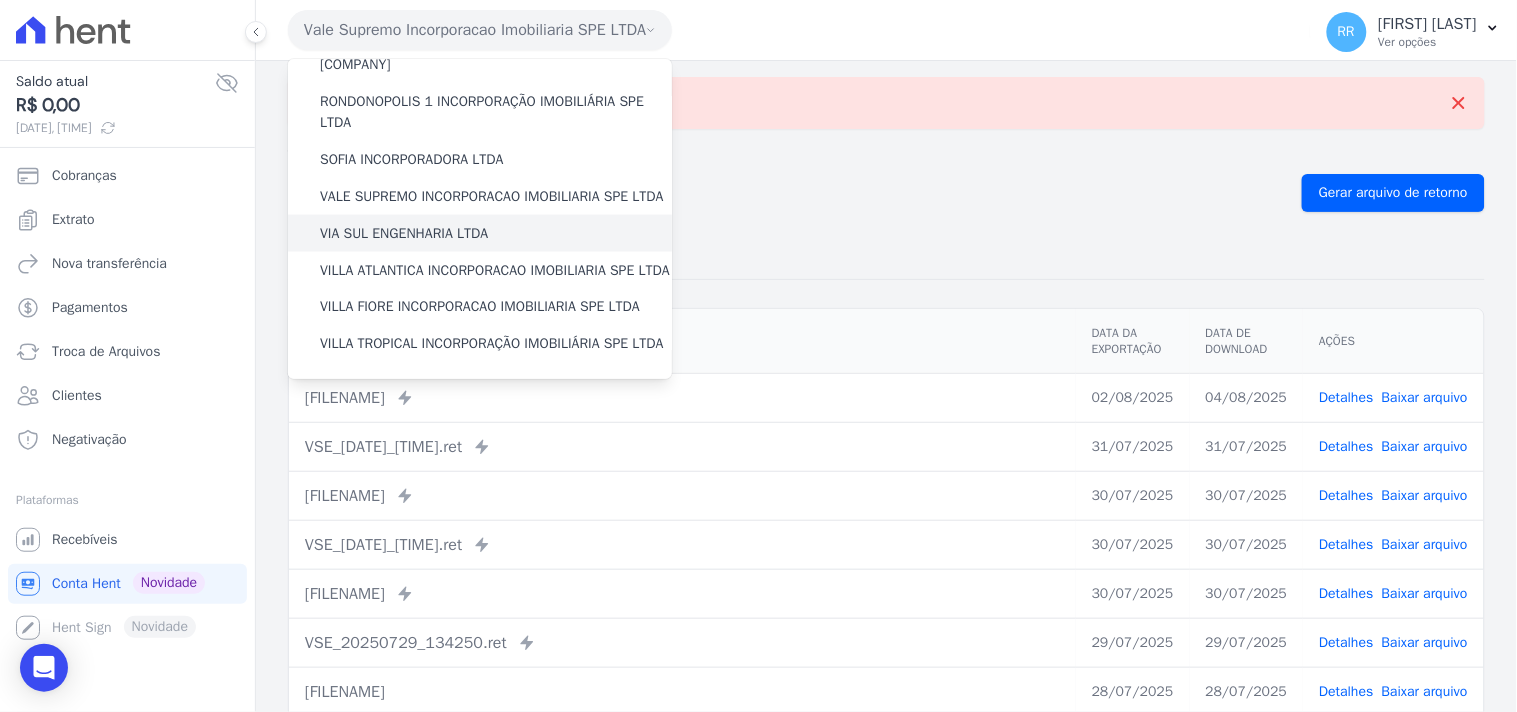 click on "VIA SUL ENGENHARIA LTDA" at bounding box center (404, 233) 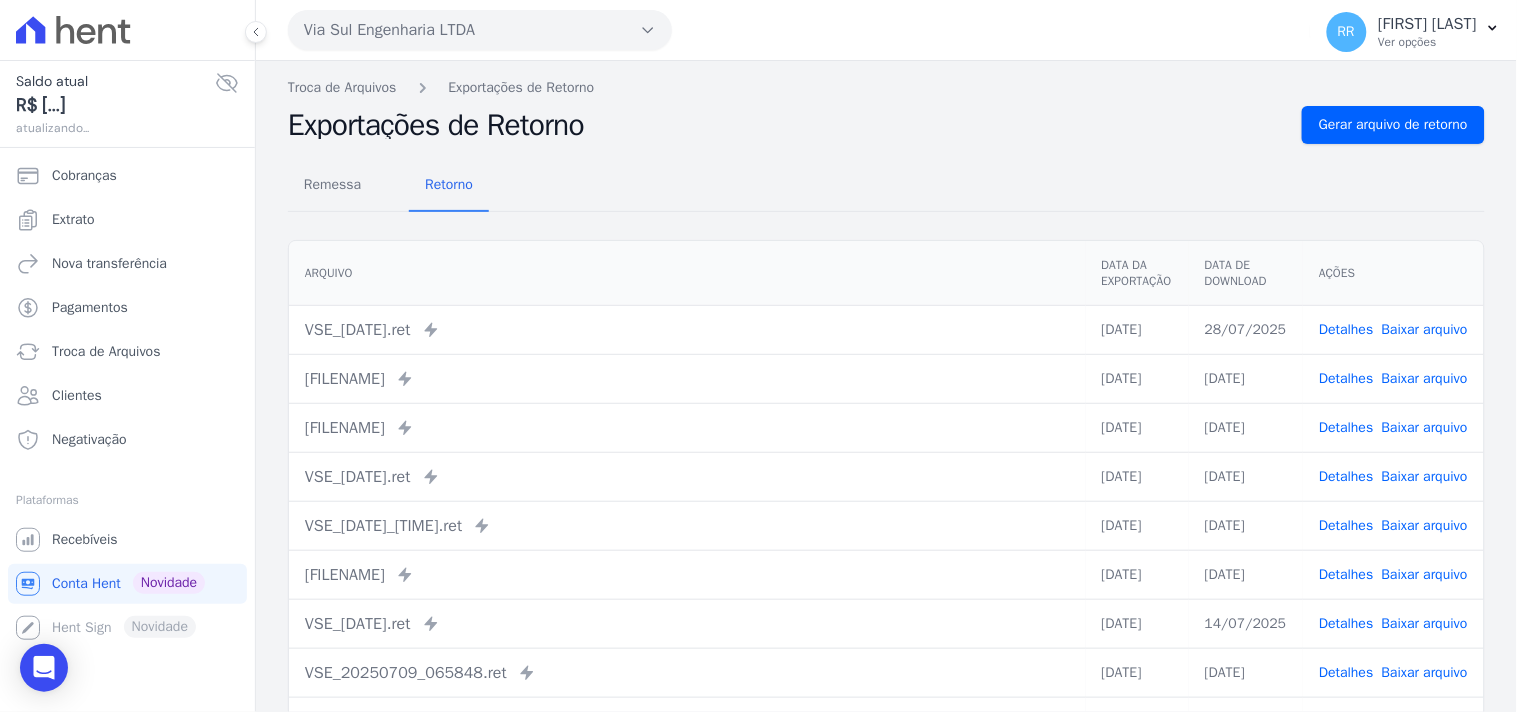click on "Arquivo
Data da Exportação
Data de Download
Ações
VSE_[DATE]_[TIME].ret
Enviado para Nexxera em: [DATE], [TIME]
[DATE]
[DATE]
Detalhes" at bounding box center [886, 505] 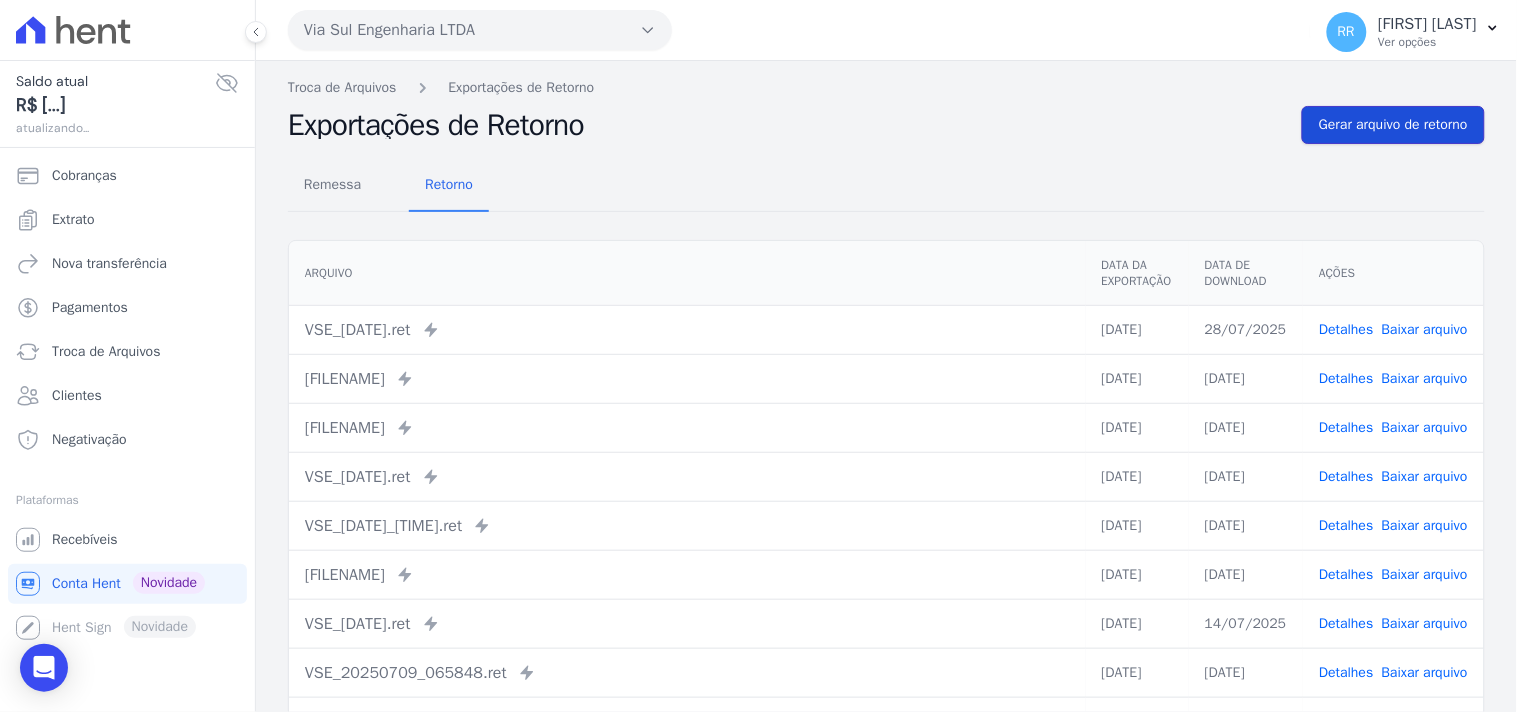 click on "Gerar arquivo de retorno" at bounding box center (1393, 125) 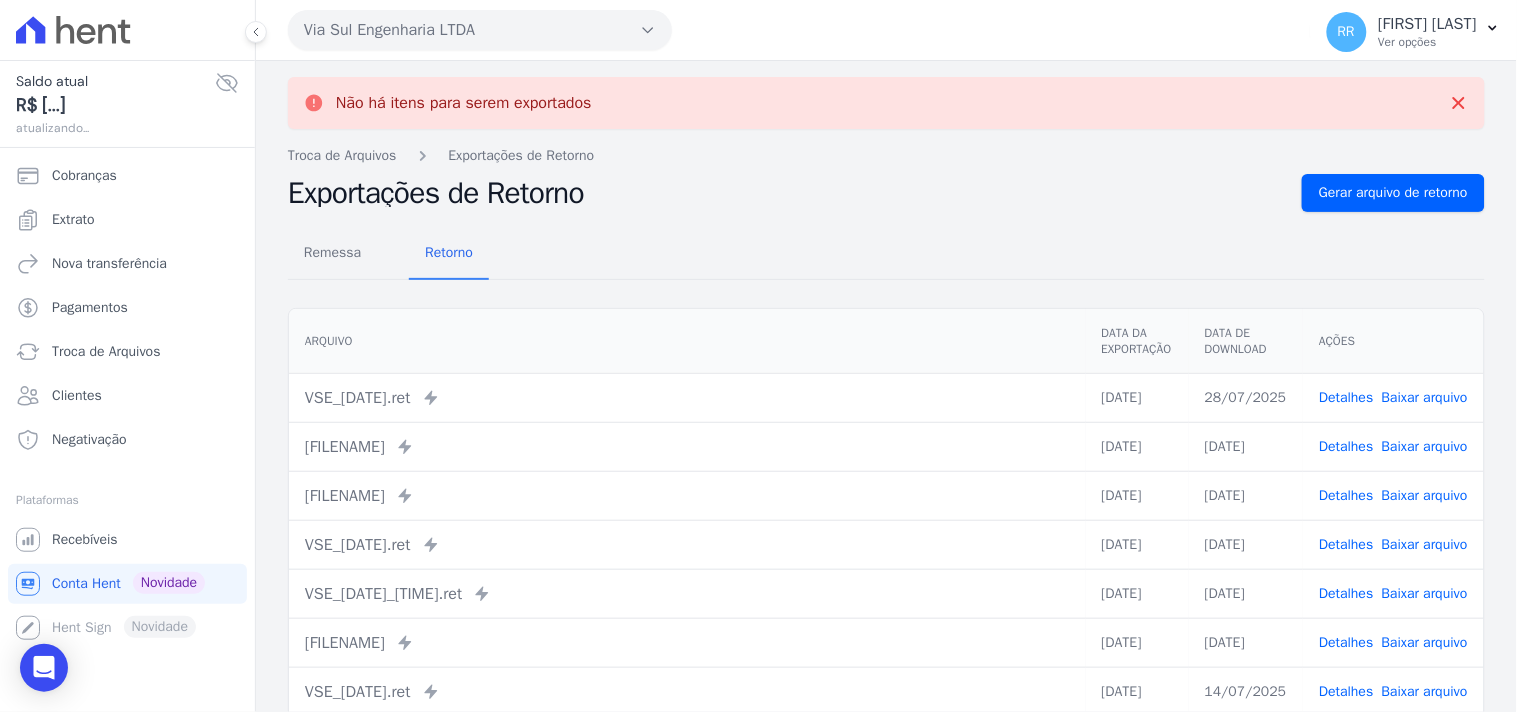 click on "Via Sul Engenharia LTDA" at bounding box center [480, 30] 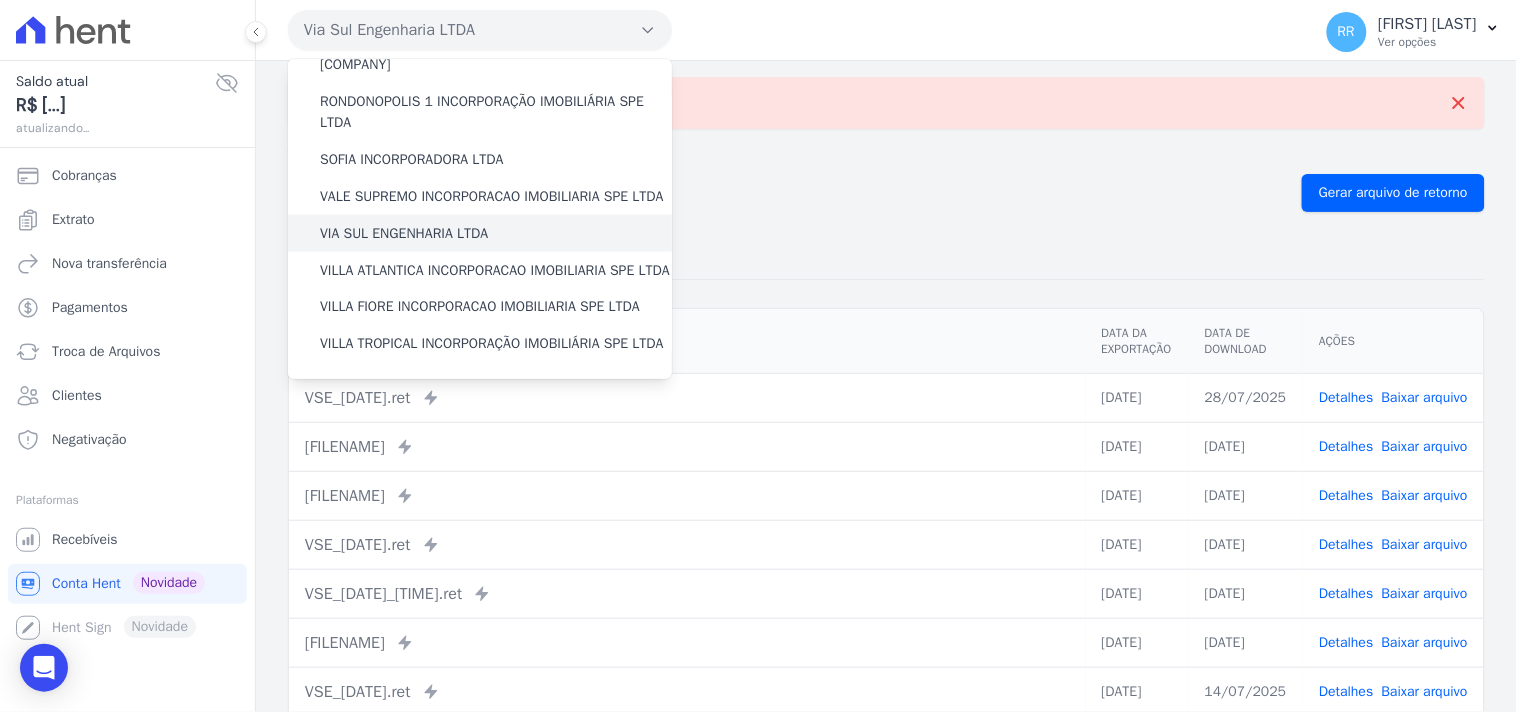 scroll, scrollTop: 856, scrollLeft: 0, axis: vertical 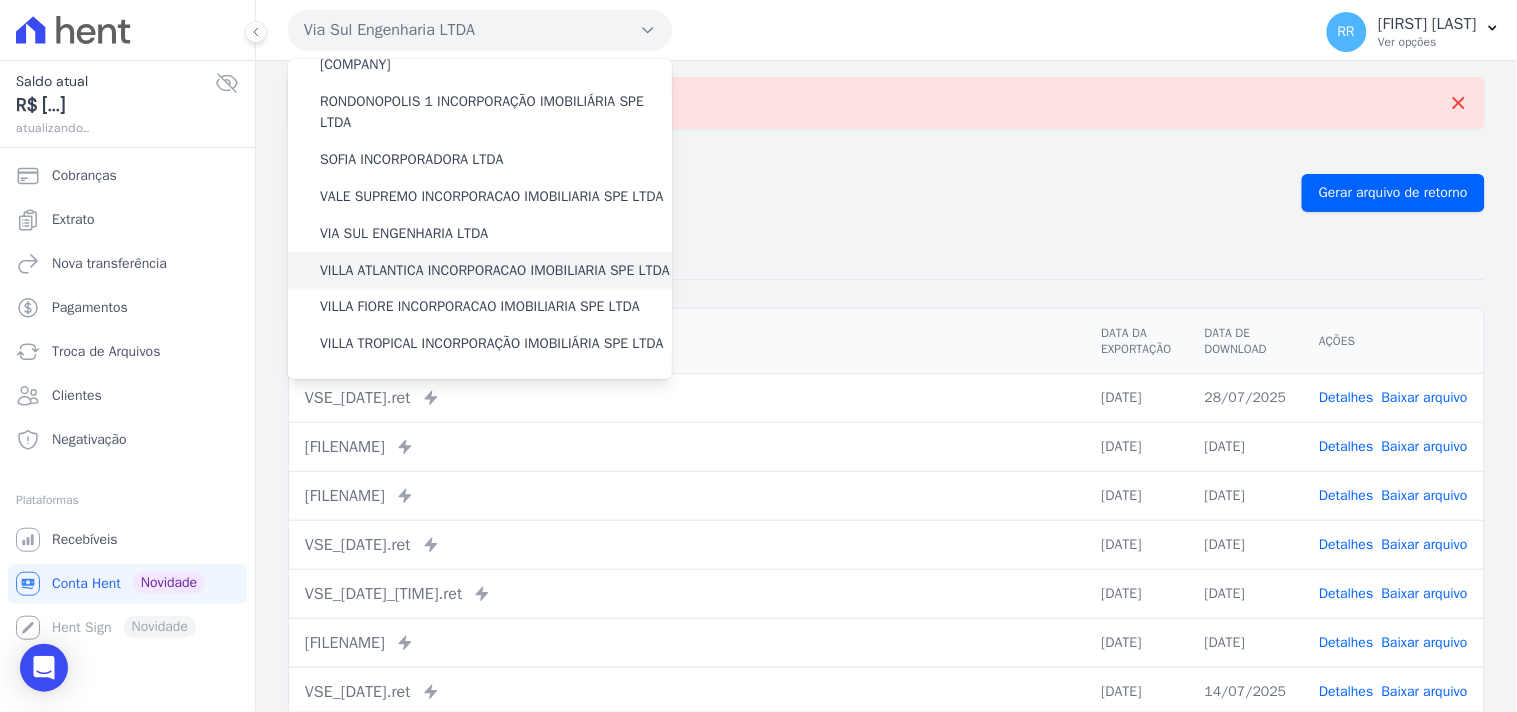 click on "VILLA ATLANTICA INCORPORACAO IMOBILIARIA SPE LTDA" at bounding box center (495, 270) 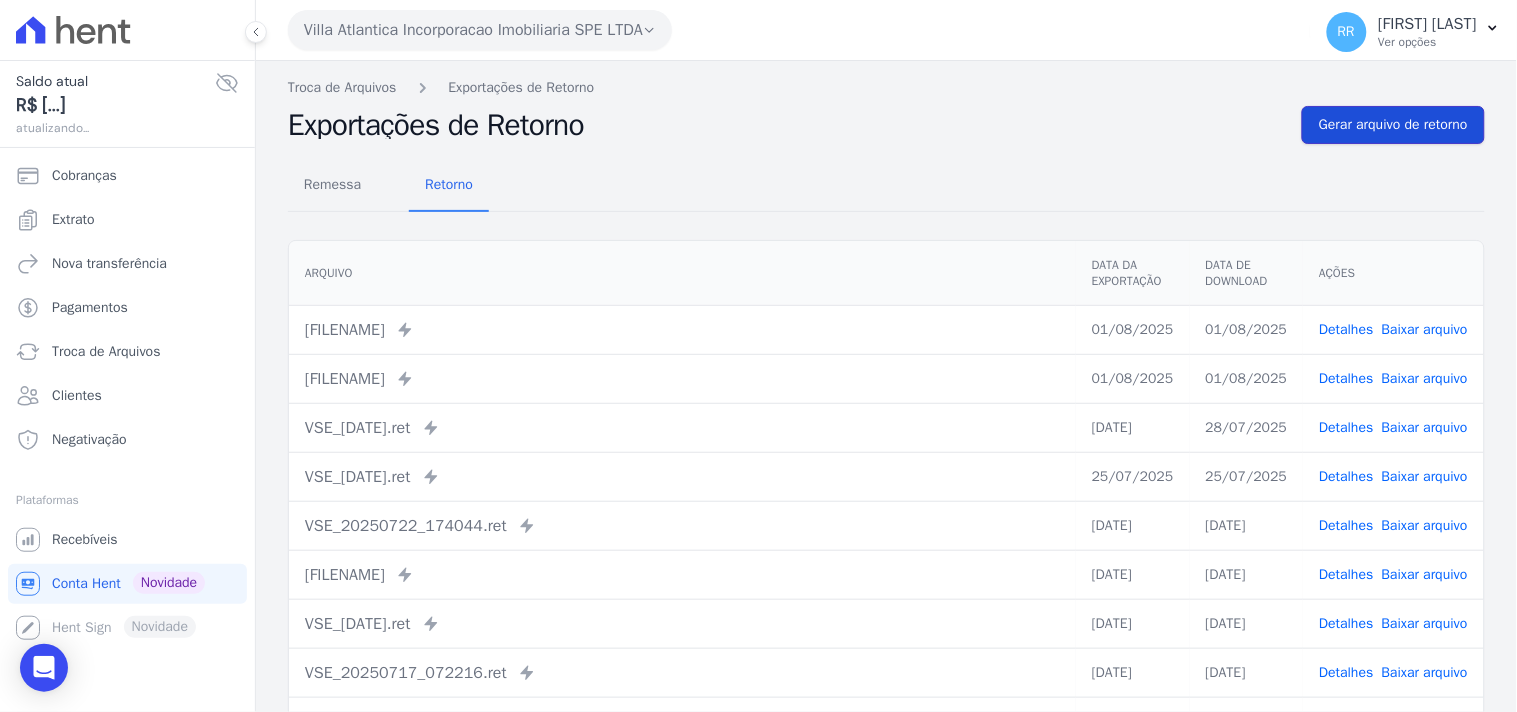 click on "Gerar arquivo de retorno" at bounding box center [1393, 125] 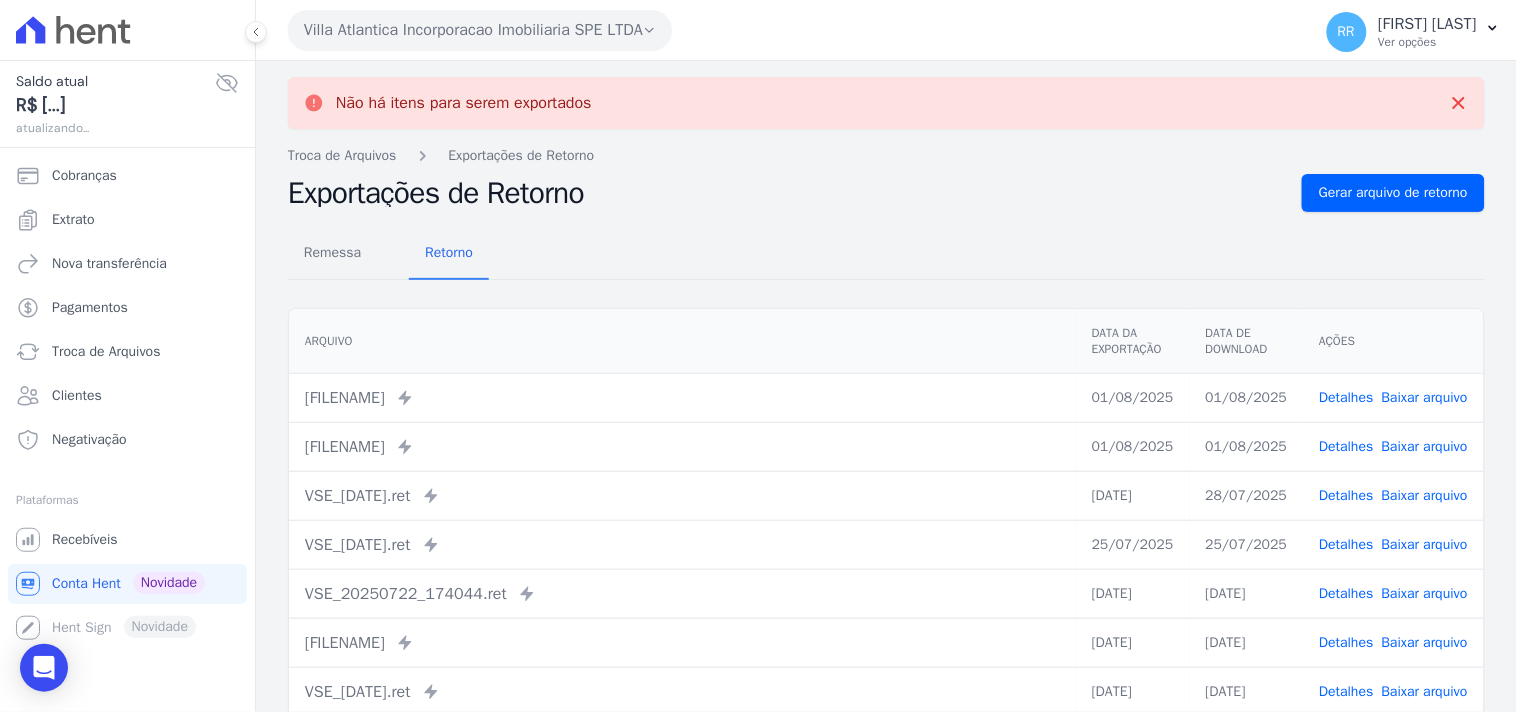 click on "Villa Atlantica Incorporacao Imobiliaria SPE LTDA" at bounding box center [480, 30] 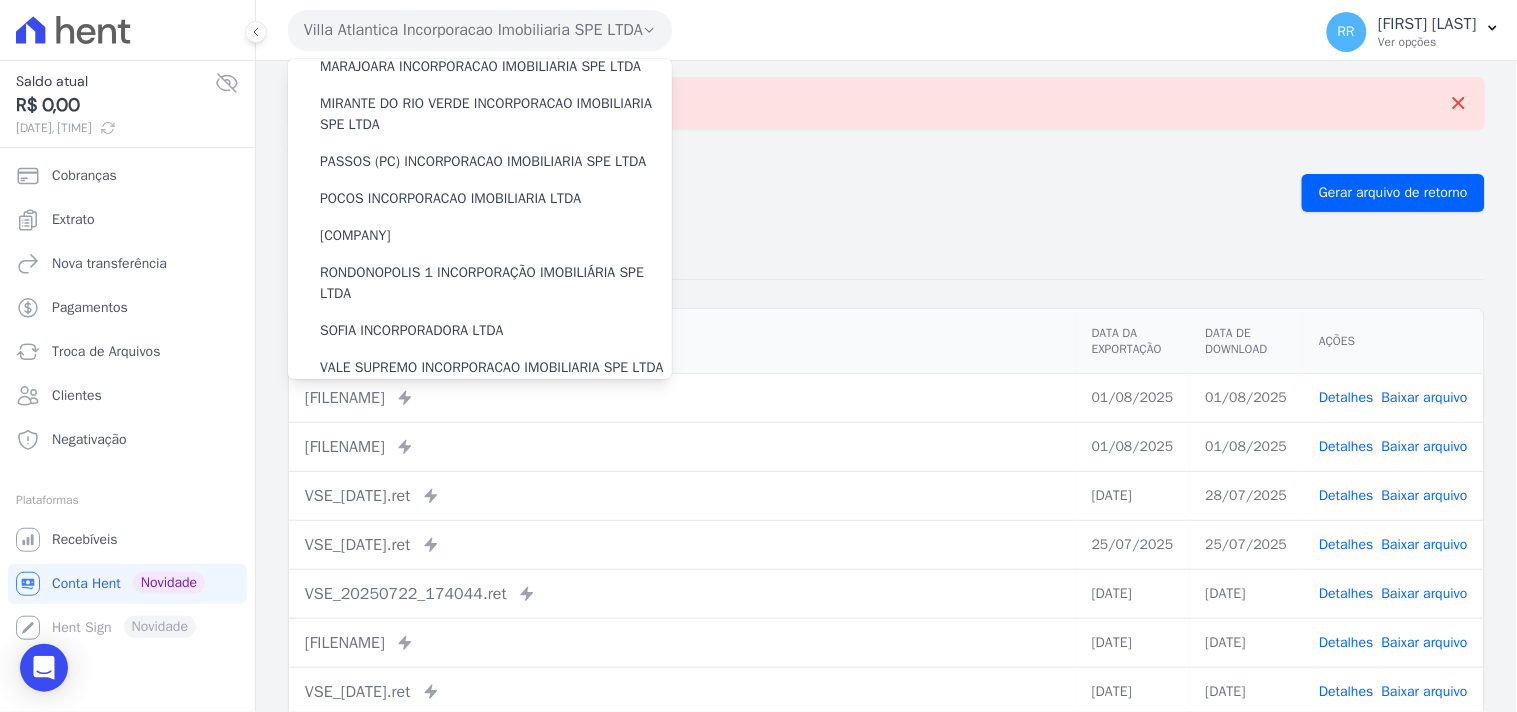 scroll, scrollTop: 893, scrollLeft: 0, axis: vertical 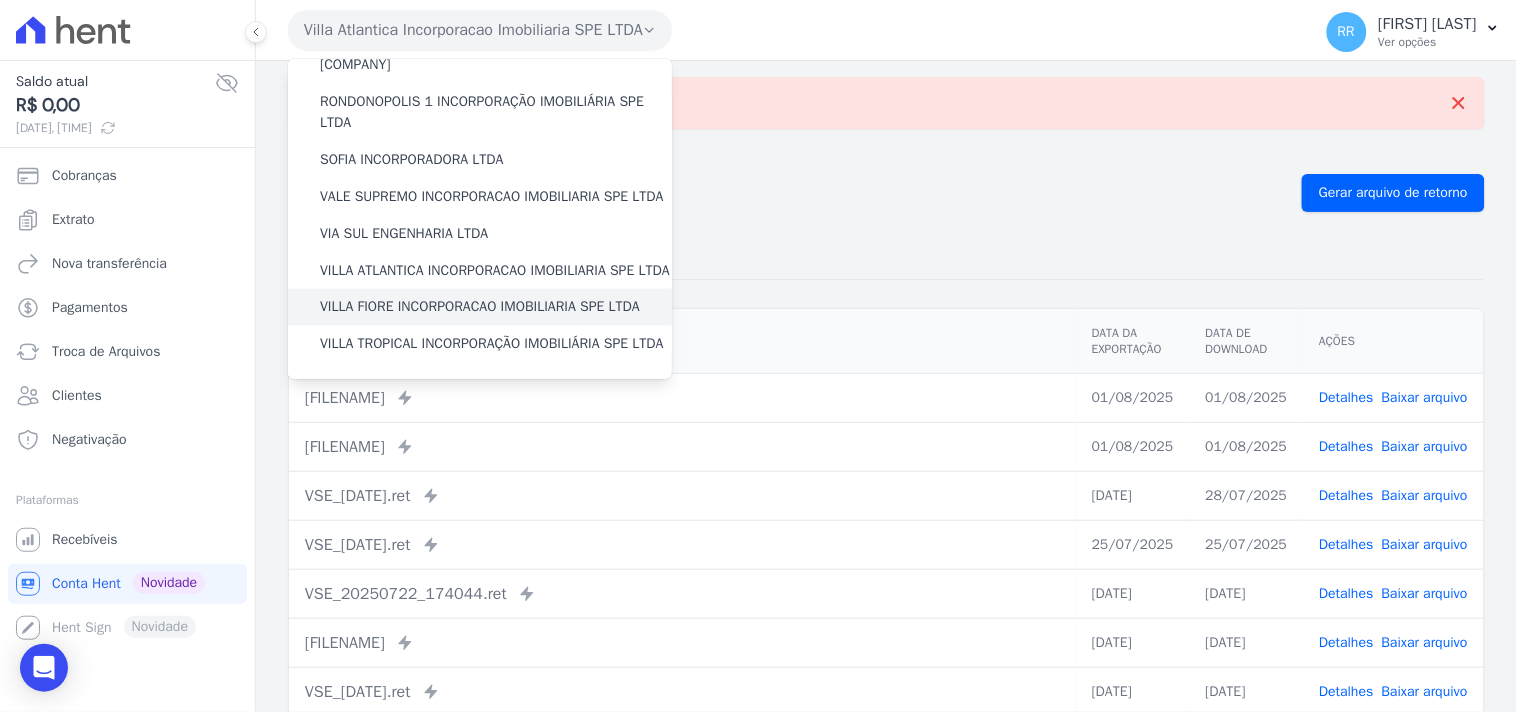click on "VILLA FIORE INCORPORACAO IMOBILIARIA SPE LTDA" at bounding box center [480, 307] 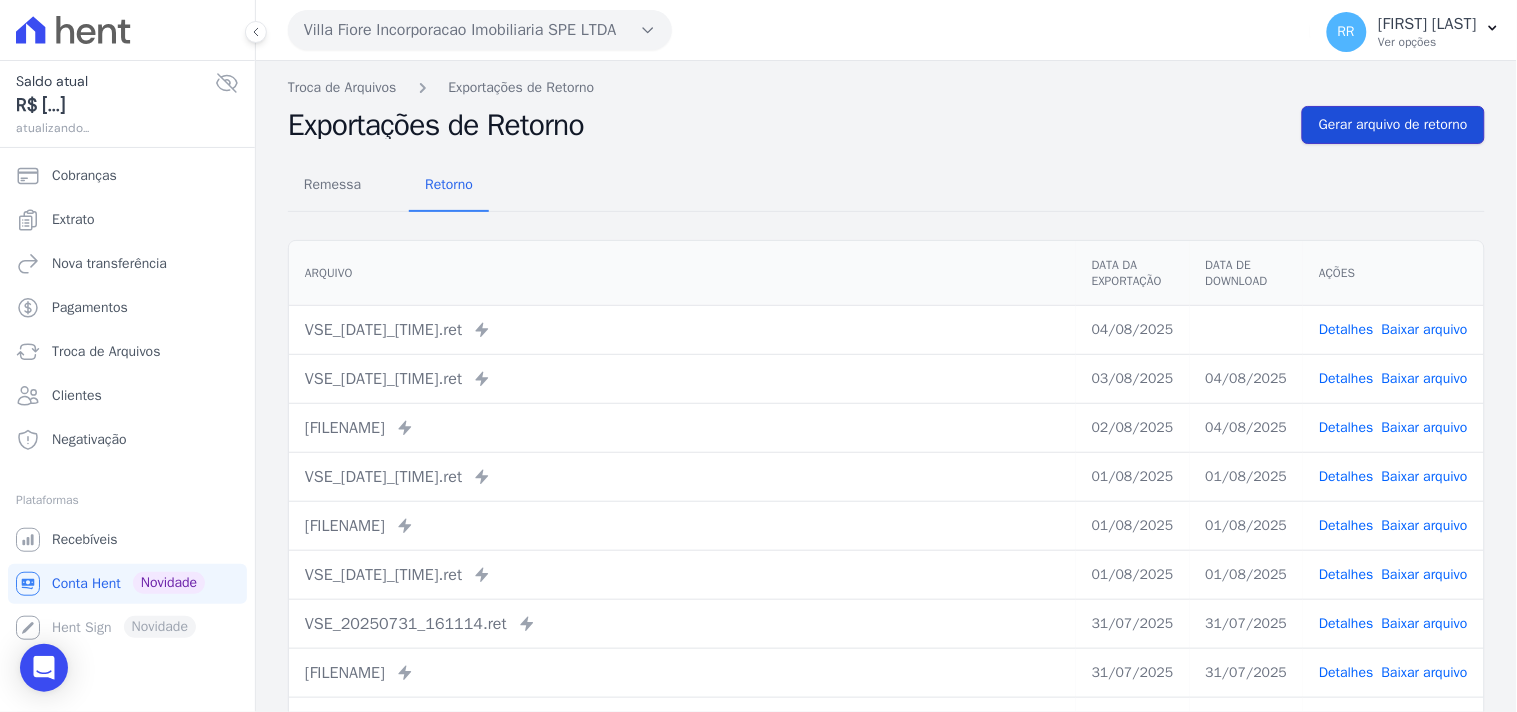 click on "Gerar arquivo de retorno" at bounding box center [1393, 125] 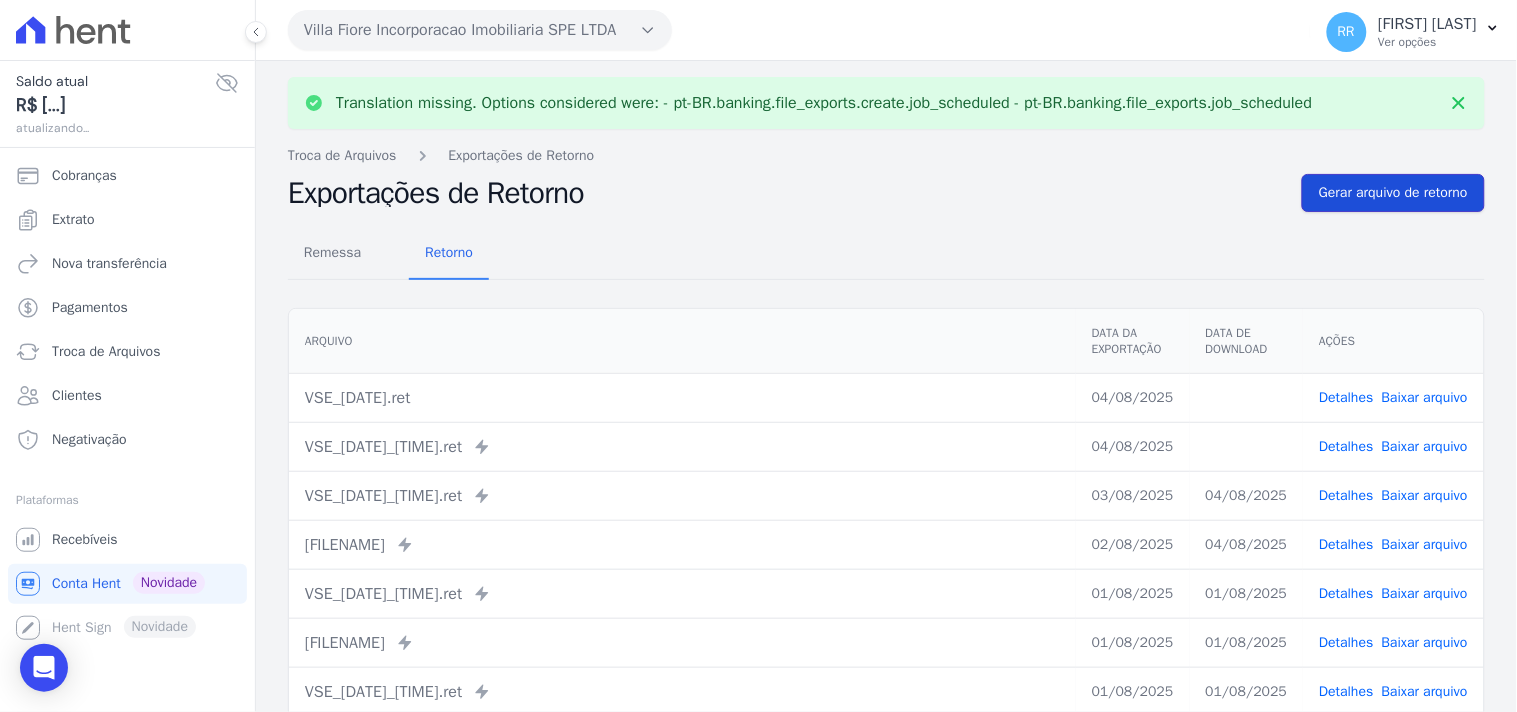 click on "Gerar arquivo de retorno" at bounding box center (1393, 193) 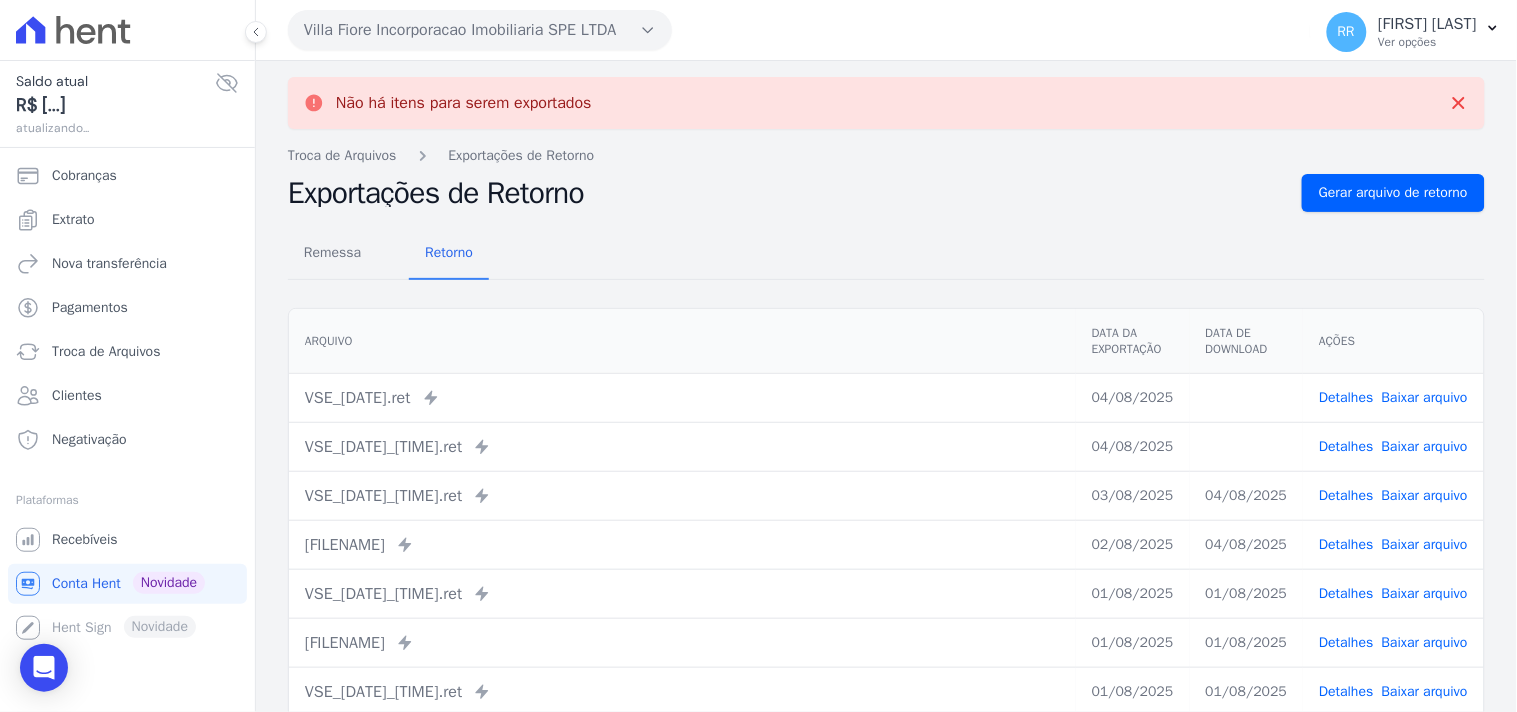 click on "Baixar arquivo" at bounding box center [1425, 446] 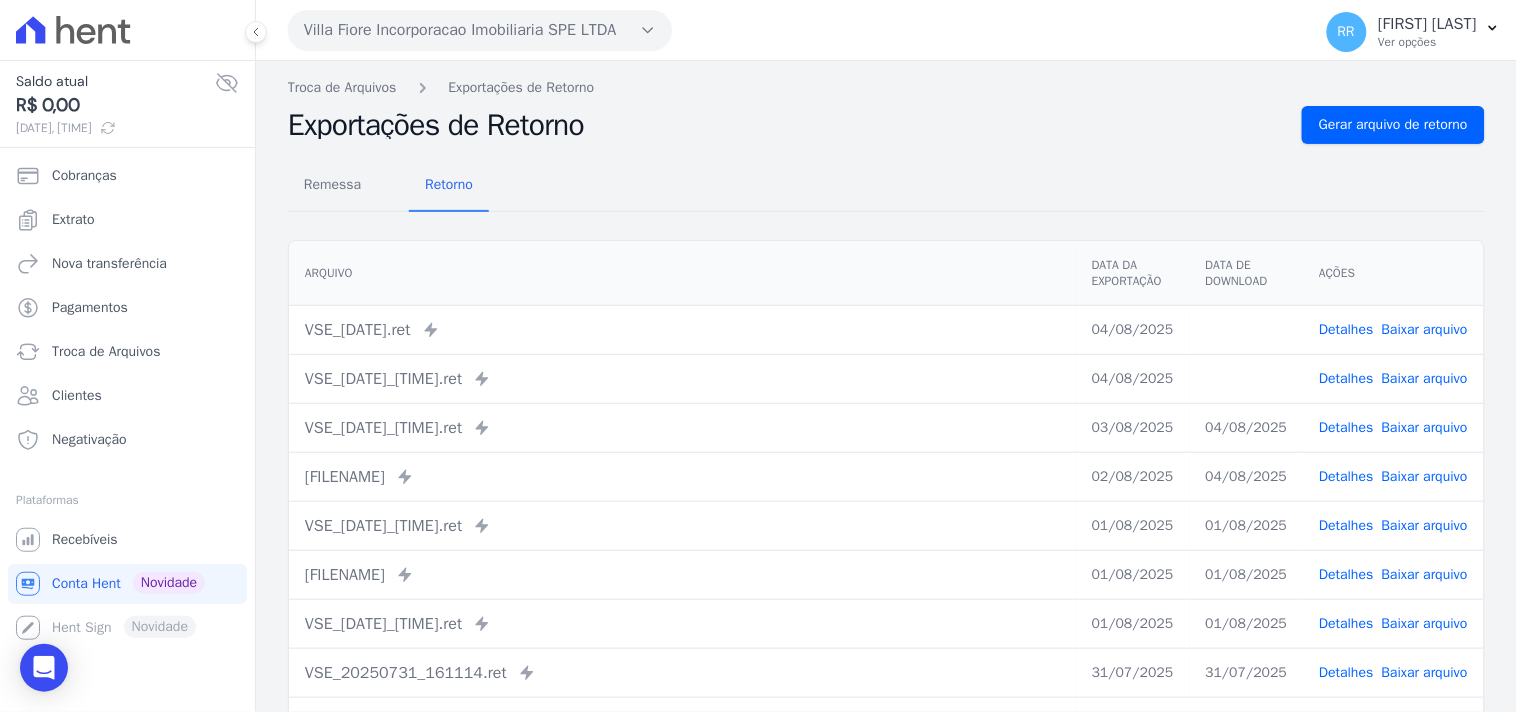 click on "Baixar arquivo" at bounding box center [1425, 329] 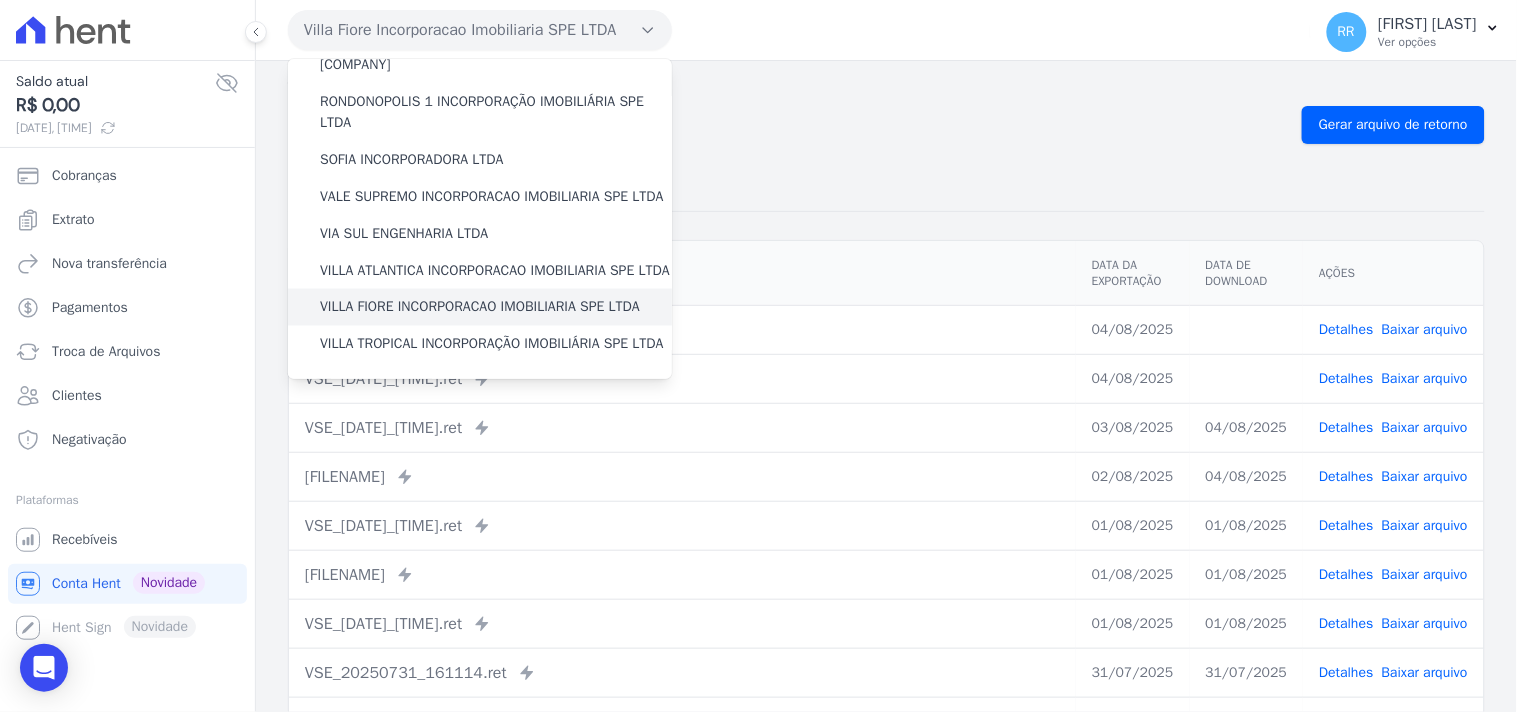 scroll, scrollTop: 893, scrollLeft: 0, axis: vertical 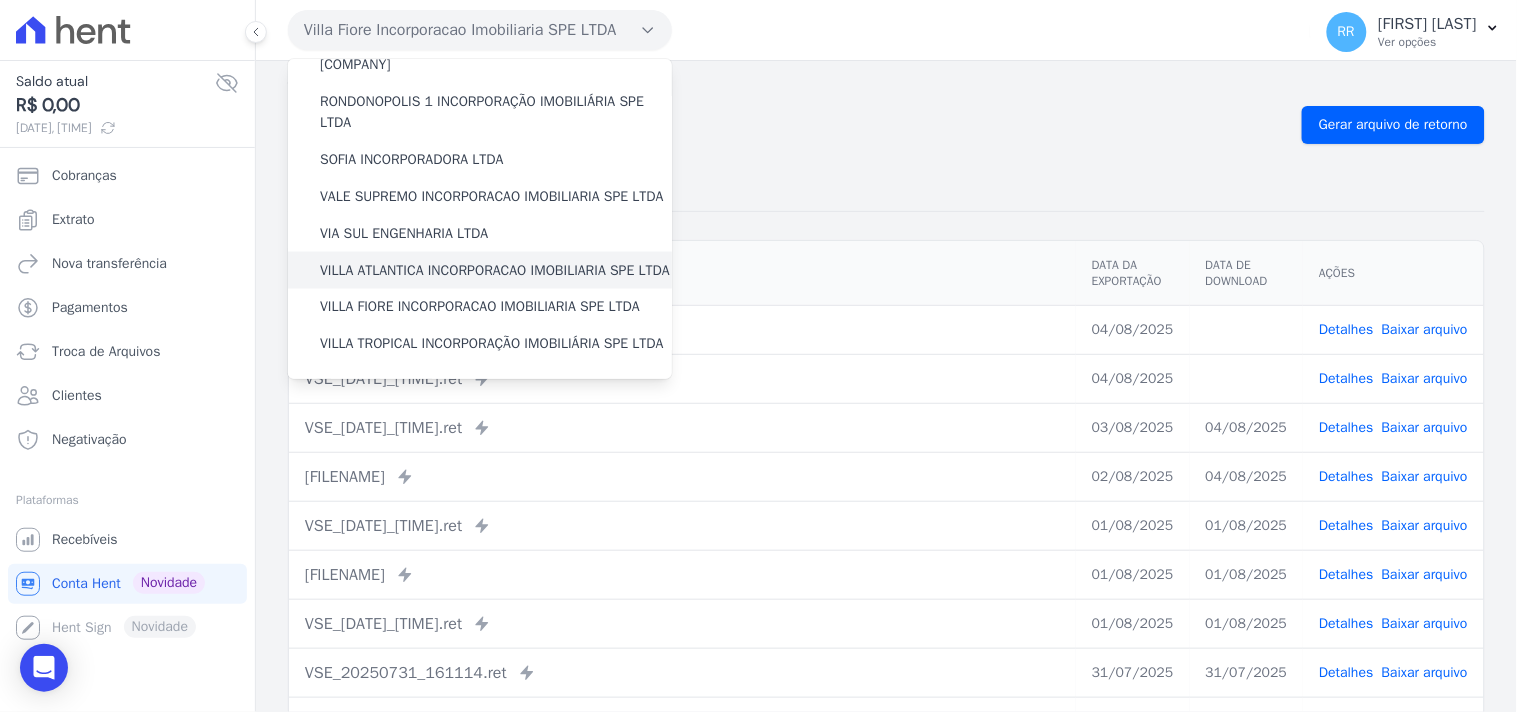 click on "VILLA ATLANTICA INCORPORACAO IMOBILIARIA SPE LTDA" at bounding box center (495, 270) 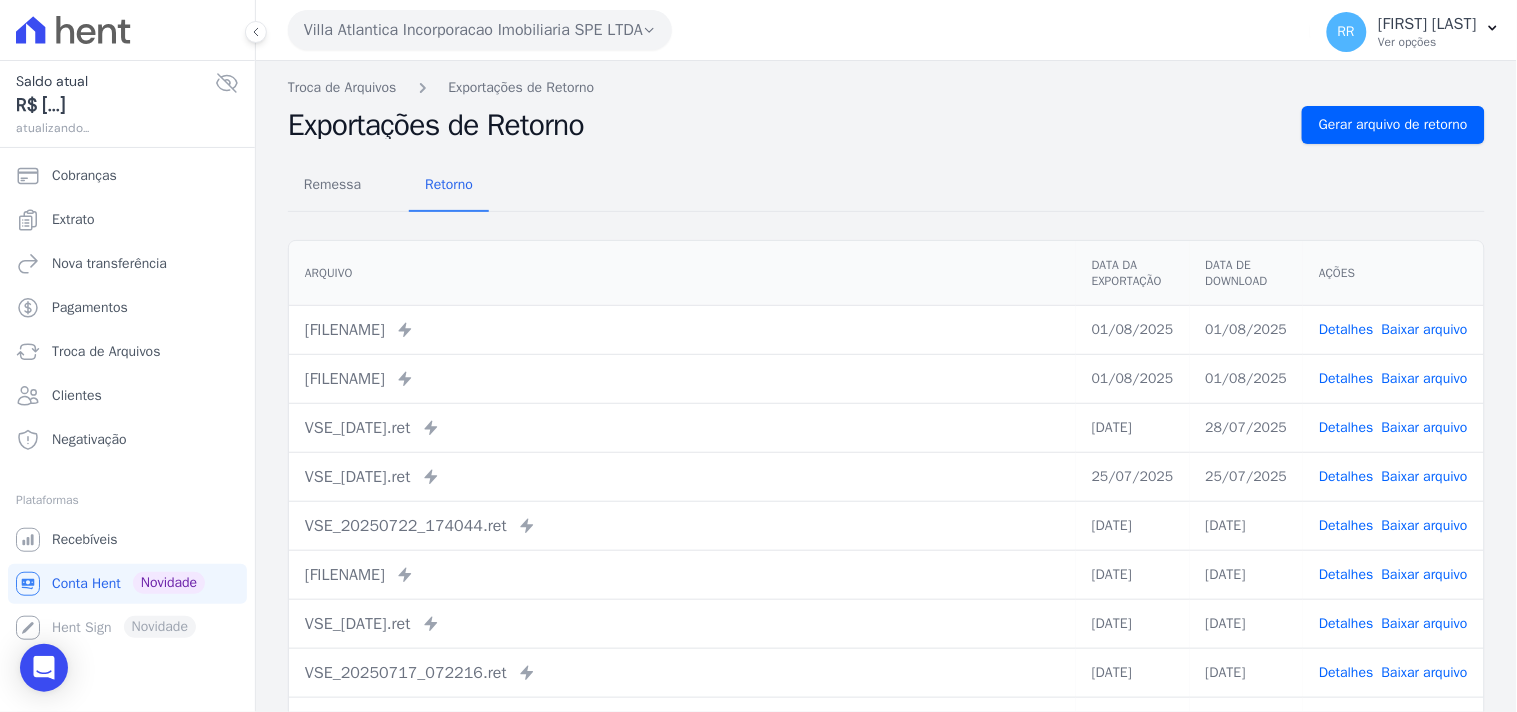 click on "Remessa
Retorno
Arquivo
Data da Exportação
Data de Download
Ações
VSE_[DATE].ret
Enviado para Nexxera em: [DATE], [TIME]
[DATE]
[DATE]
Detalhes" at bounding box center (886, 505) 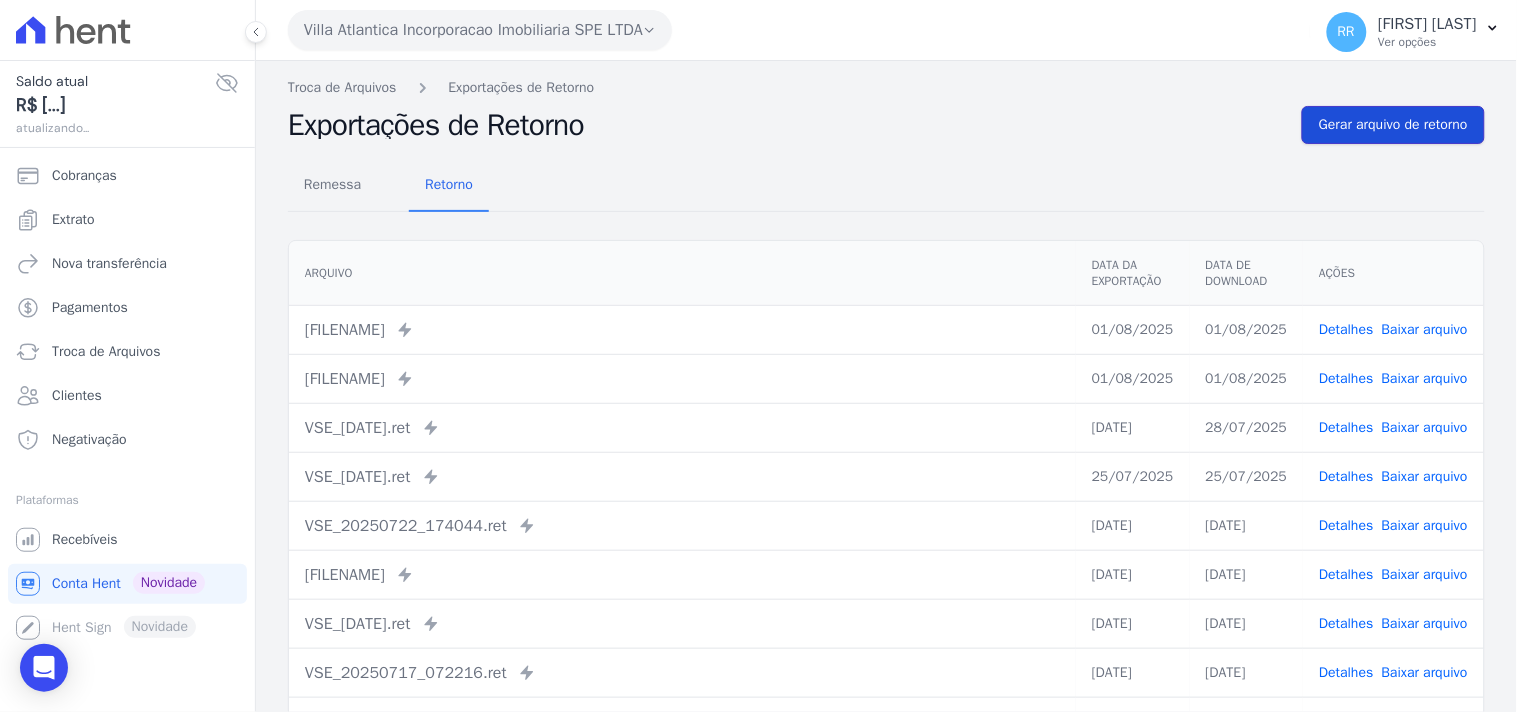 click on "Gerar arquivo de retorno" at bounding box center (1393, 125) 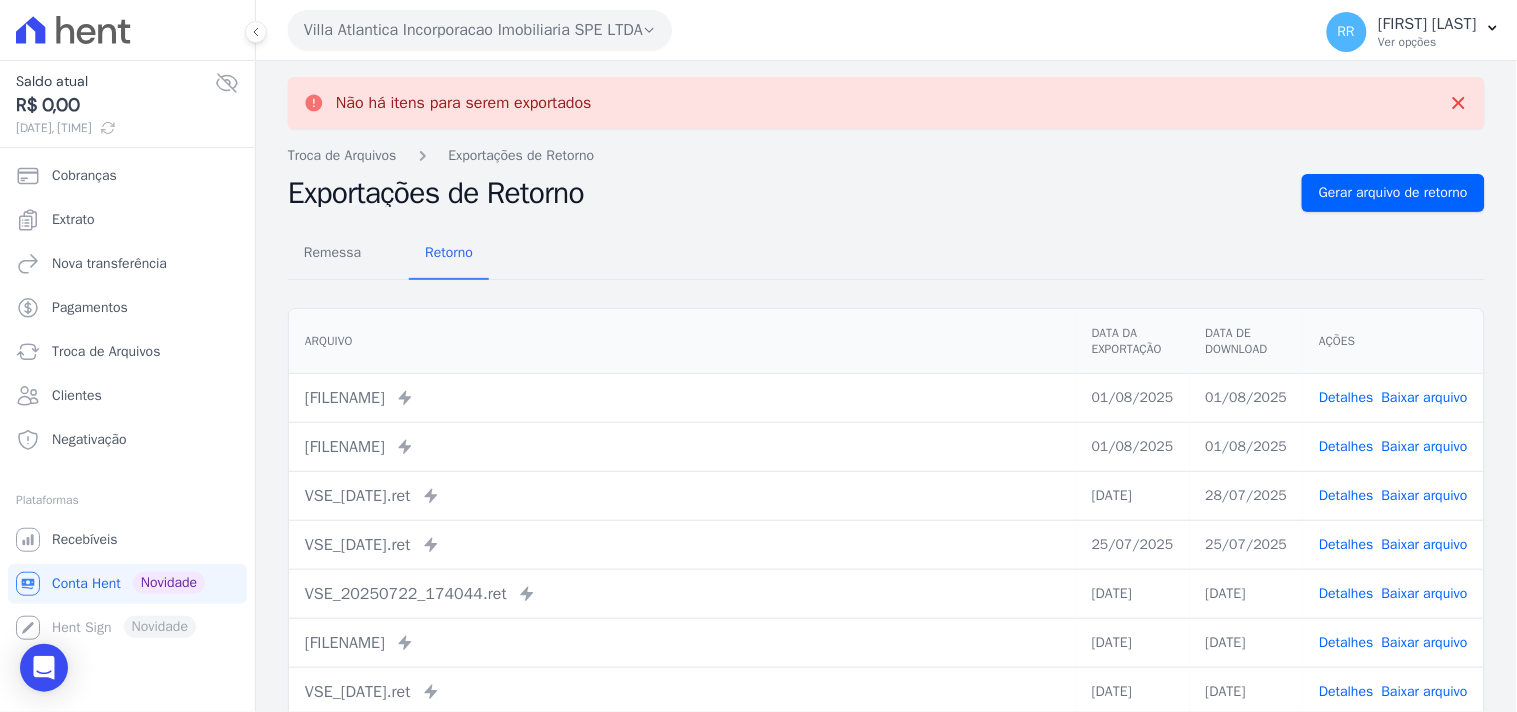 click on "Villa Atlantica Incorporacao Imobiliaria SPE LTDA" at bounding box center [480, 30] 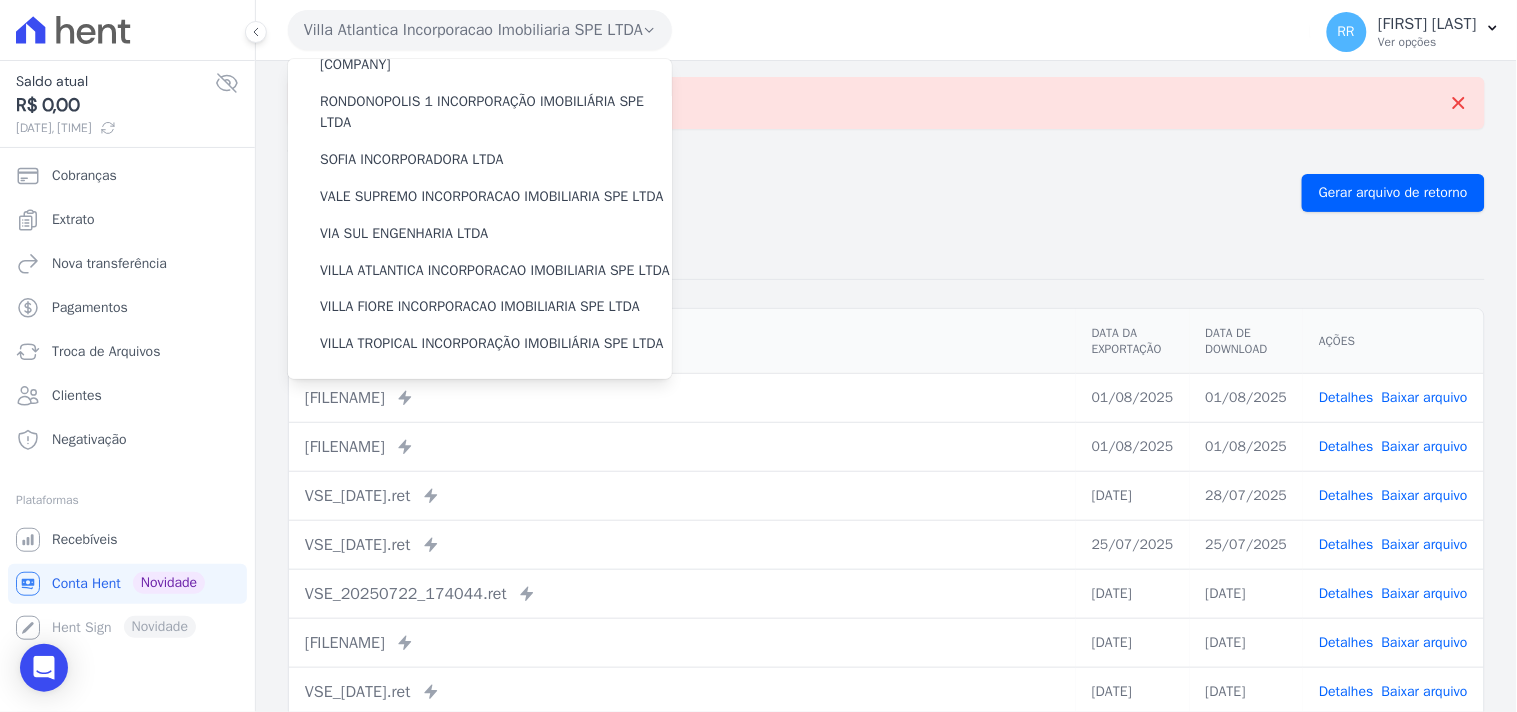 scroll, scrollTop: 893, scrollLeft: 0, axis: vertical 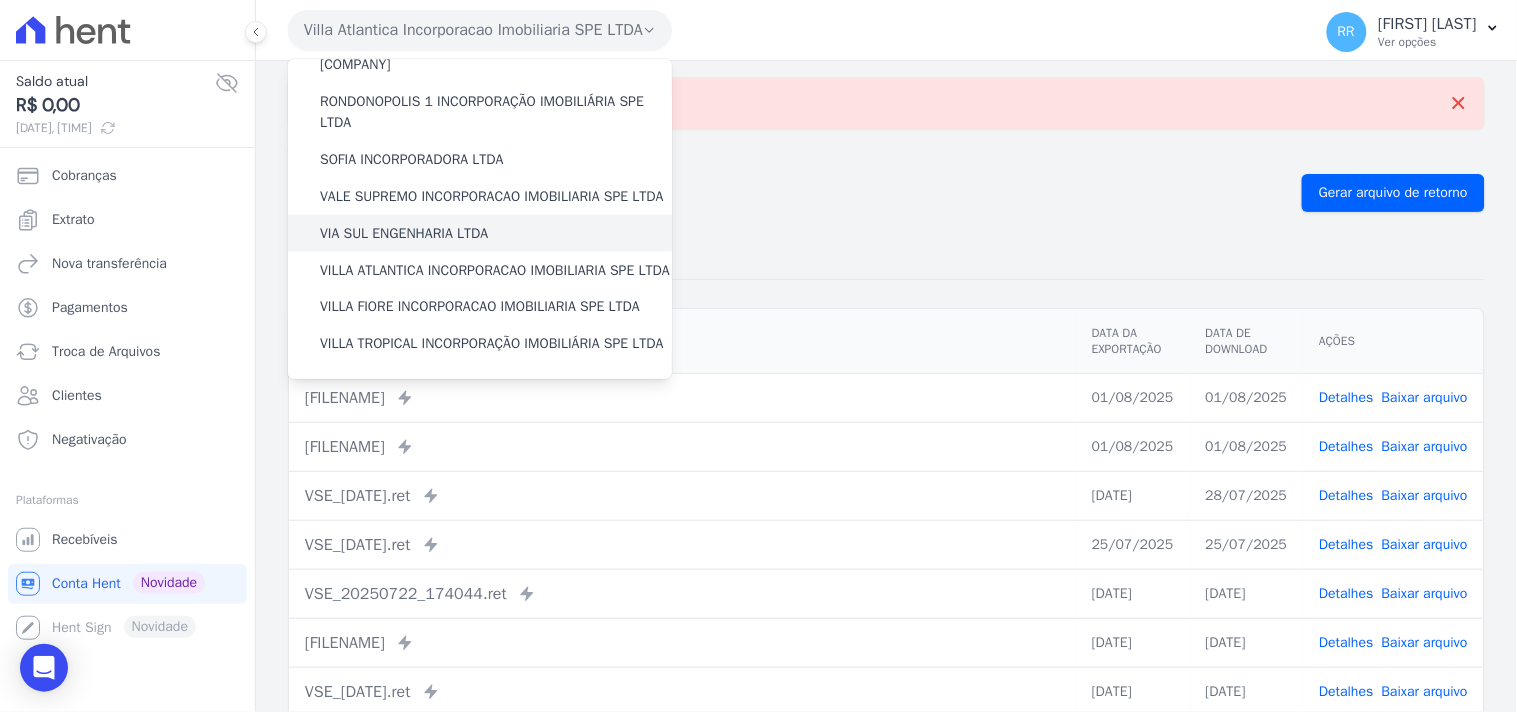 click on "VIA SUL ENGENHARIA LTDA" at bounding box center (480, 233) 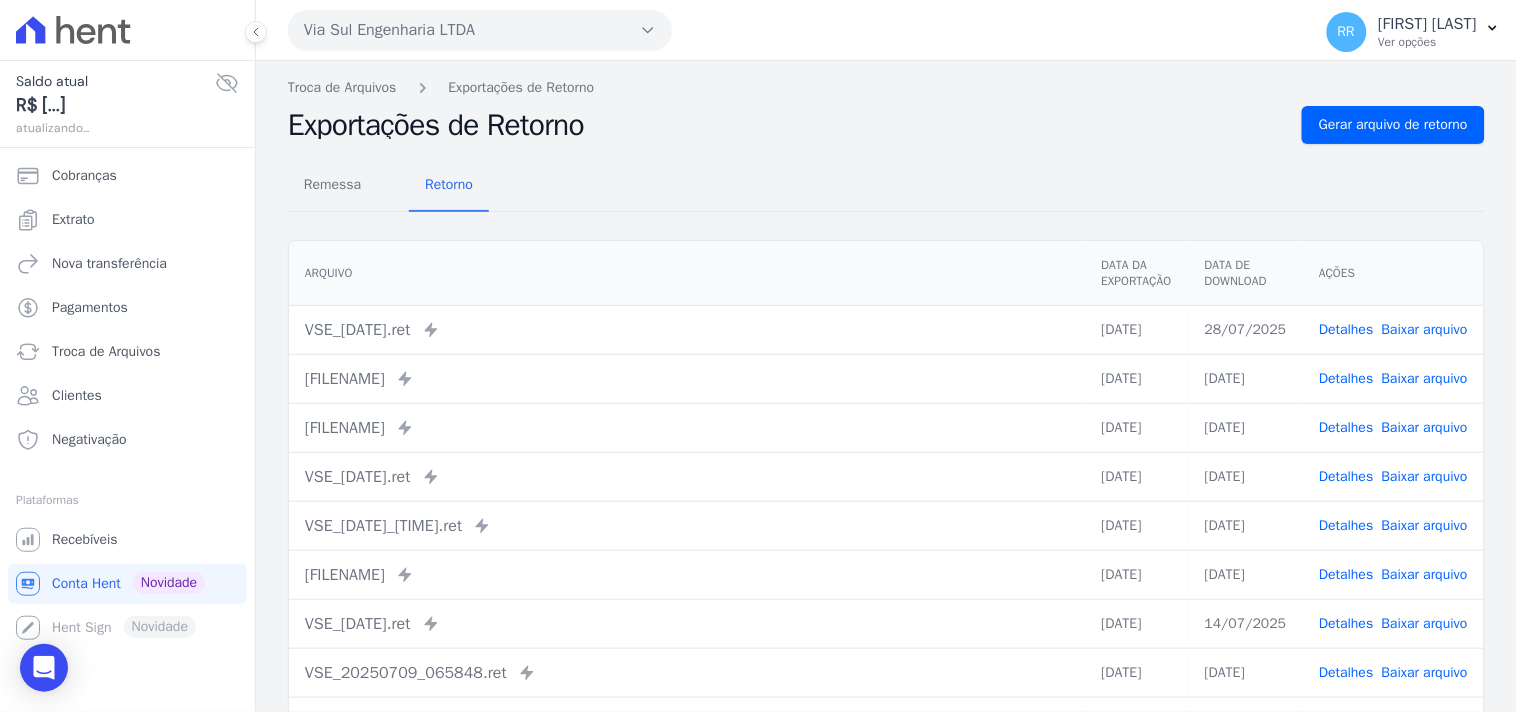 click on "Via Sul Engenharia LTDA" at bounding box center (480, 30) 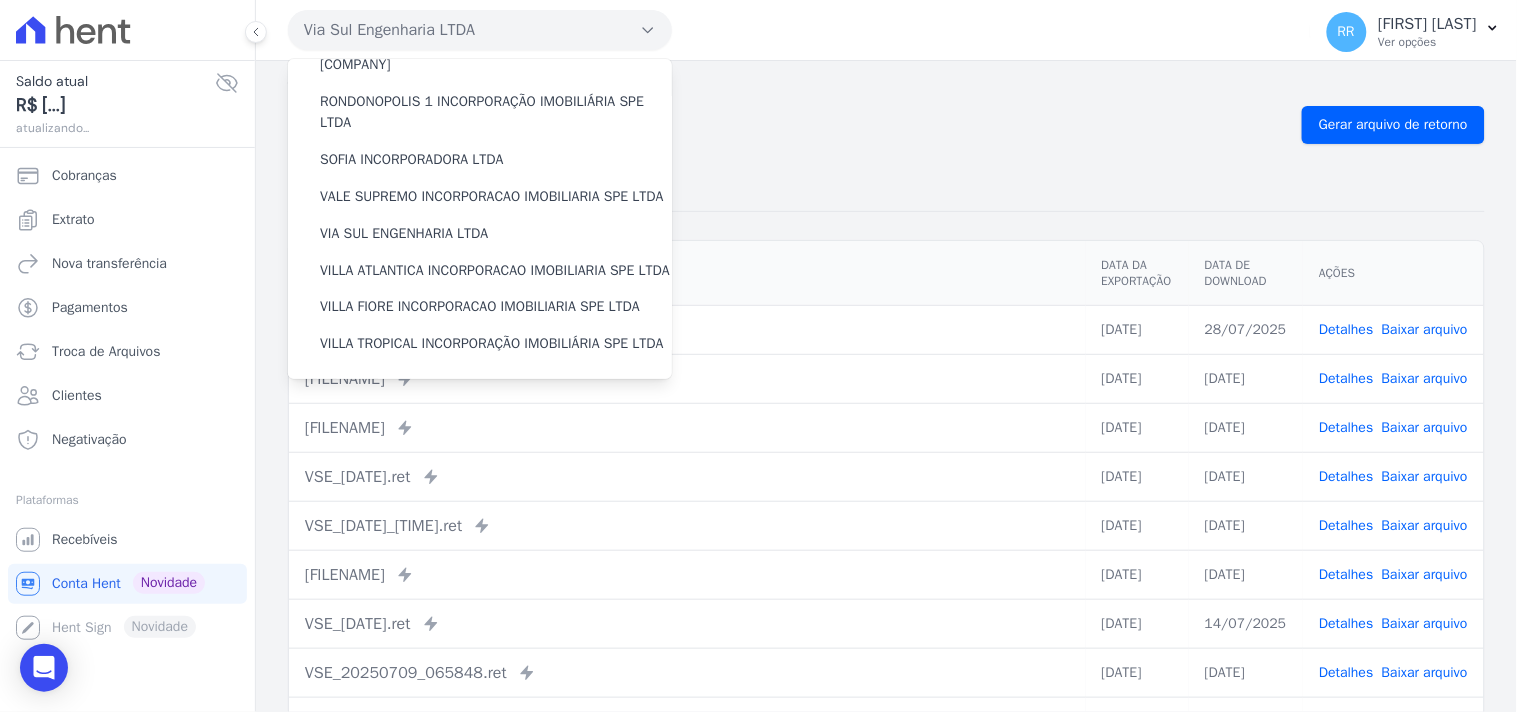 scroll, scrollTop: 893, scrollLeft: 0, axis: vertical 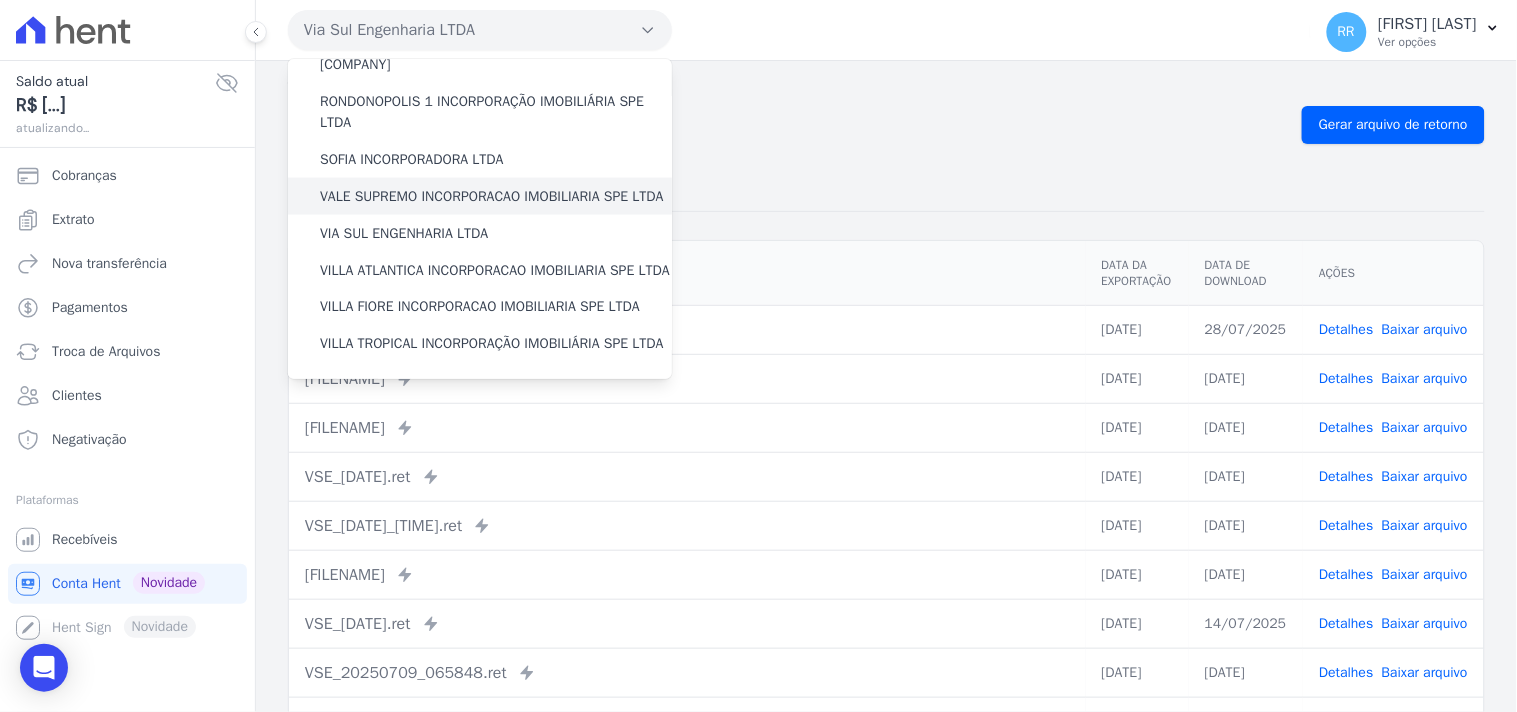 click on "VALE SUPREMO INCORPORACAO IMOBILIARIA SPE LTDA" at bounding box center (492, 196) 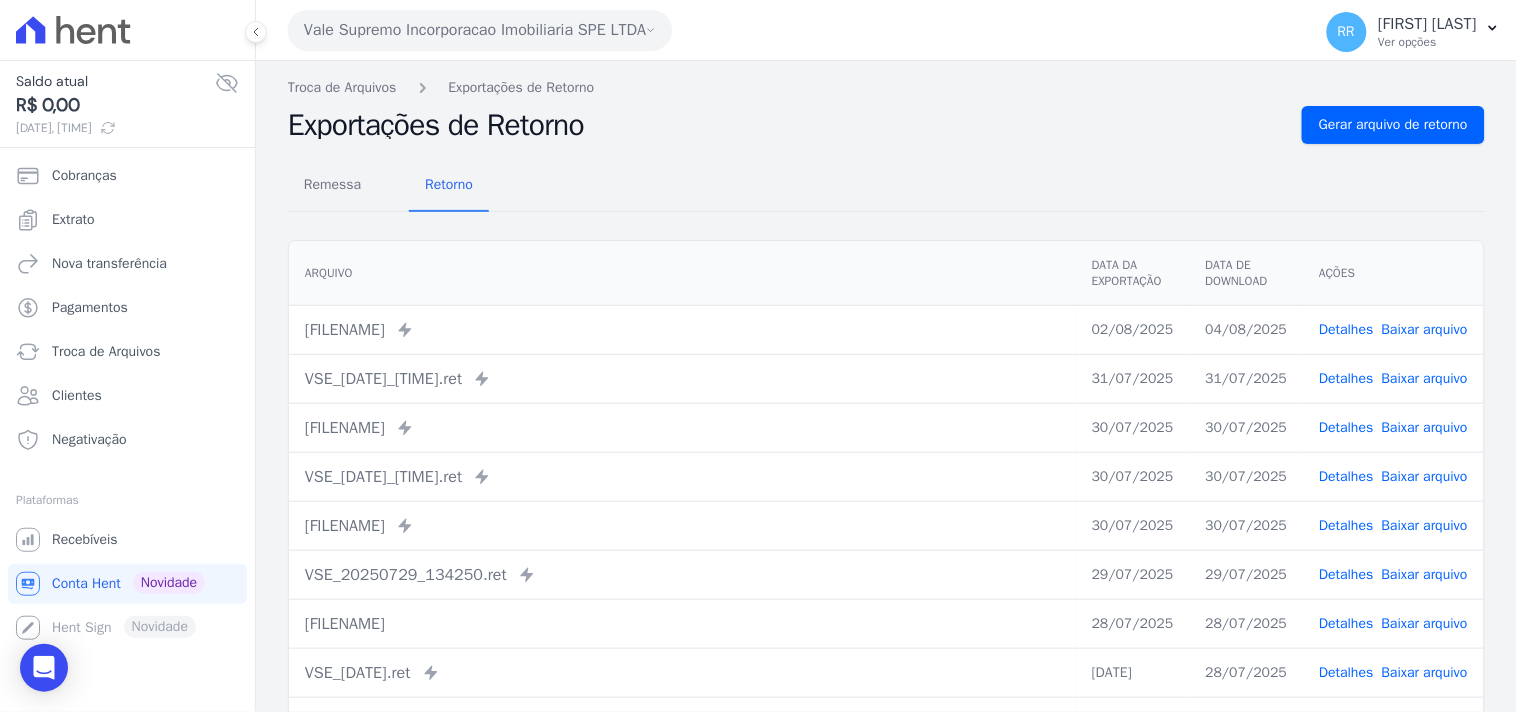 click on "Vale Supremo Incorporacao Imobiliaria SPE LTDA" at bounding box center (480, 30) 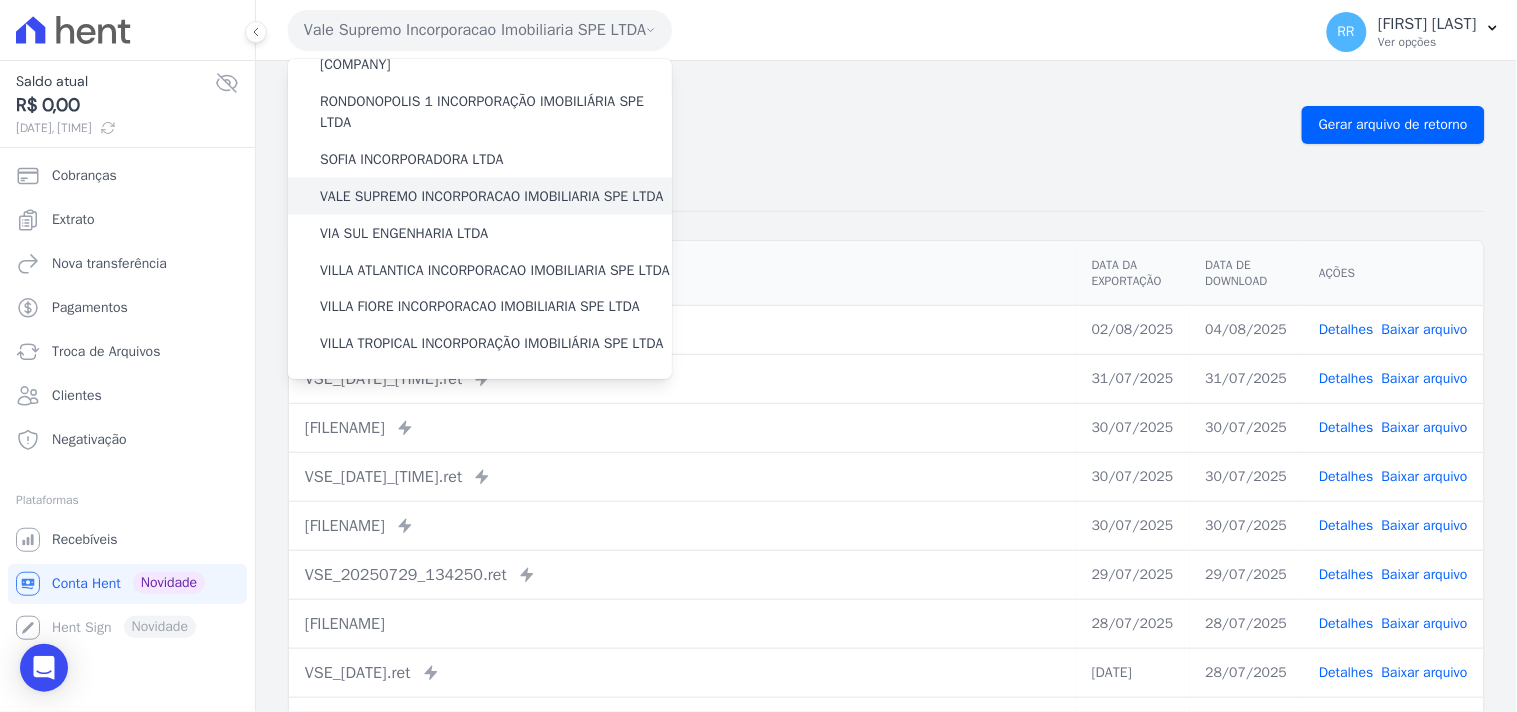 scroll, scrollTop: 818, scrollLeft: 0, axis: vertical 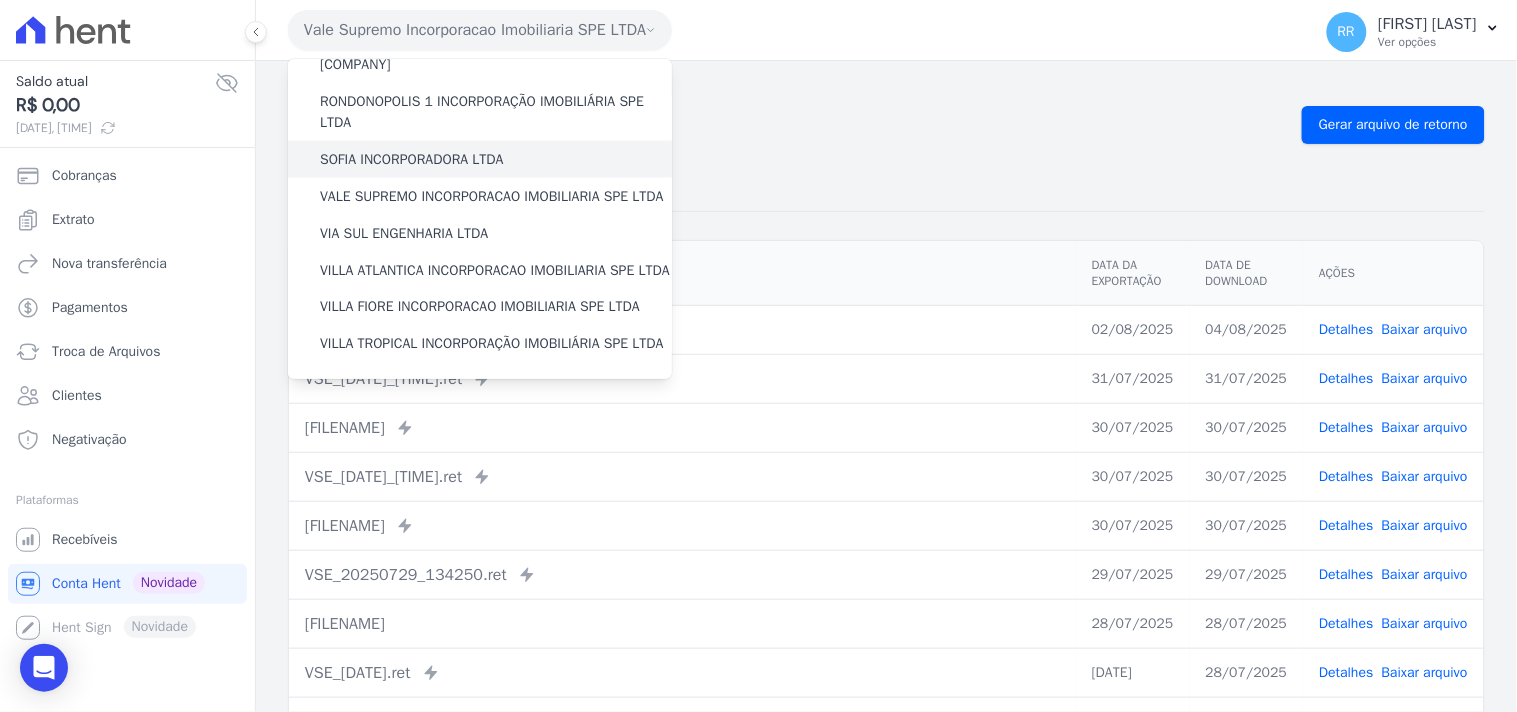 click on "SOFIA INCORPORADORA LTDA" at bounding box center [412, 159] 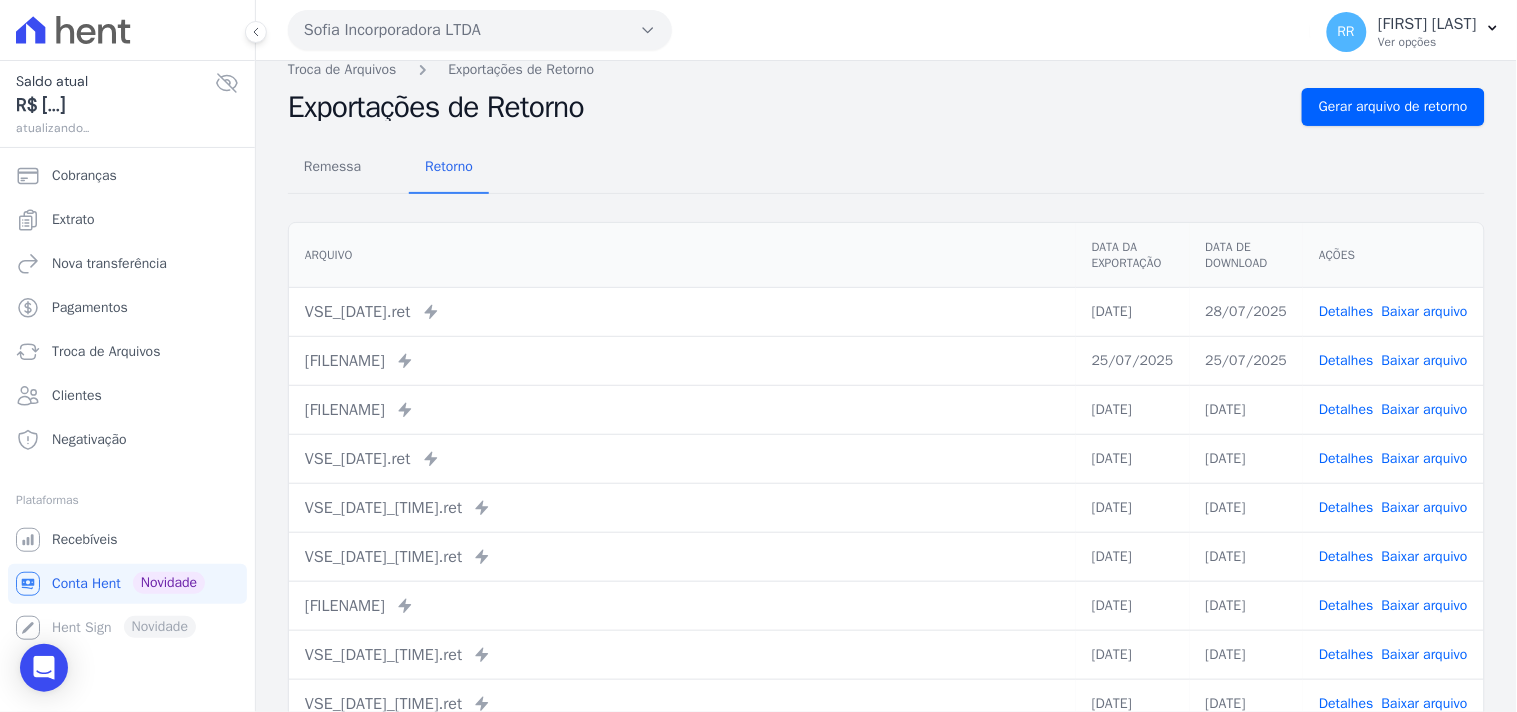 scroll, scrollTop: 0, scrollLeft: 0, axis: both 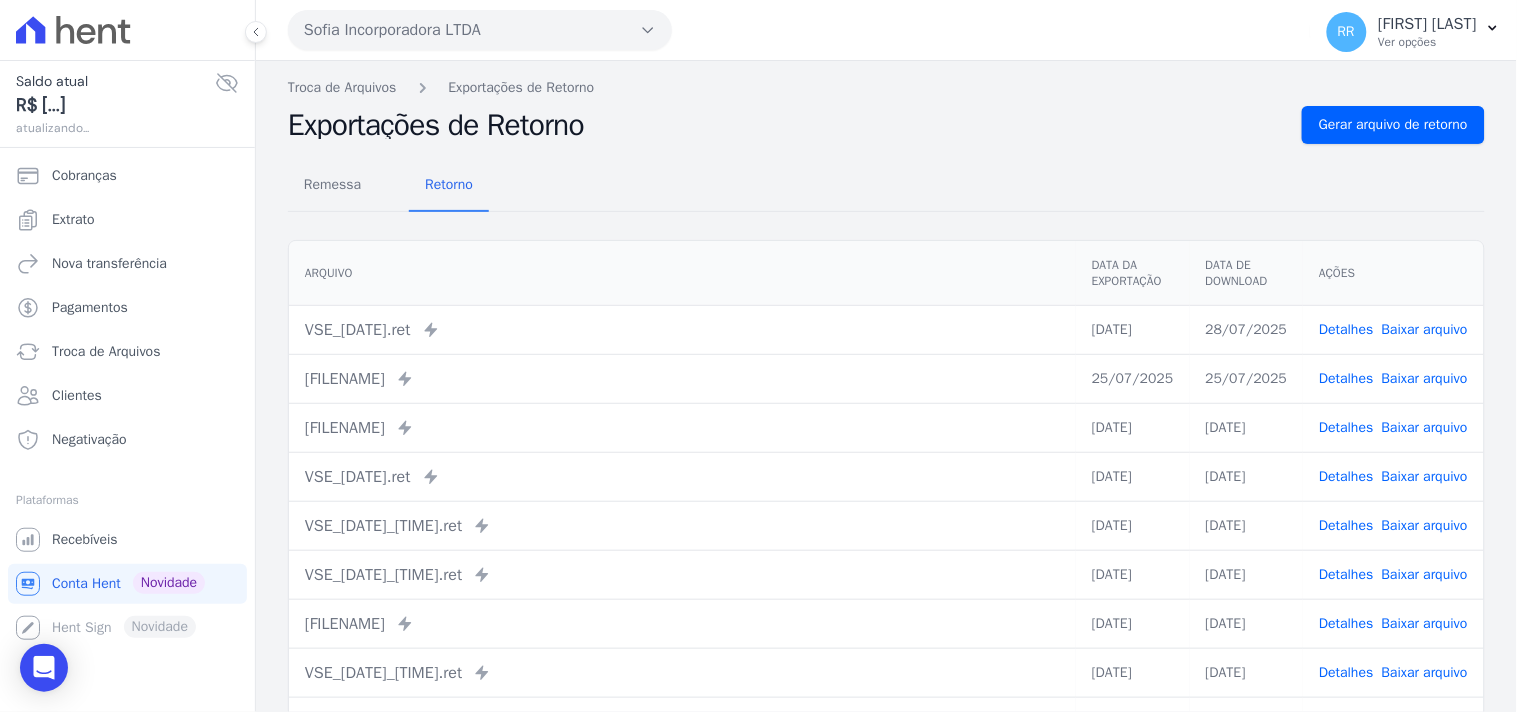 click on "Sofia Incorporadora LTDA
Via Sul Engenharia
AGUAS DE GUANABARA INCORPORACAO IMOBILIARIA SPE LTDA
AGUAS DO ALVORADA INCORPORACAO IMOBILIARIA SPE LTDA
ANANINDEUA 01 INCORPORACAO IMOBILIARIA SPE LTDA
AQUARELA CITY INCORPORACAO IMOBILIARIA LTDA" at bounding box center (795, 30) 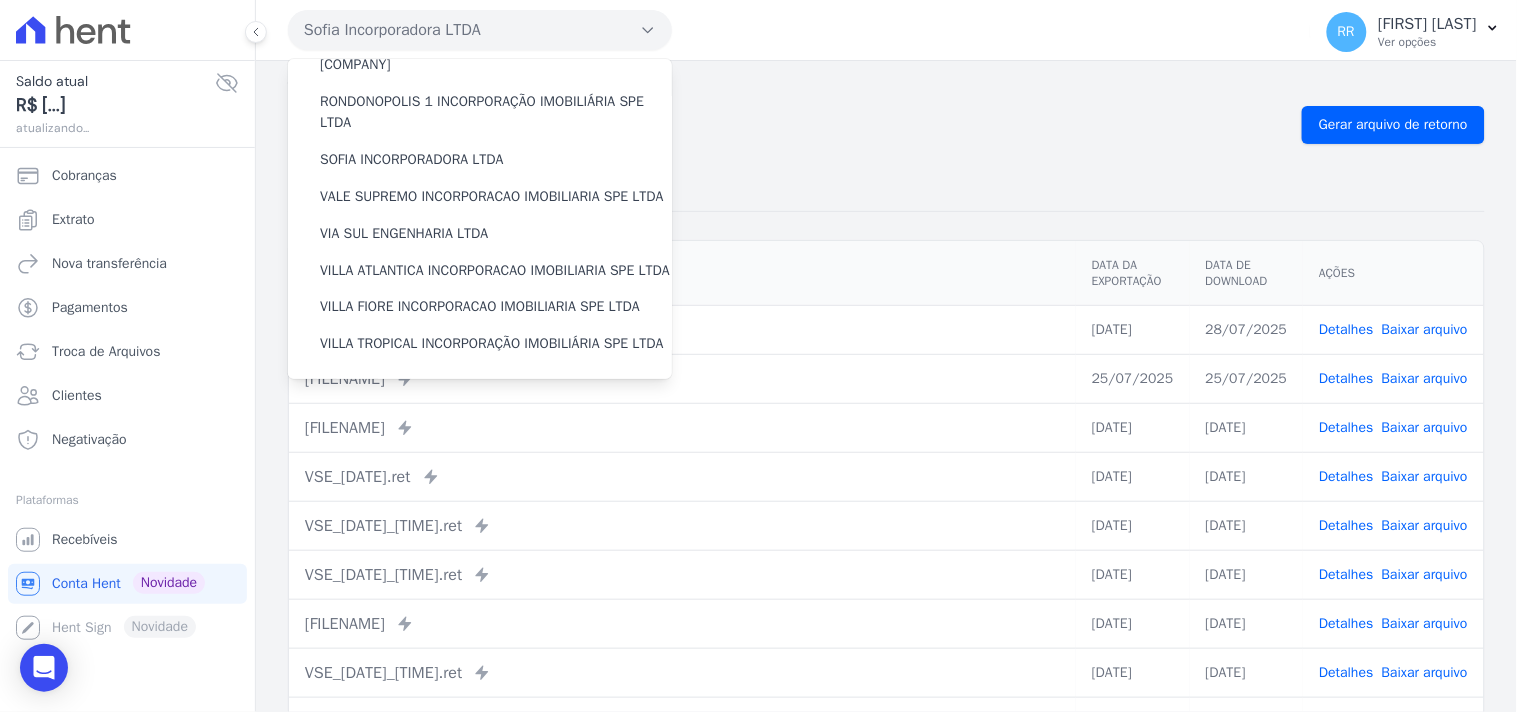 scroll, scrollTop: 893, scrollLeft: 0, axis: vertical 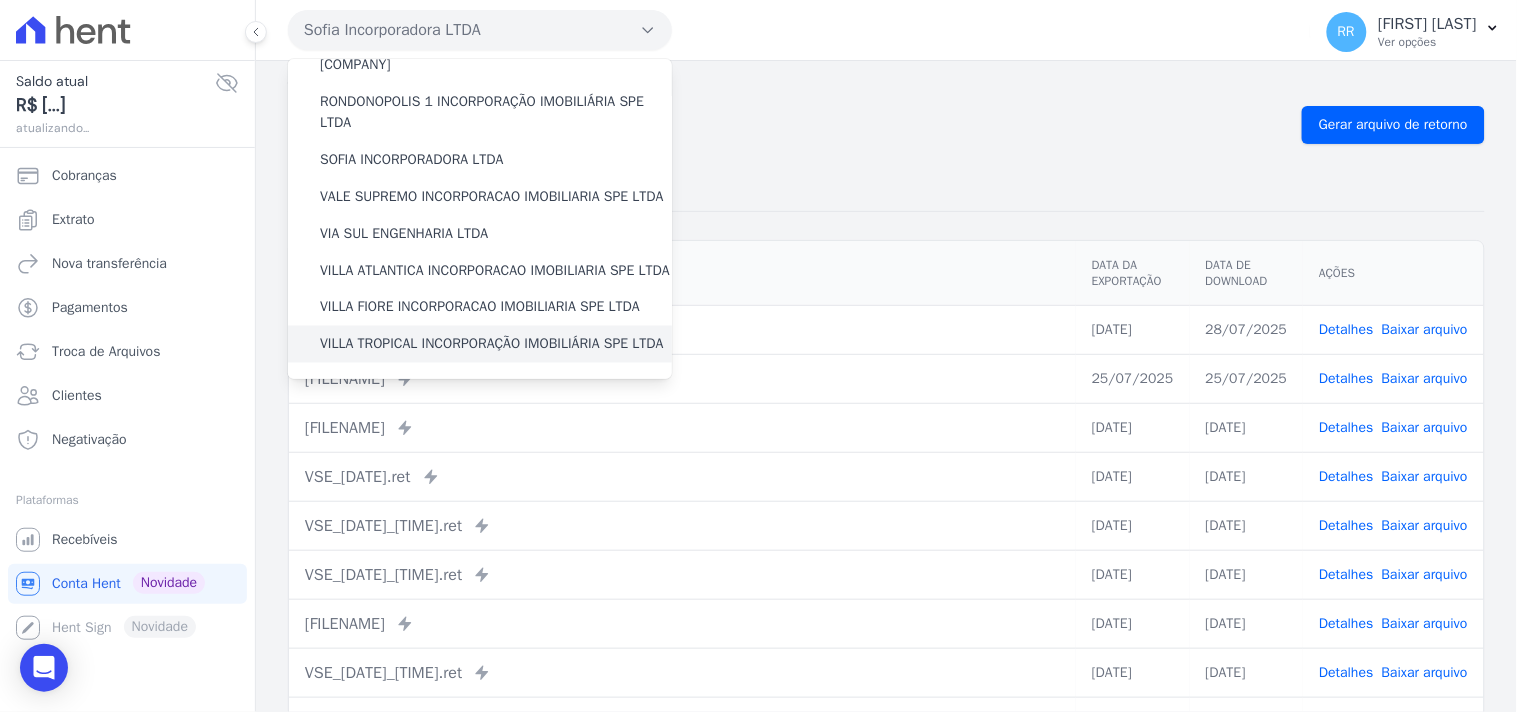 click on "VILLA TROPICAL INCORPORAÇÃO IMOBILIÁRIA SPE LTDA" at bounding box center [492, 344] 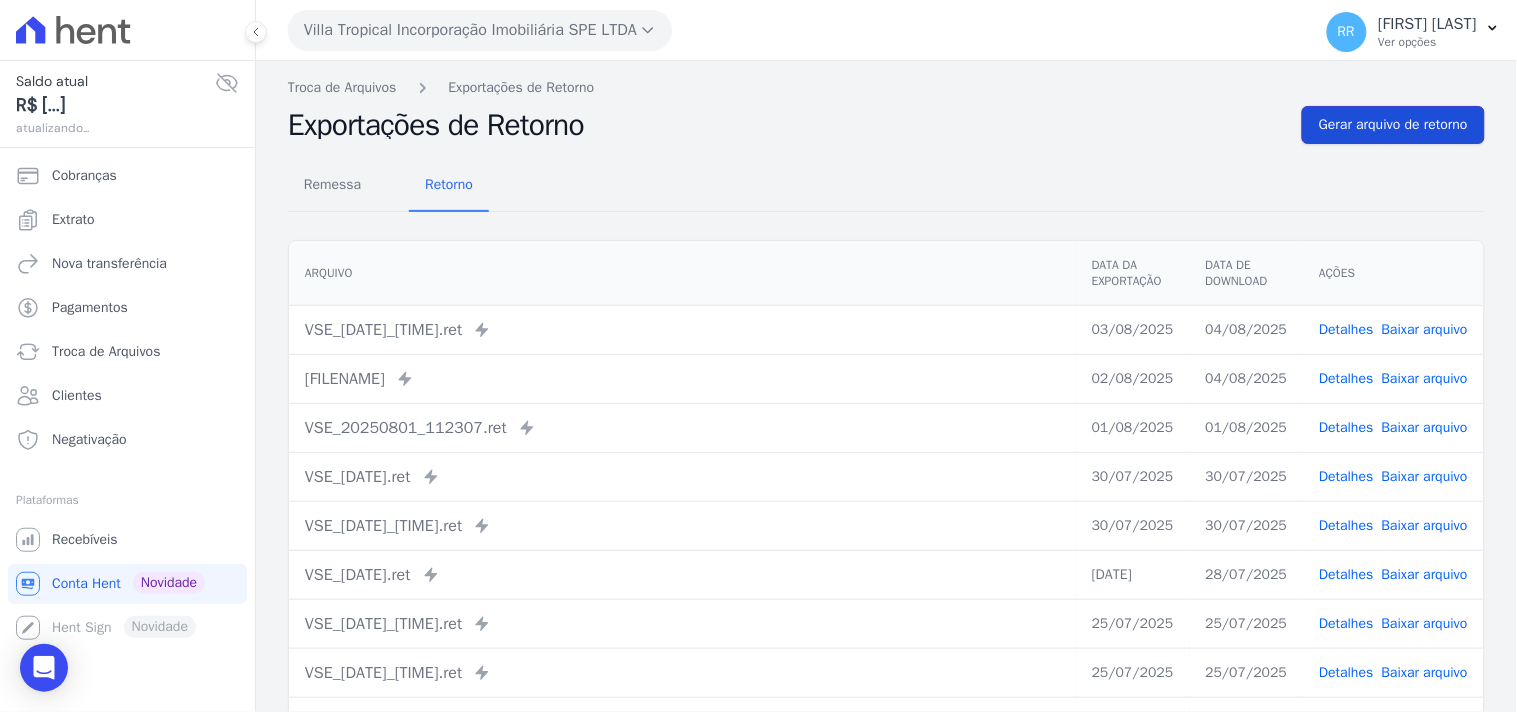 click on "Gerar arquivo de retorno" at bounding box center (1393, 125) 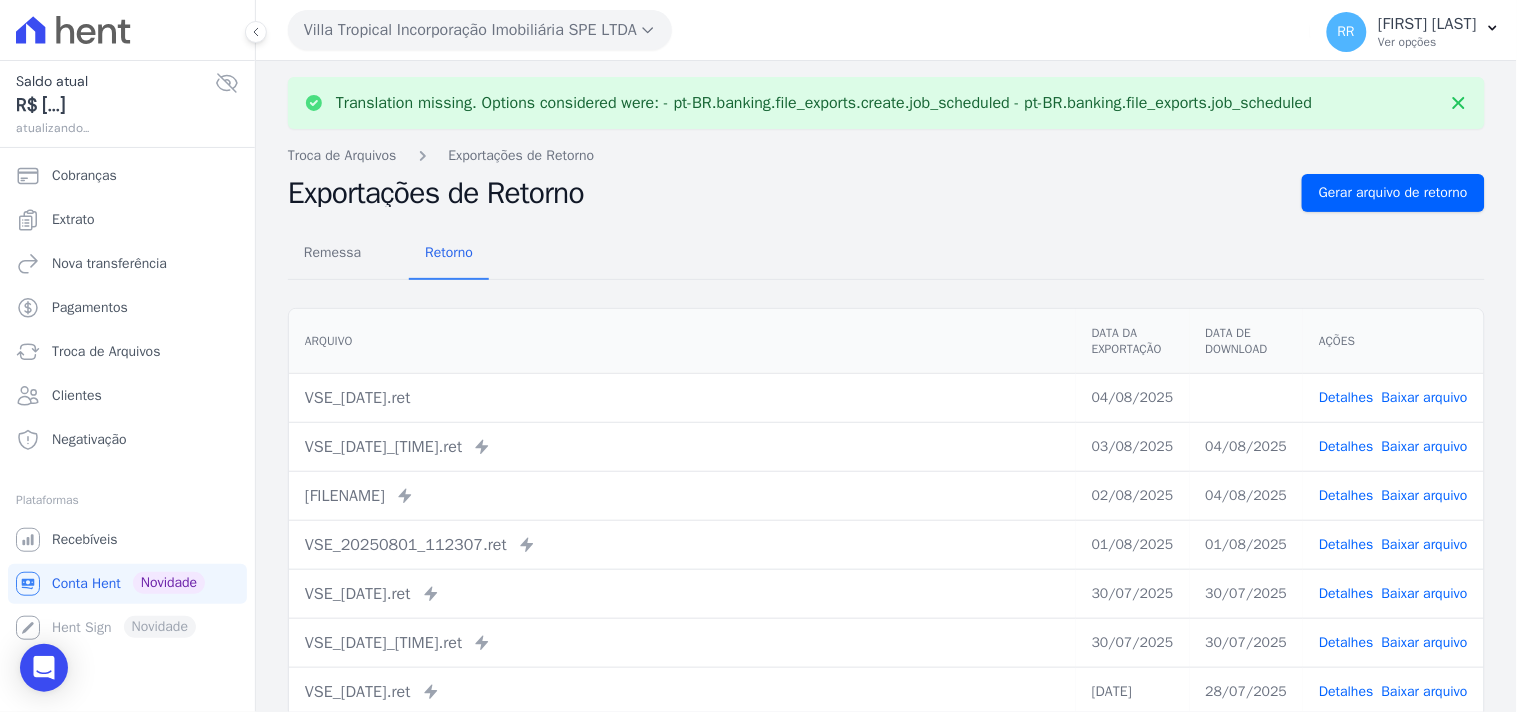 click on "Baixar arquivo" at bounding box center [1425, 397] 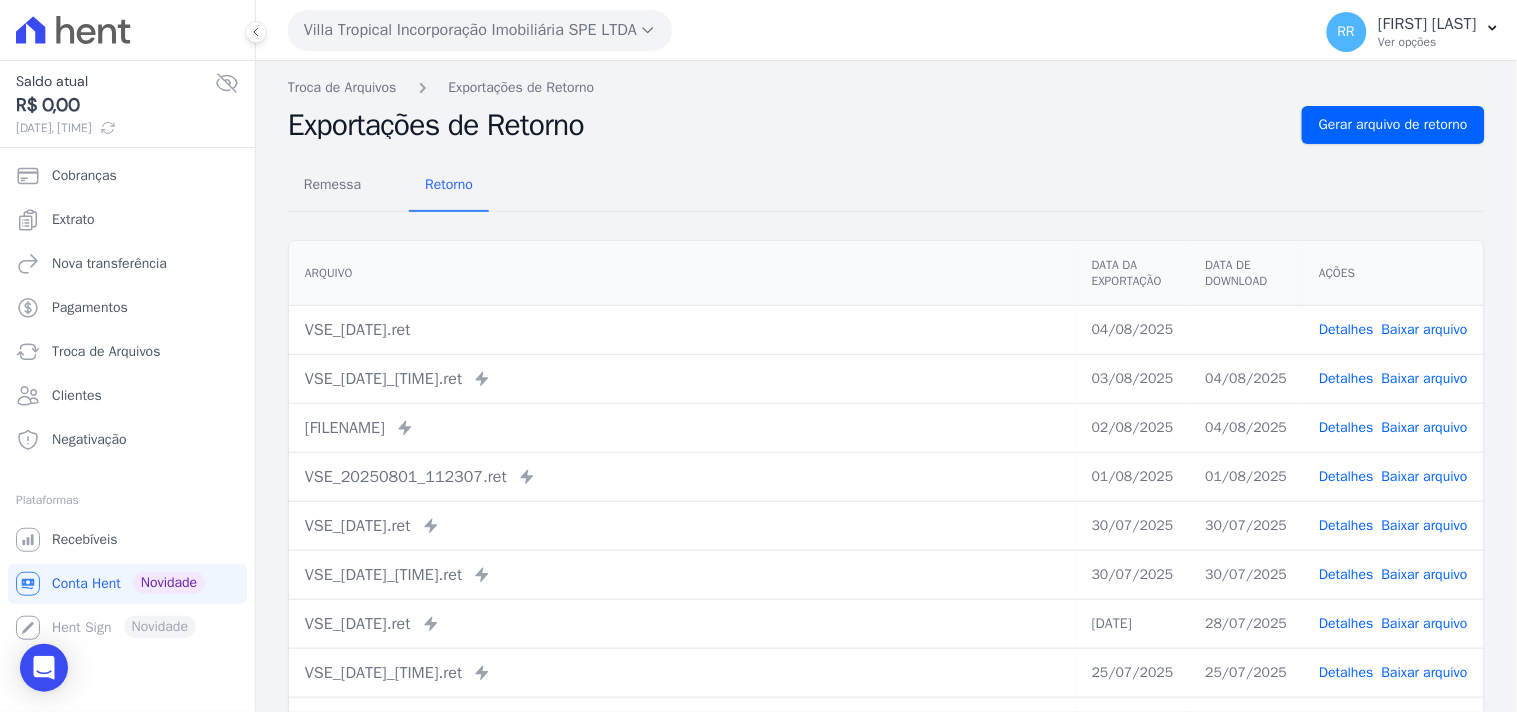 click on "Villa Tropical Incorporação Imobiliária SPE LTDA" at bounding box center [480, 30] 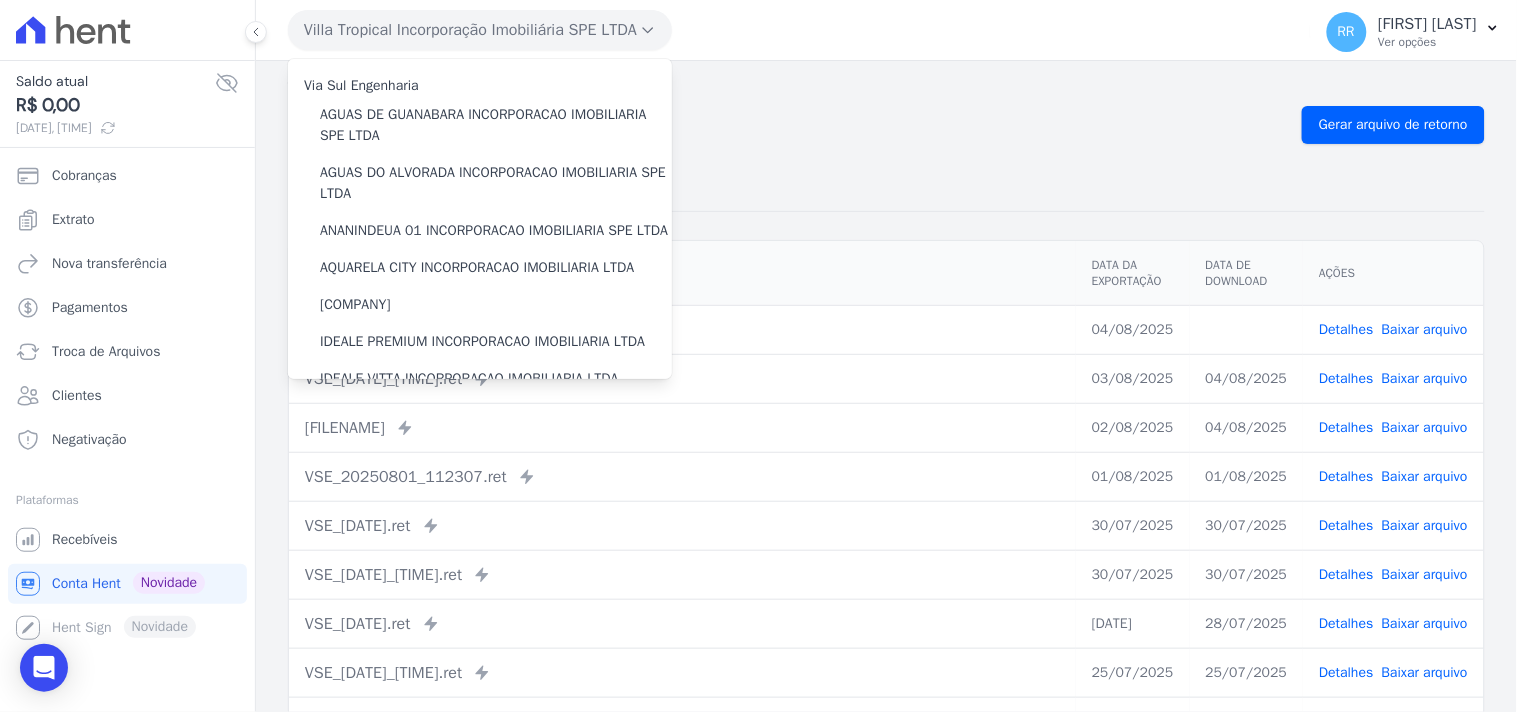 click on "Villa Tropical Incorporação Imobiliária SPE LTDA" at bounding box center (480, 30) 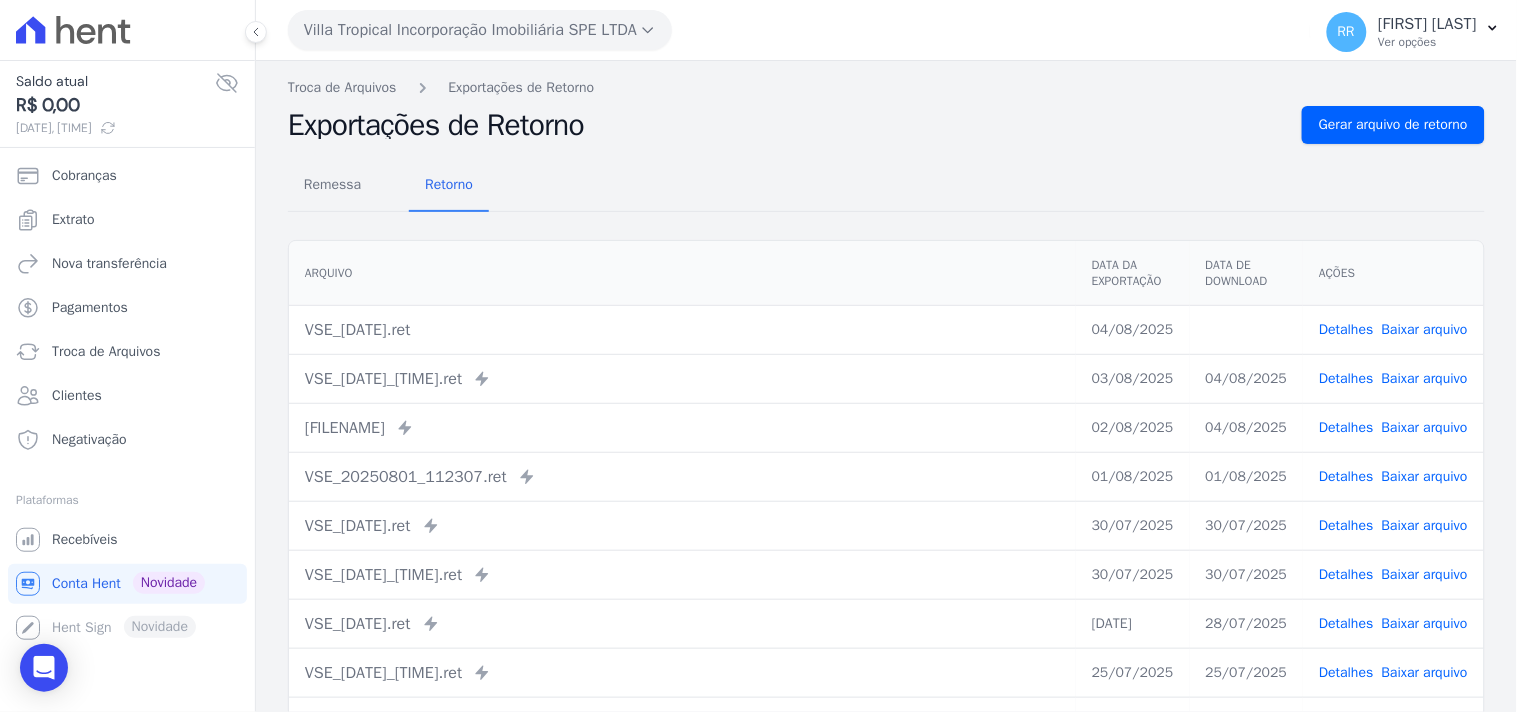 click on "Via Sul Engenharia" at bounding box center (795, 30) 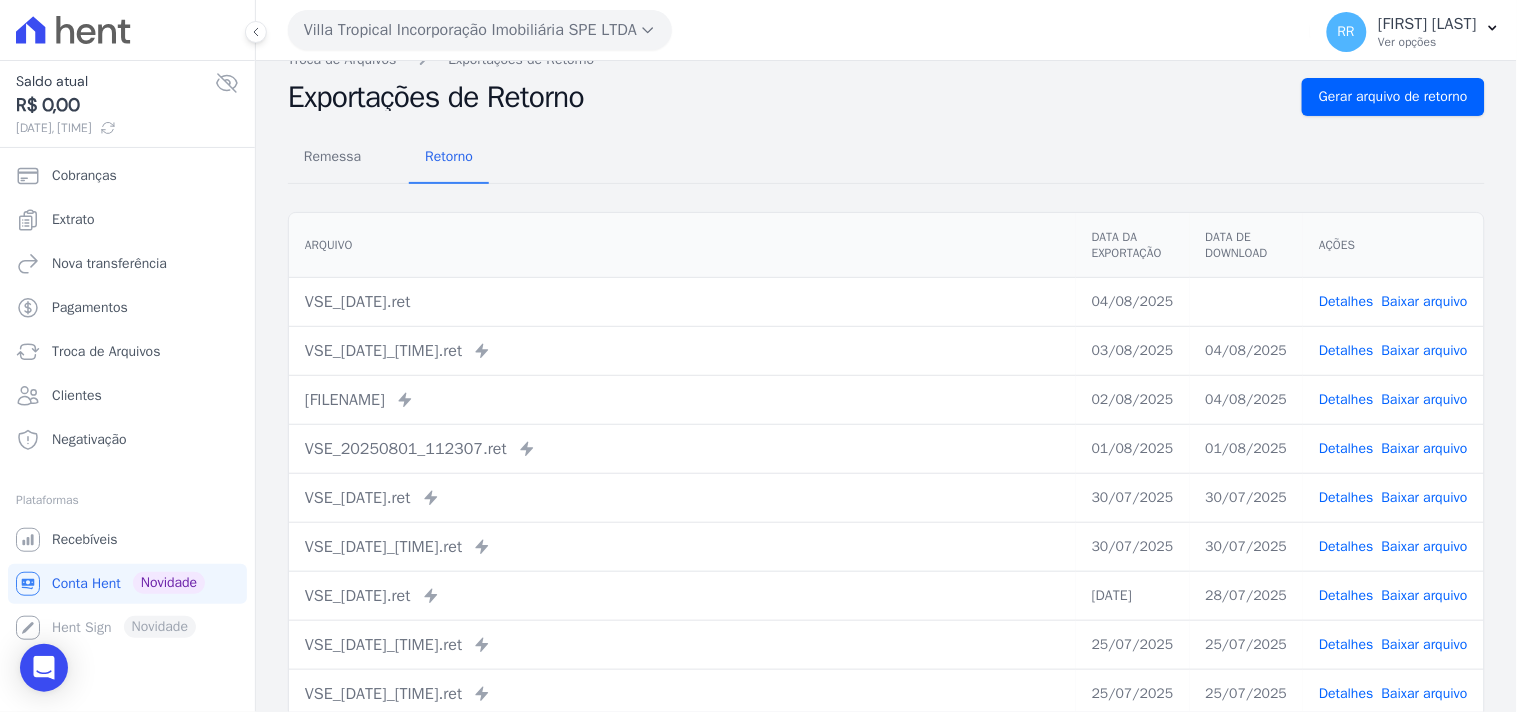 scroll, scrollTop: 36, scrollLeft: 0, axis: vertical 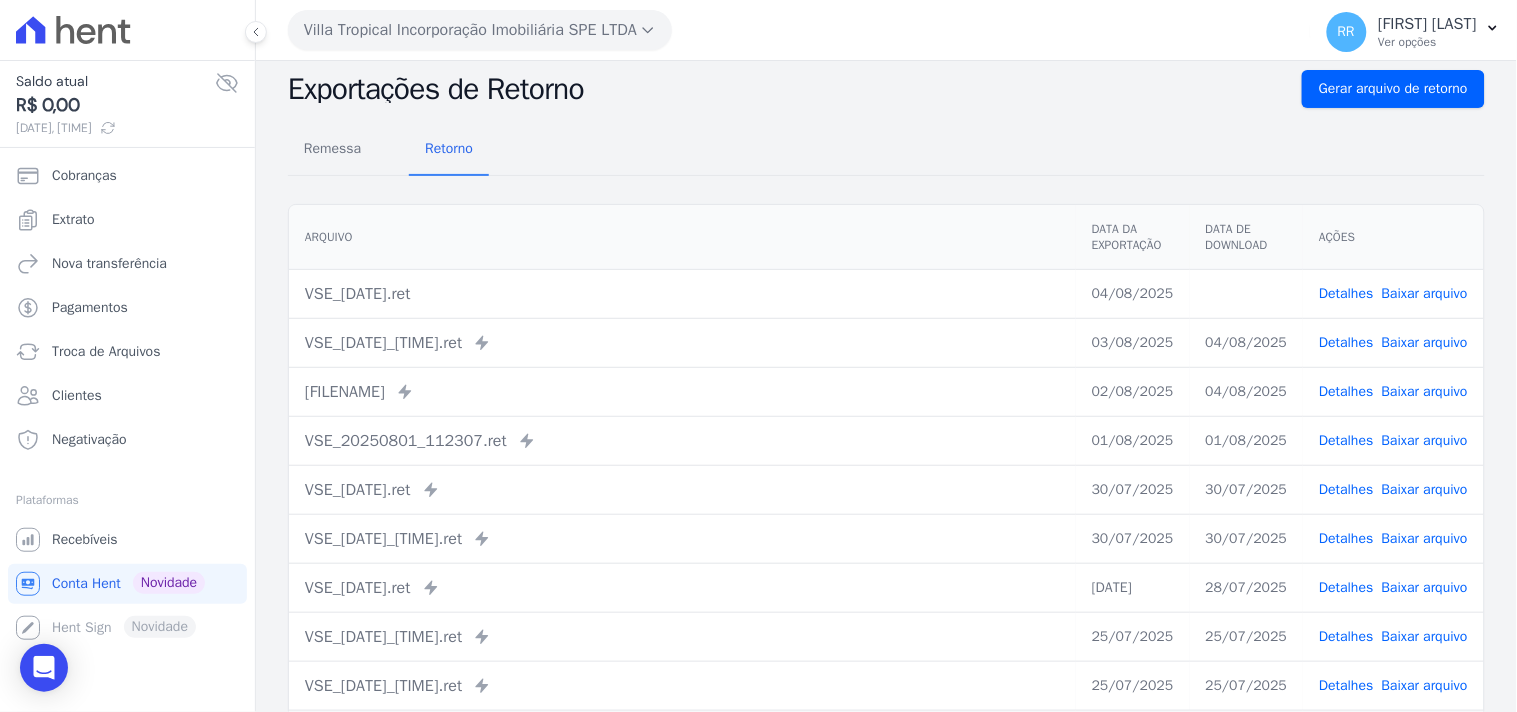 click on "Villa Tropical Incorporação Imobiliária SPE LTDA" at bounding box center [480, 30] 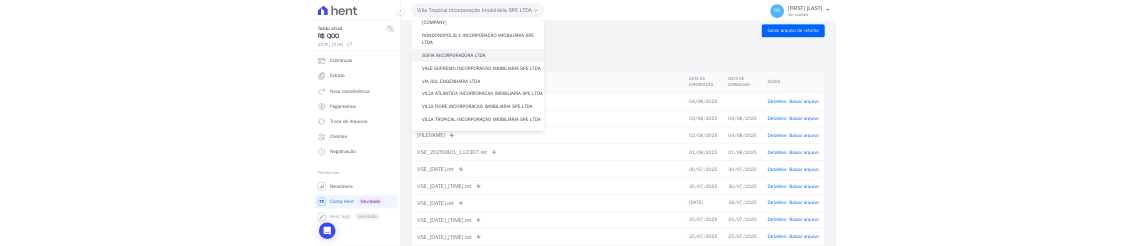 scroll, scrollTop: 893, scrollLeft: 0, axis: vertical 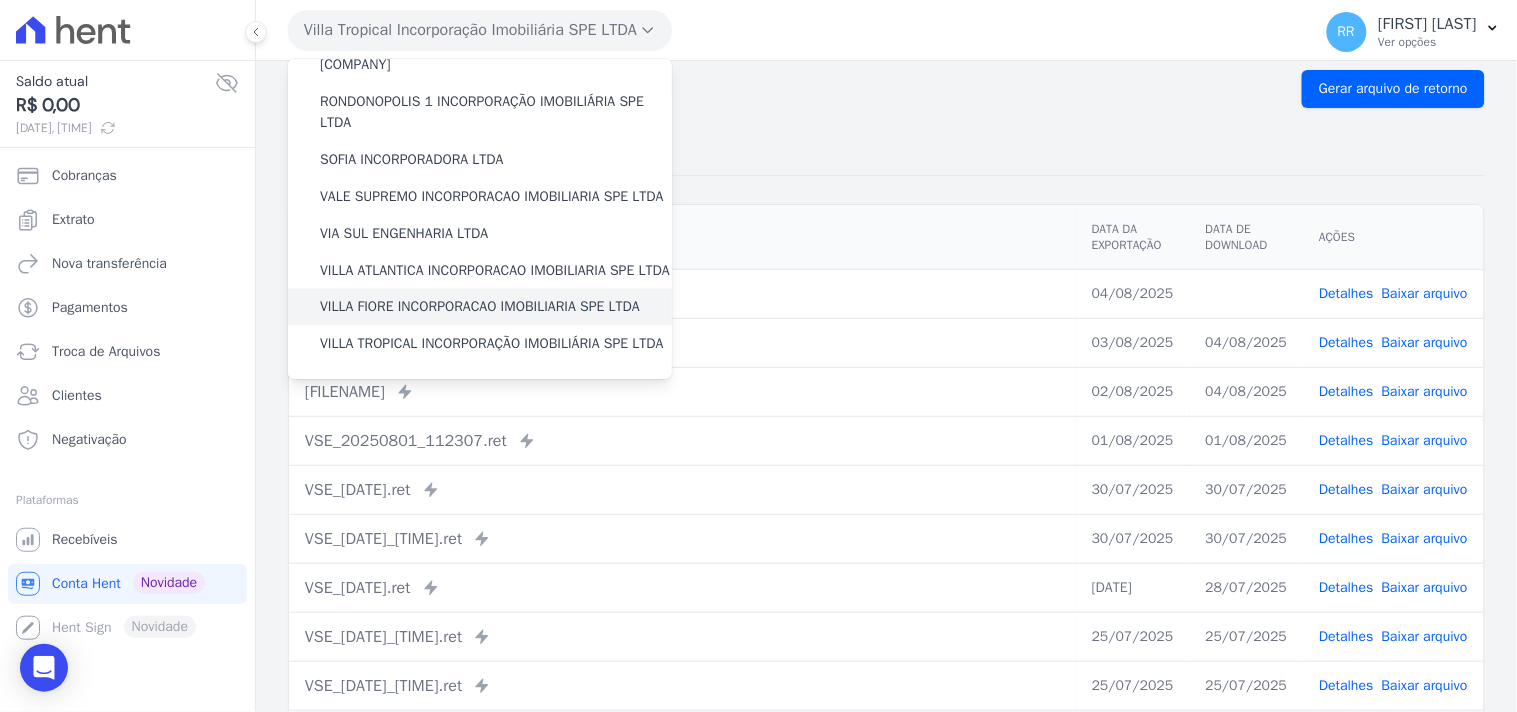 click on "VILLA FIORE INCORPORACAO IMOBILIARIA SPE LTDA" at bounding box center (480, 307) 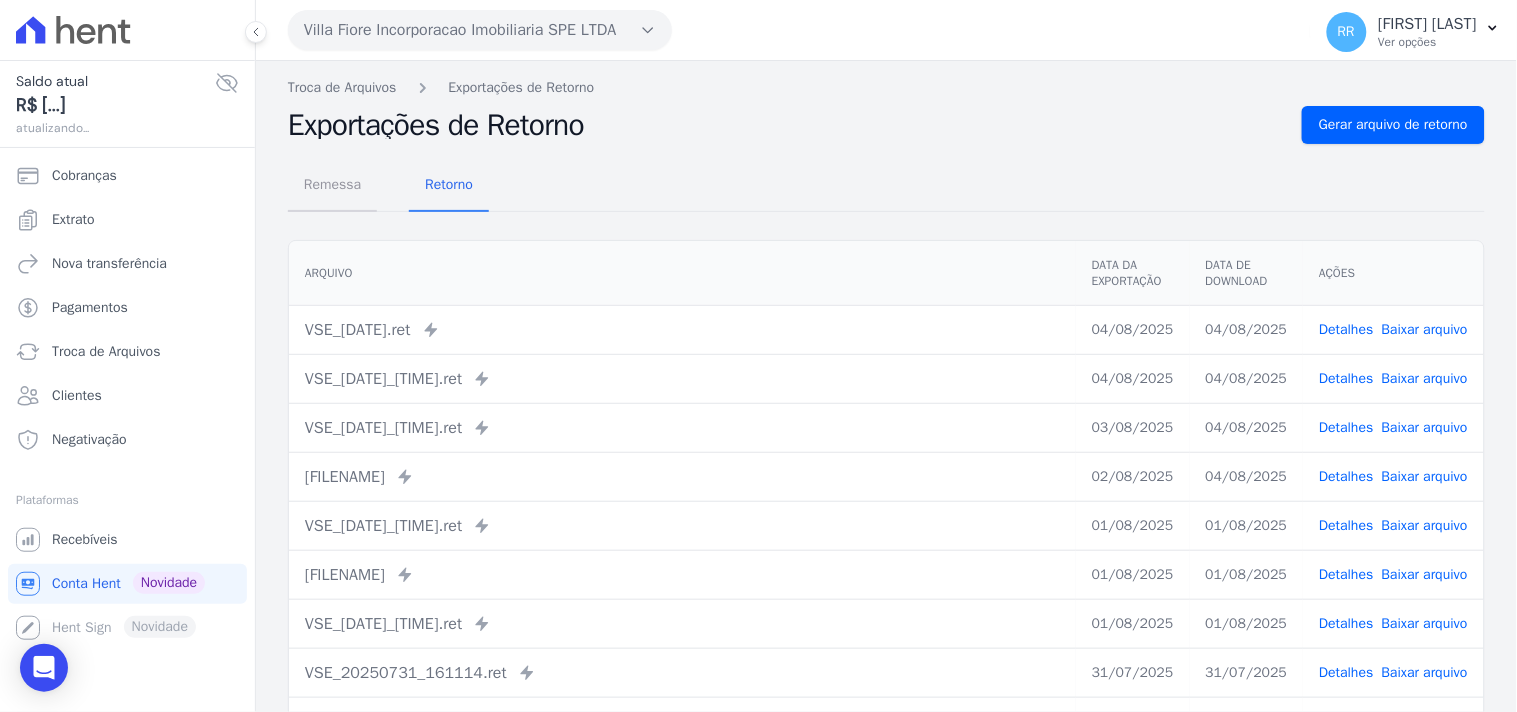 click on "Remessa" at bounding box center [332, 184] 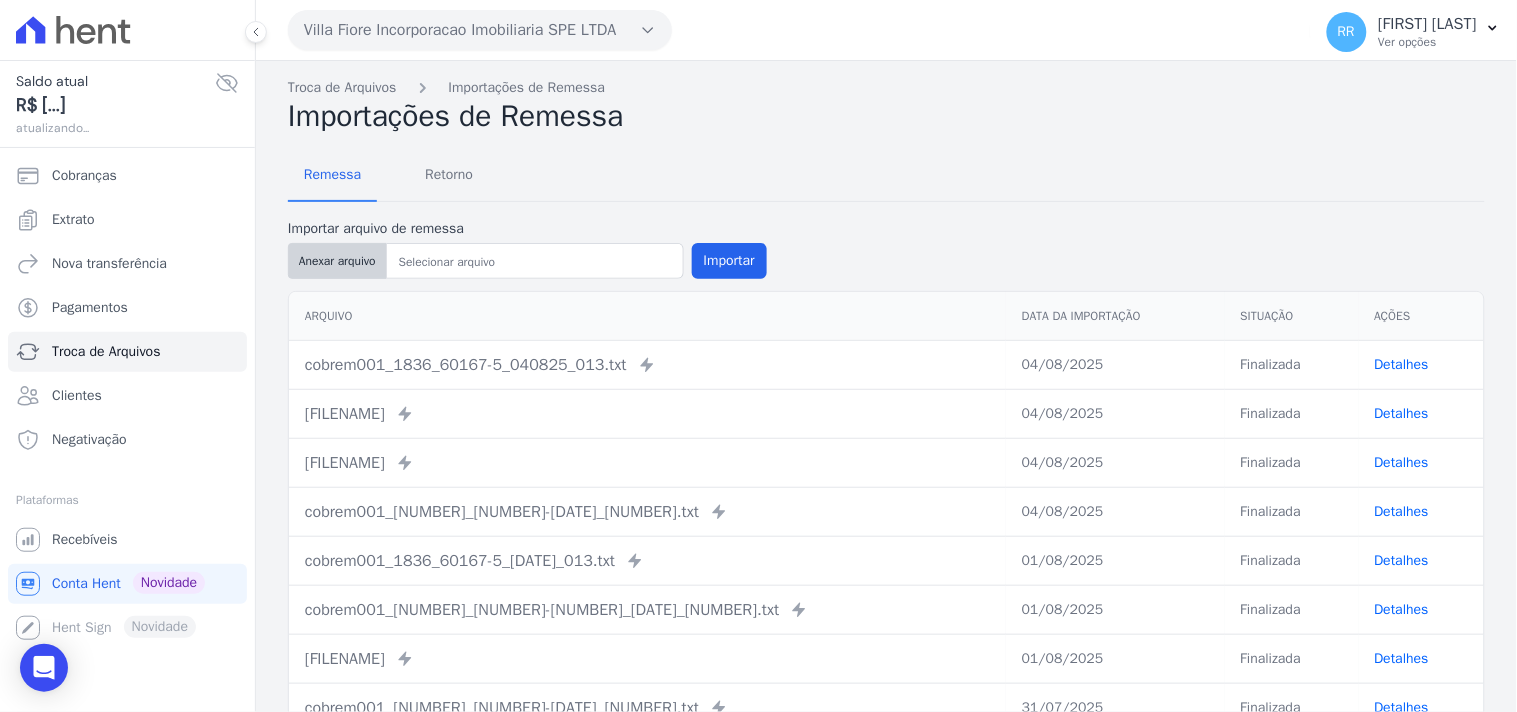 click on "Anexar arquivo" at bounding box center [337, 261] 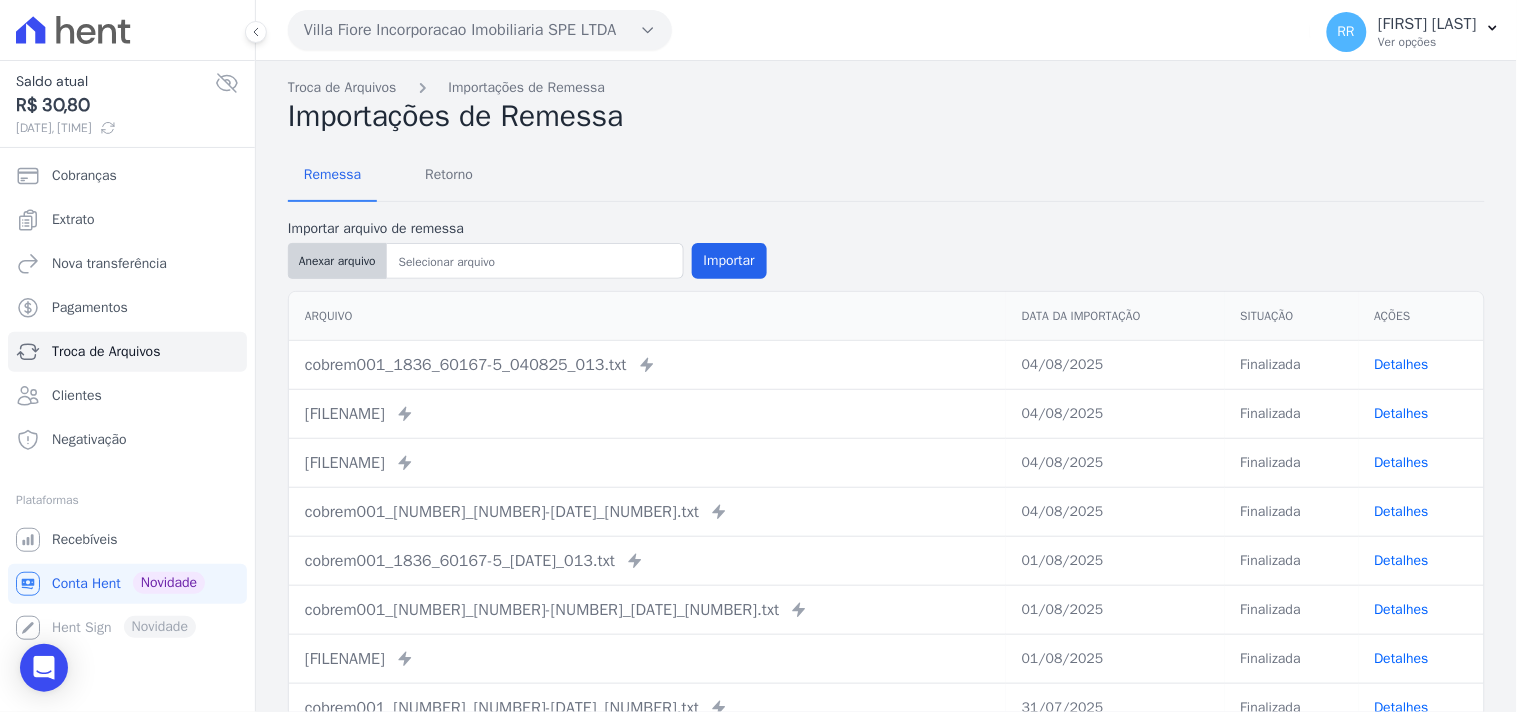 type on "[FILENAME]" 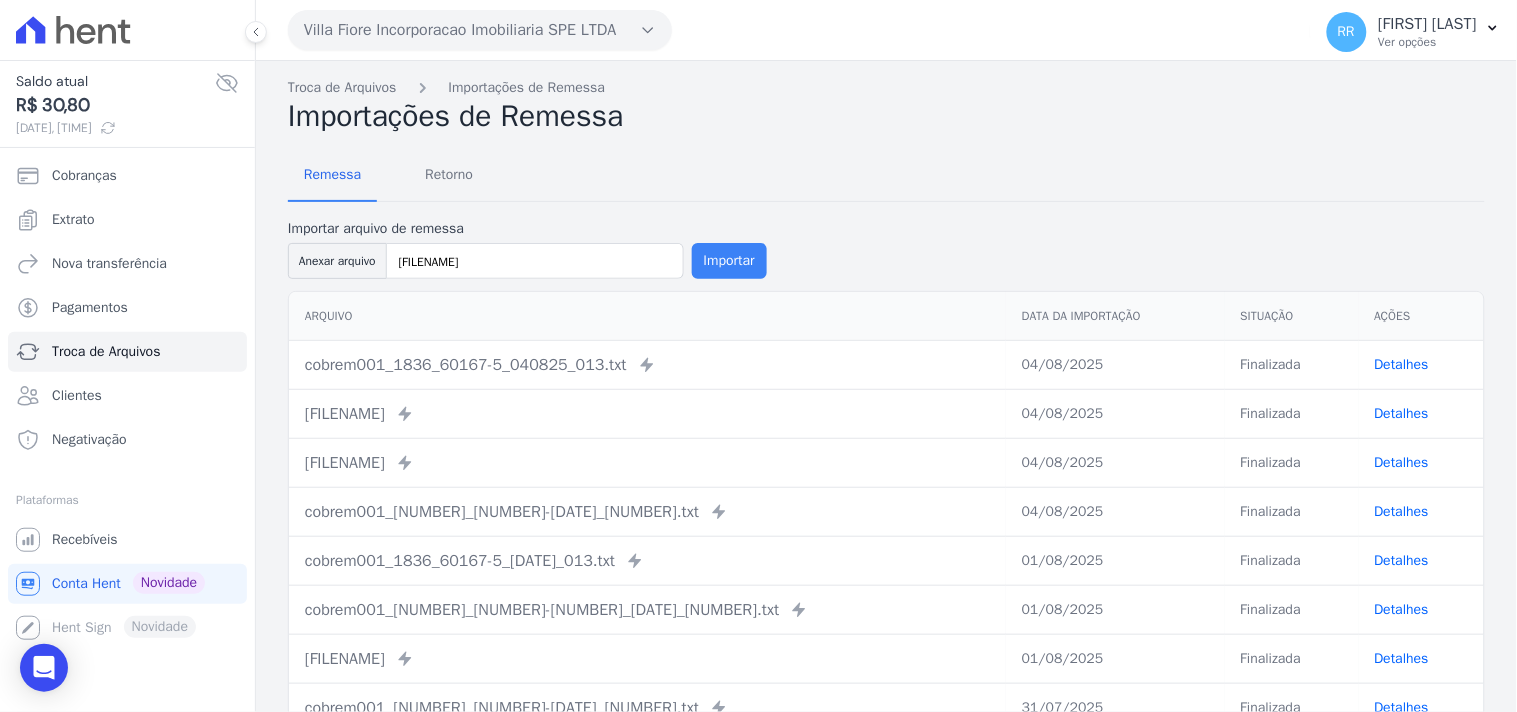 click on "Importar" at bounding box center (729, 261) 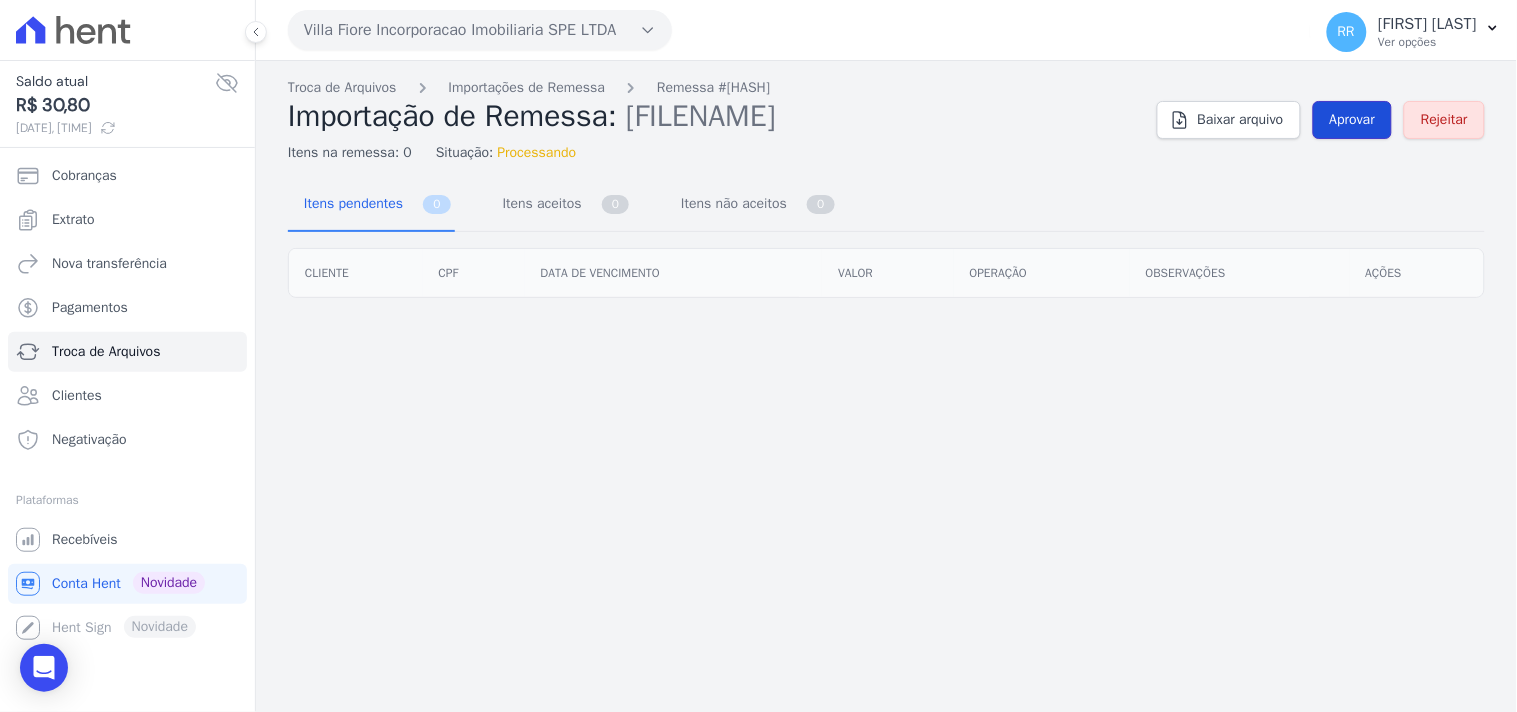 click on "Aprovar" at bounding box center [1353, 120] 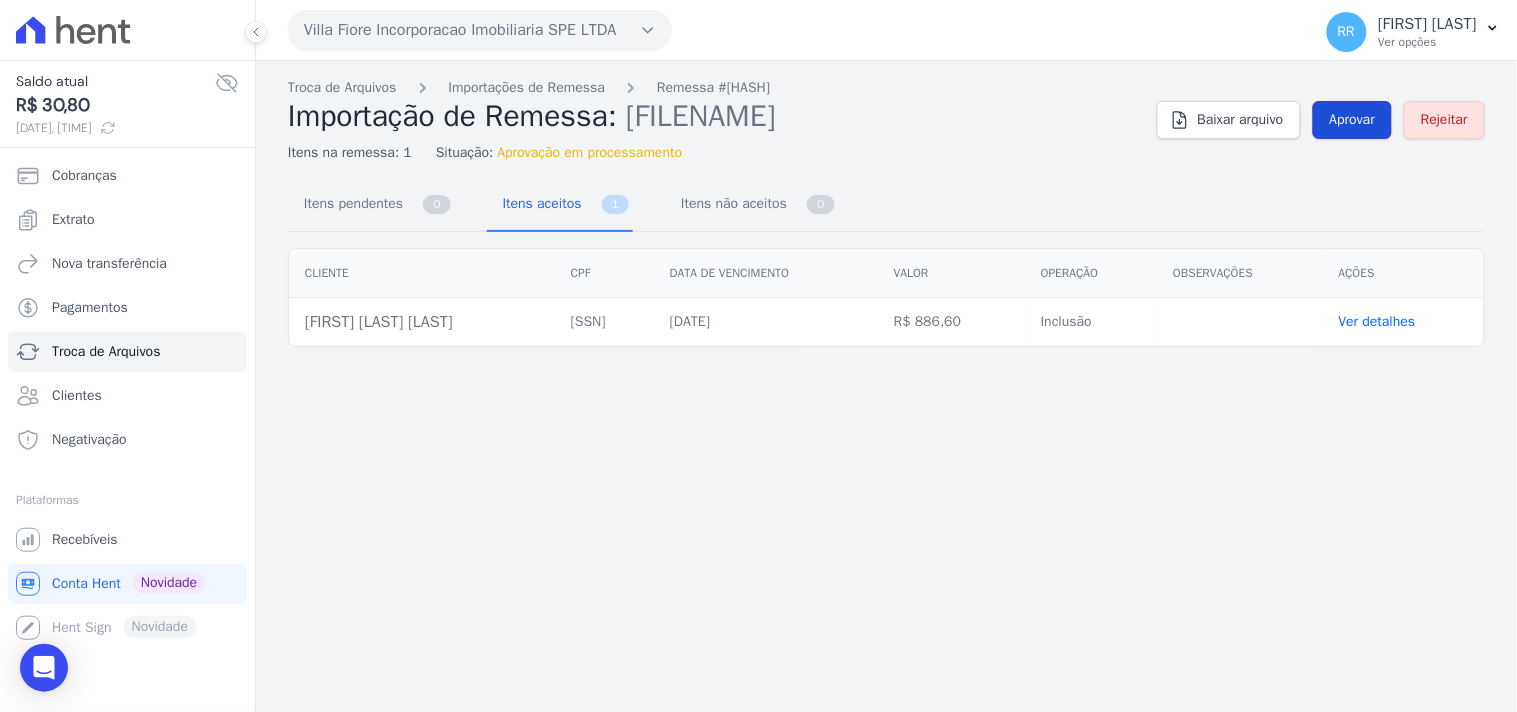 click on "Aprovar" at bounding box center [1353, 120] 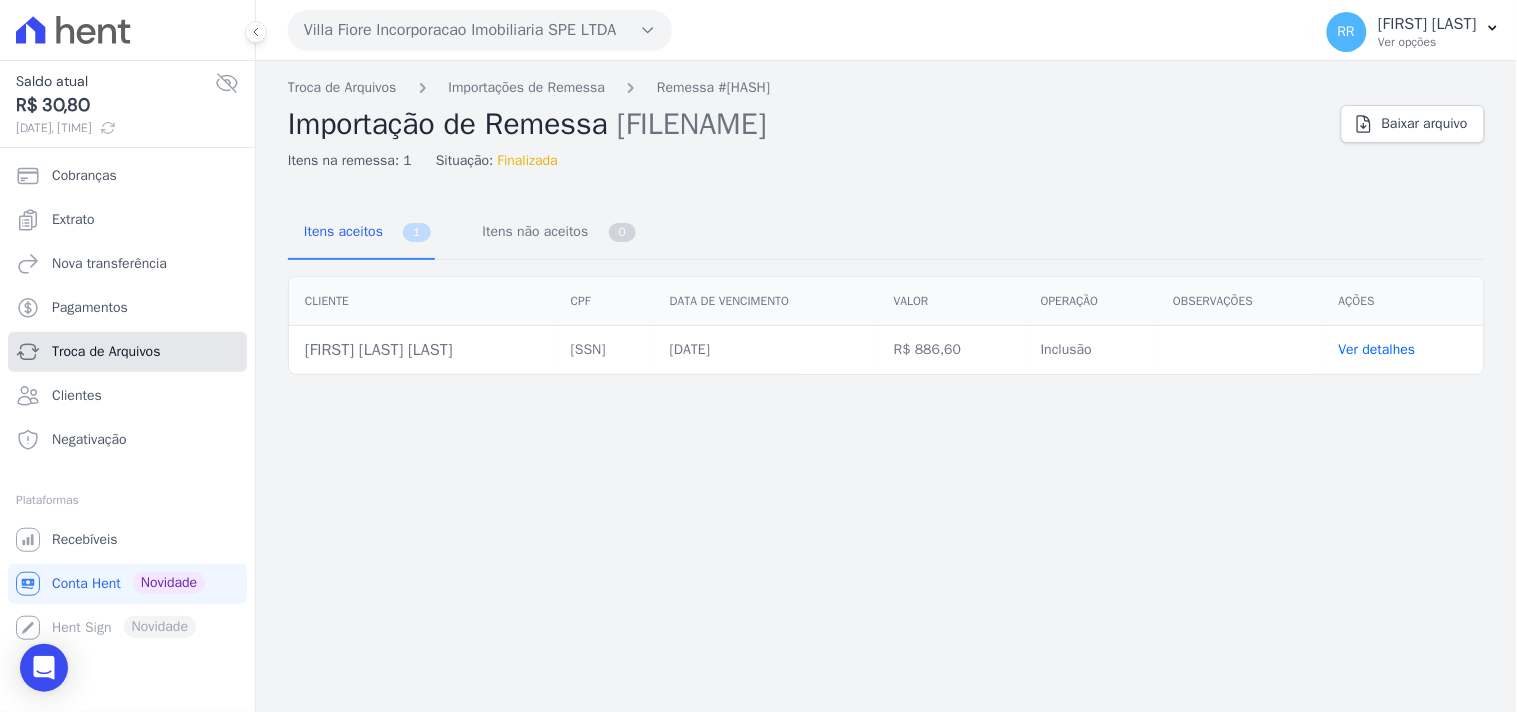 click on "Troca de Arquivos" at bounding box center (106, 352) 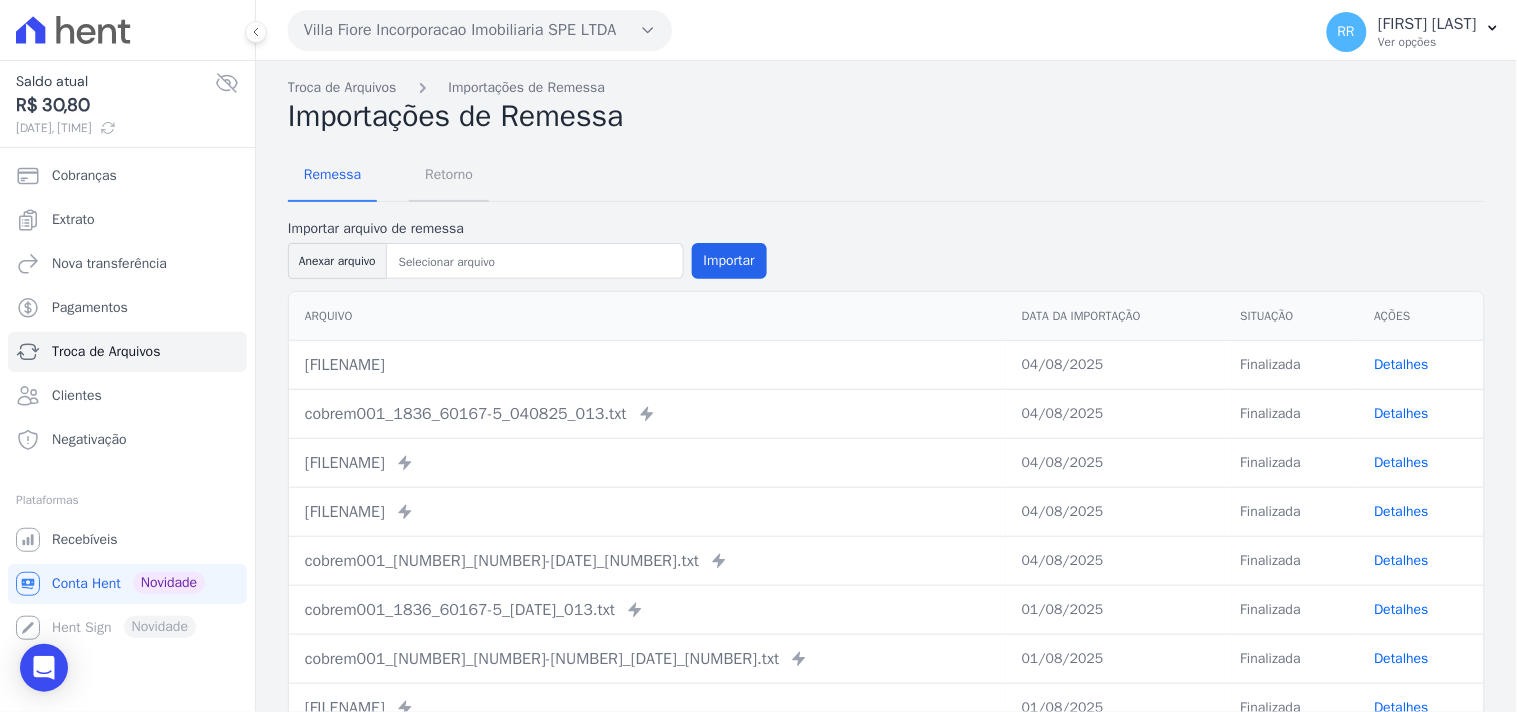click on "Retorno" at bounding box center [449, 174] 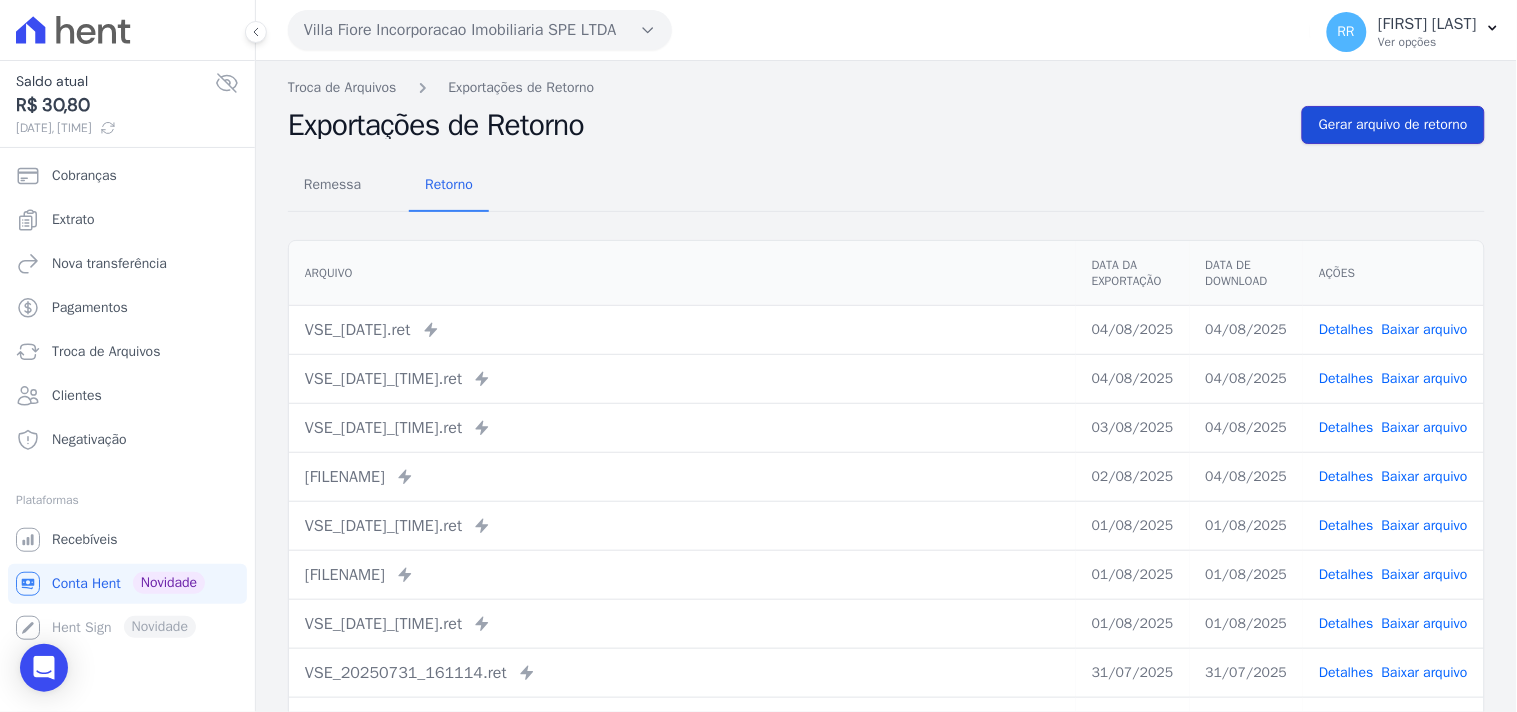 click on "Gerar arquivo de retorno" at bounding box center [1393, 125] 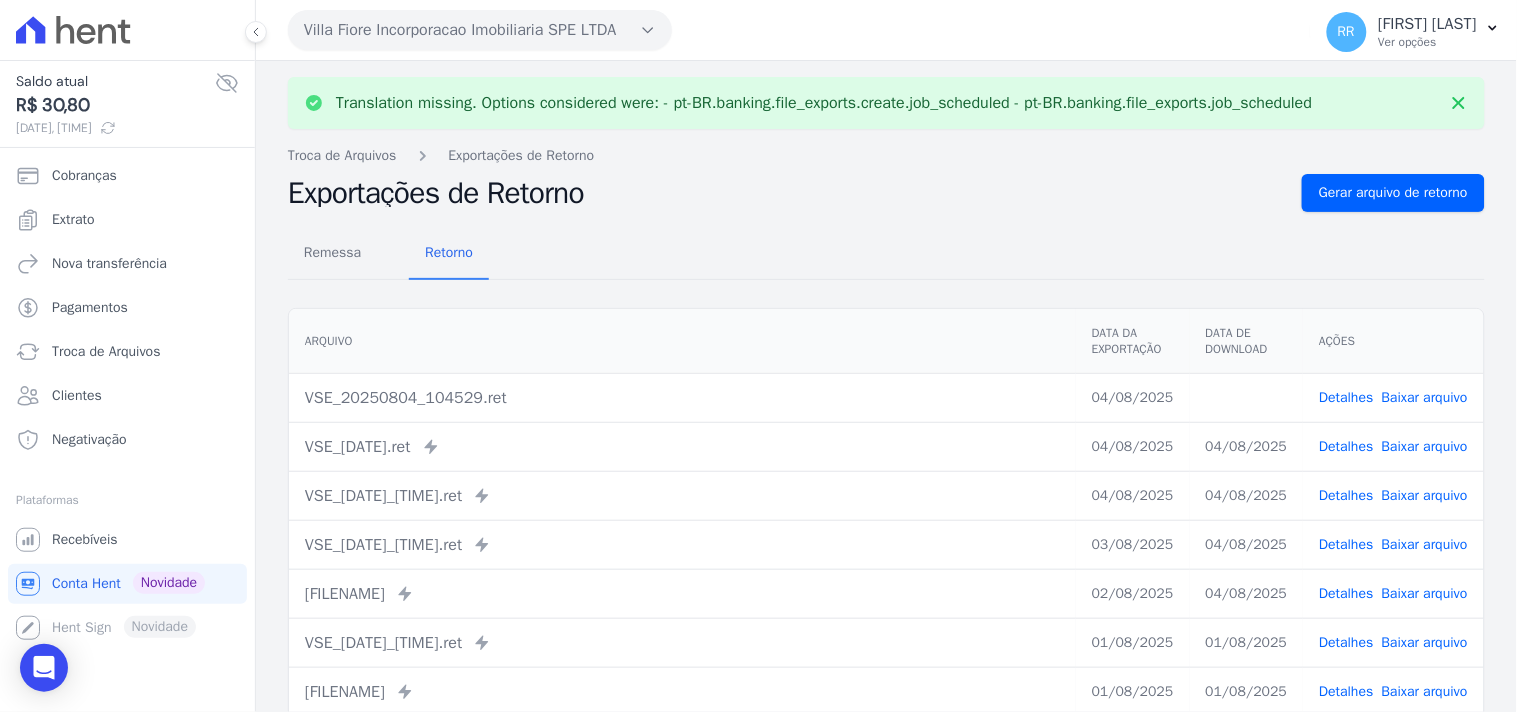 click on "Baixar arquivo" at bounding box center (1425, 397) 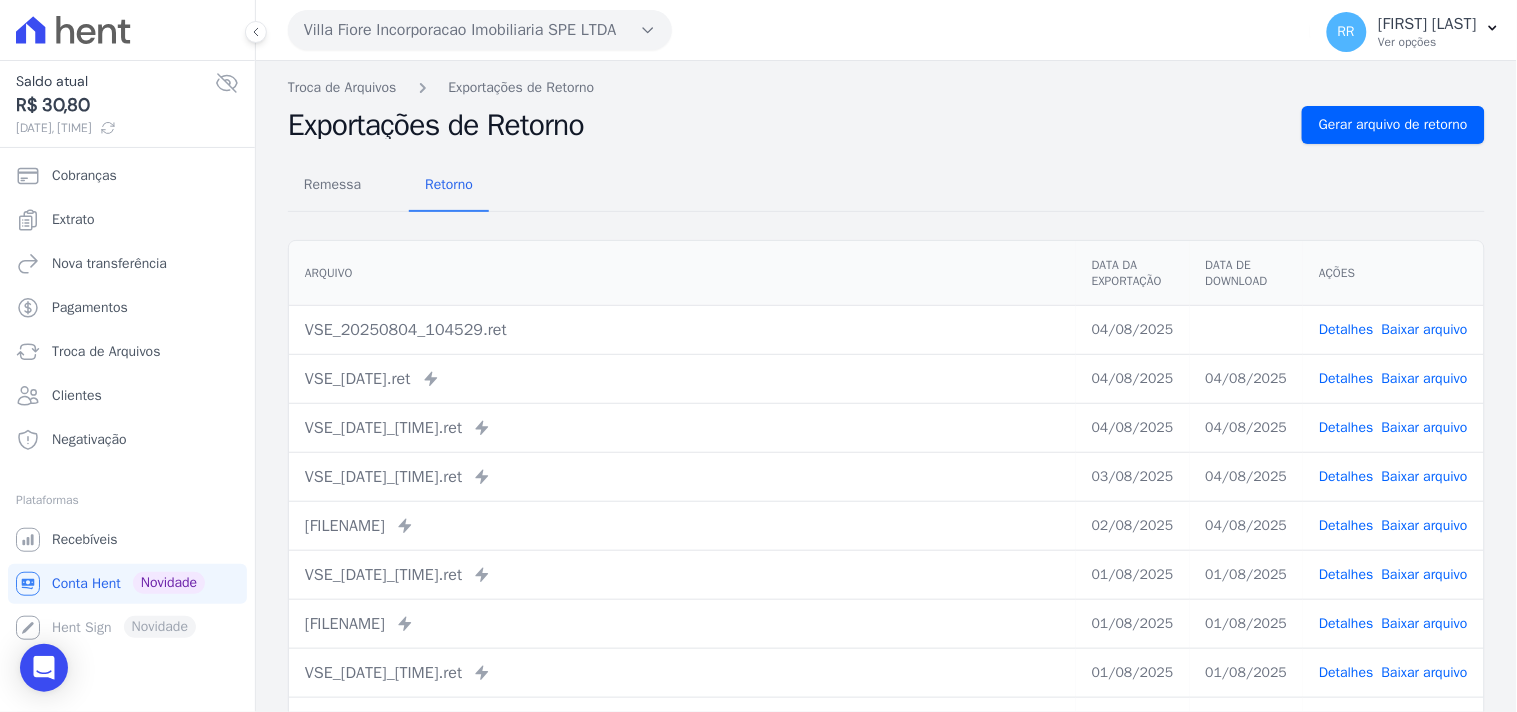 click on "[TEXT] [TEXT] [FILENAME]" at bounding box center [886, 472] 